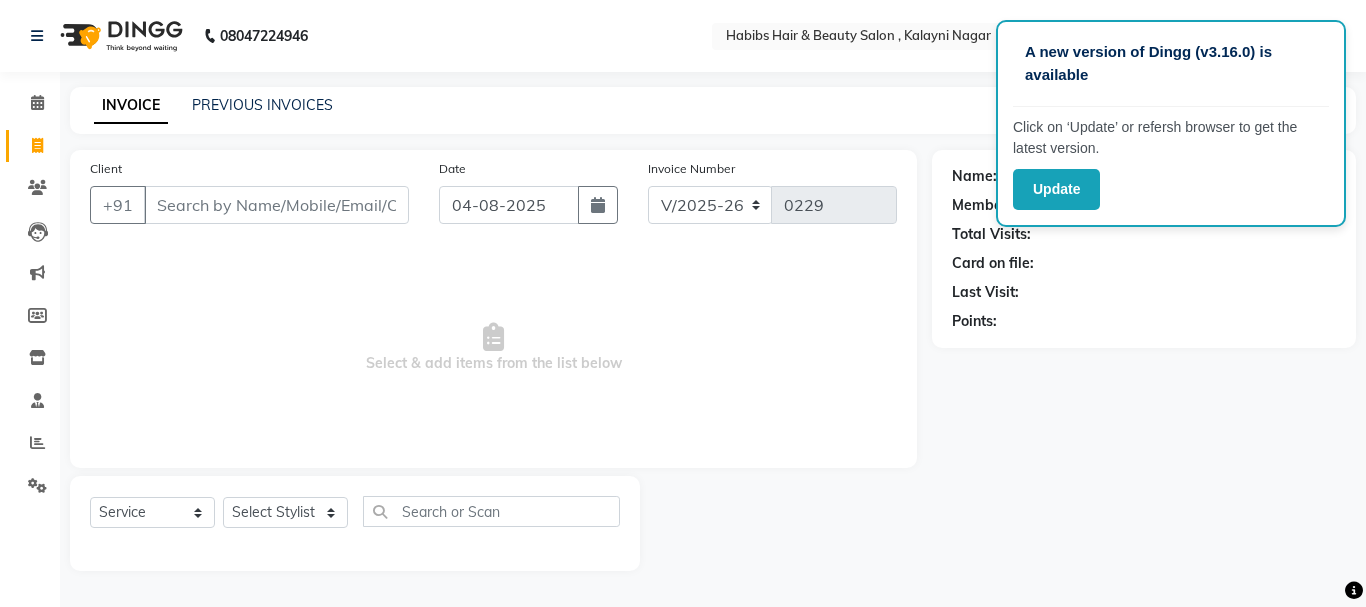 select on "4842" 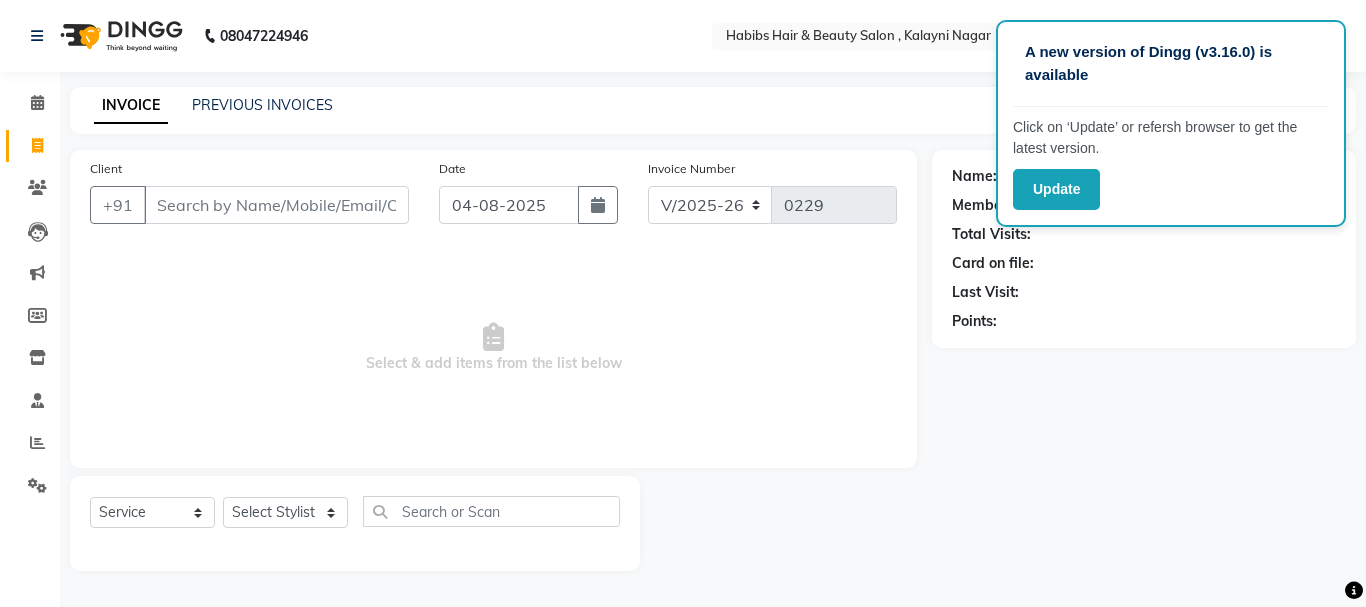 scroll, scrollTop: 0, scrollLeft: 0, axis: both 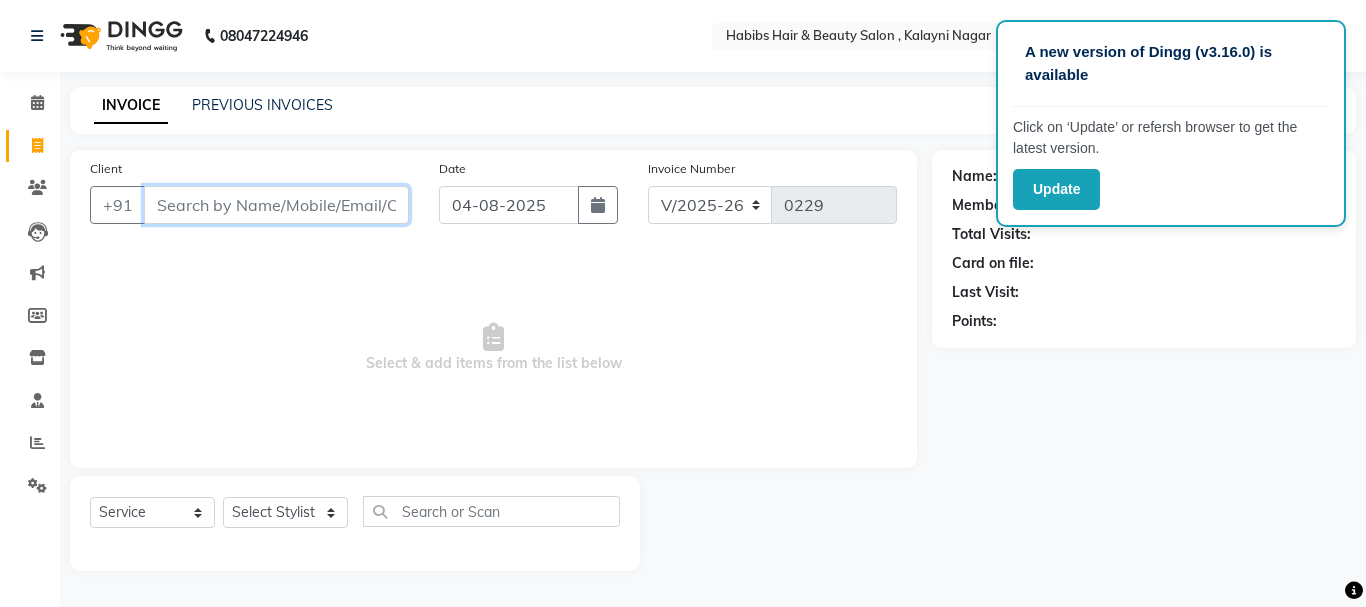 click on "Client" at bounding box center (276, 205) 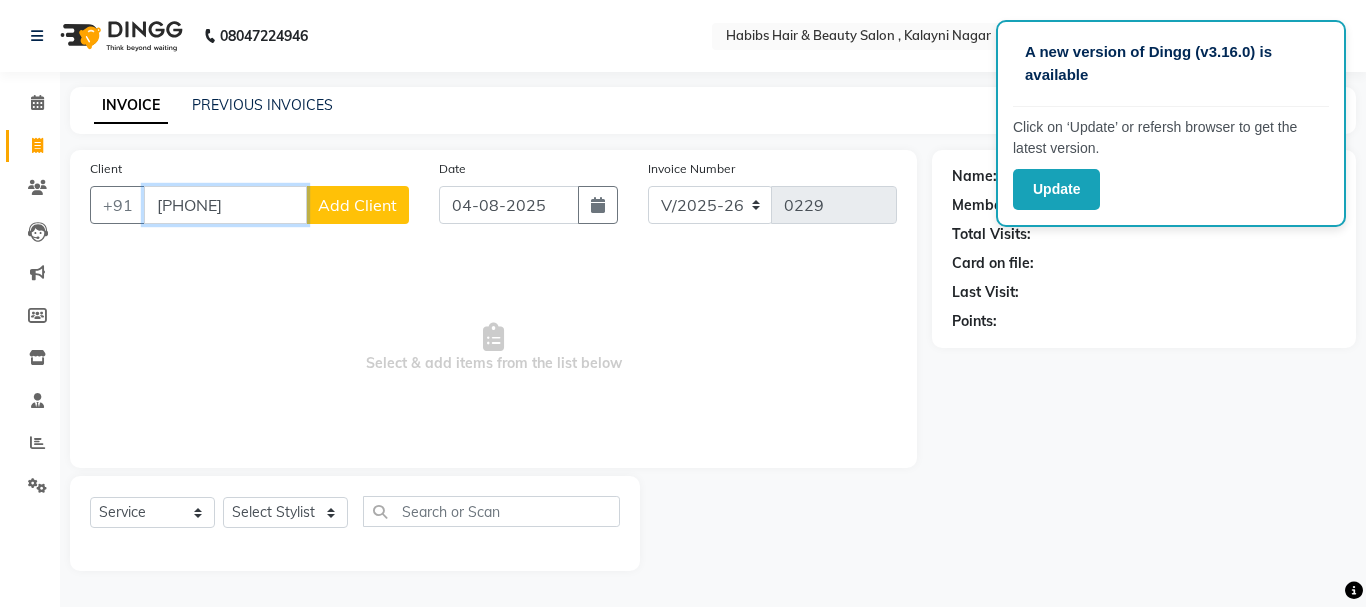 type on "[PHONE]" 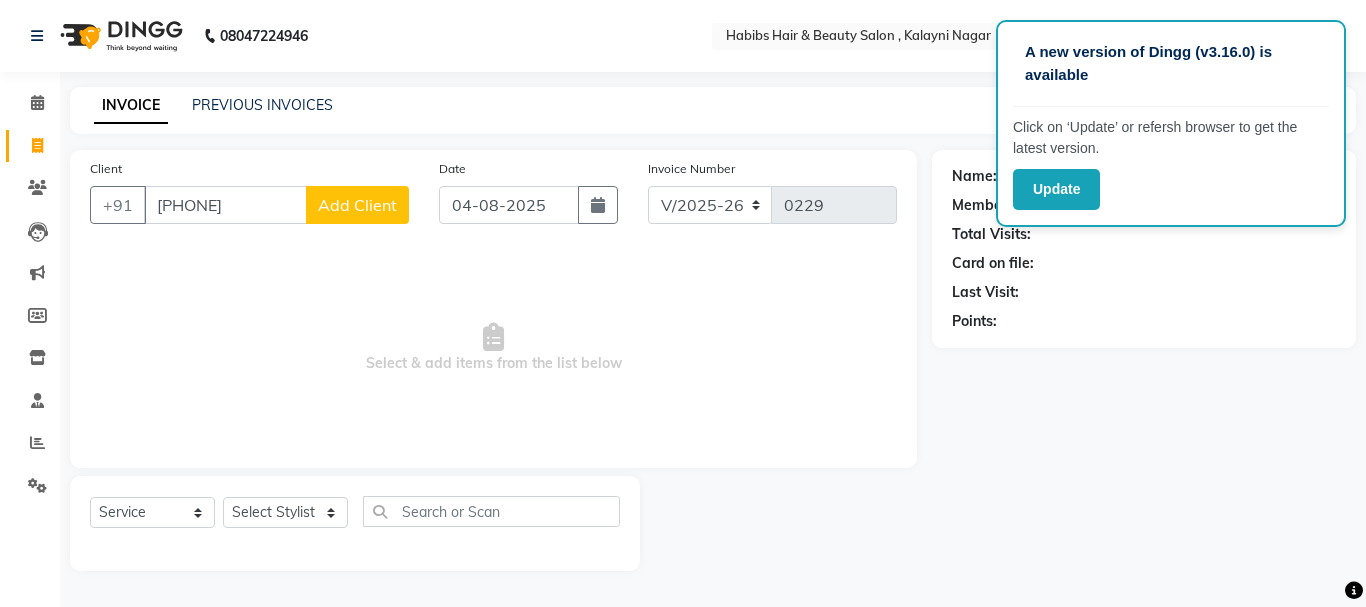 click on "Add Client" 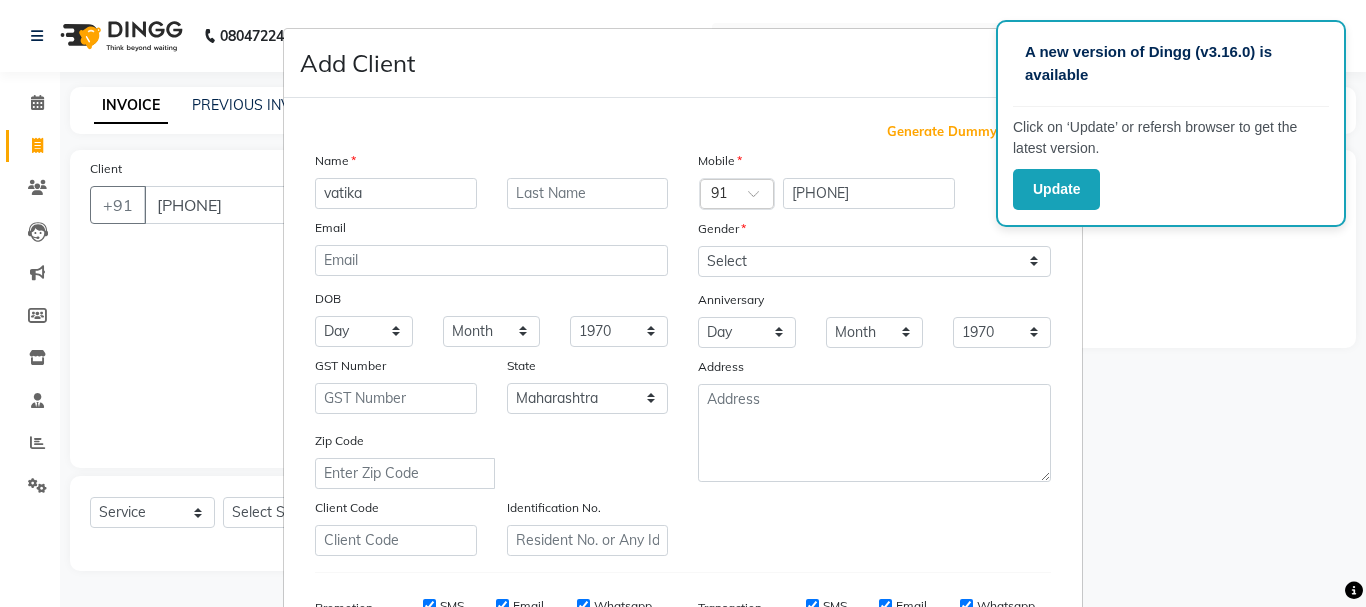 type on "vatika" 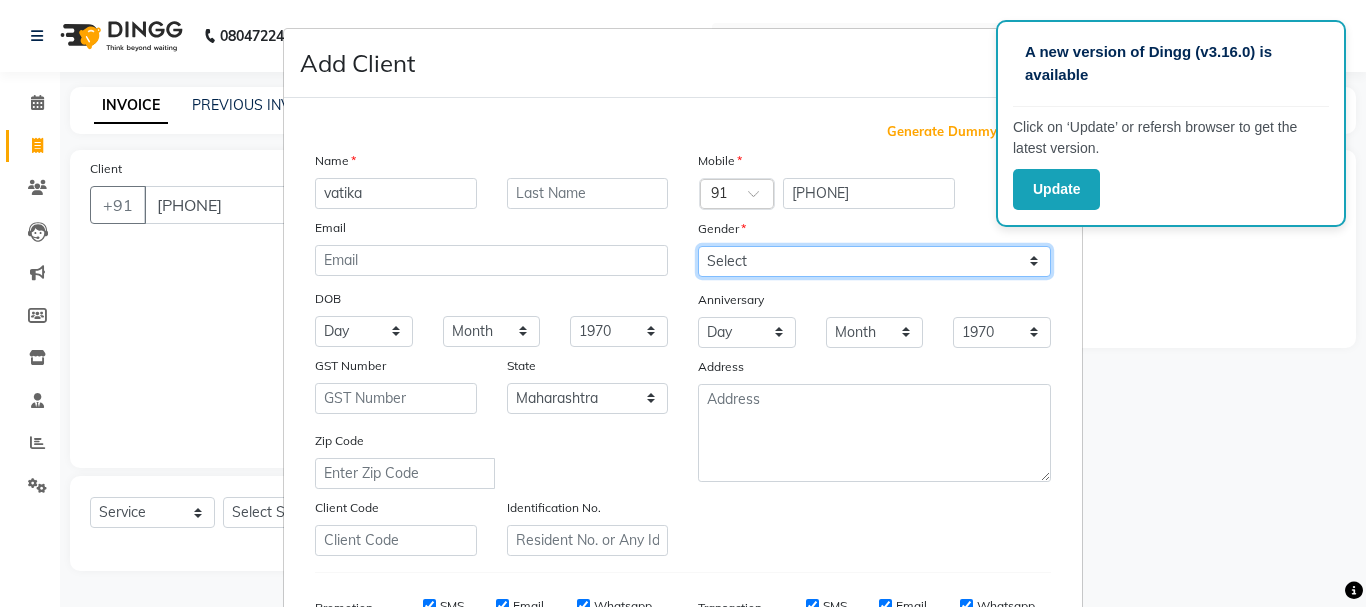 click on "Select Male Female Other Prefer Not To Say" at bounding box center [874, 261] 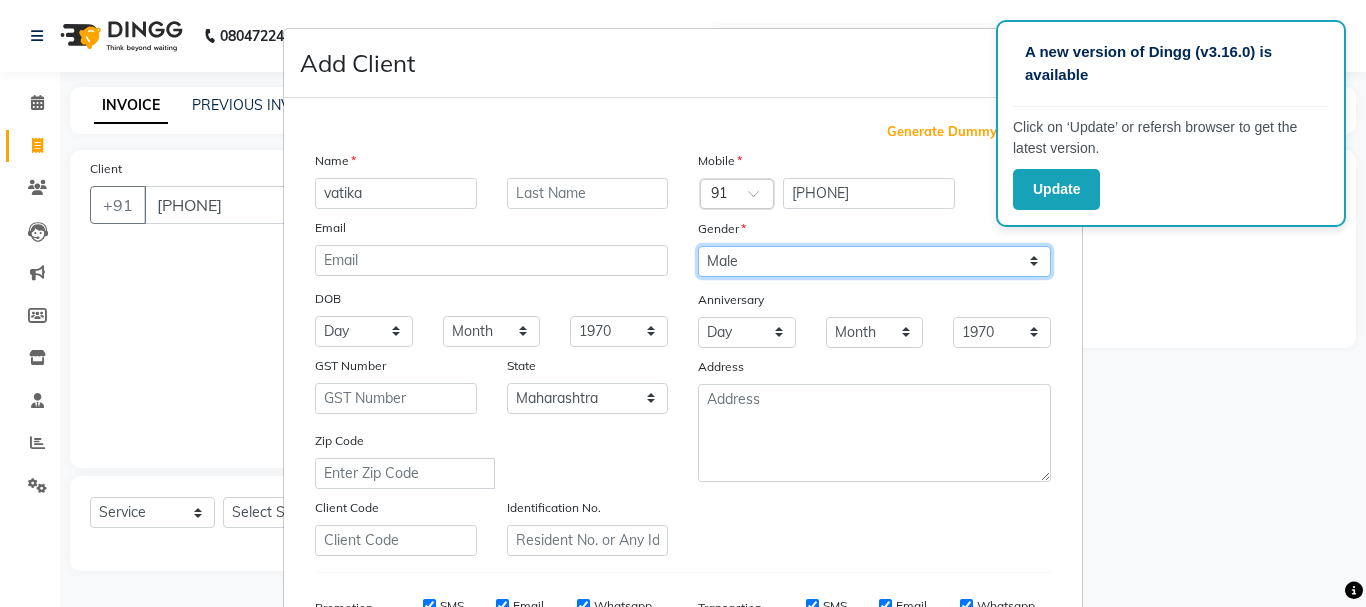 click on "Select Male Female Other Prefer Not To Say" at bounding box center [874, 261] 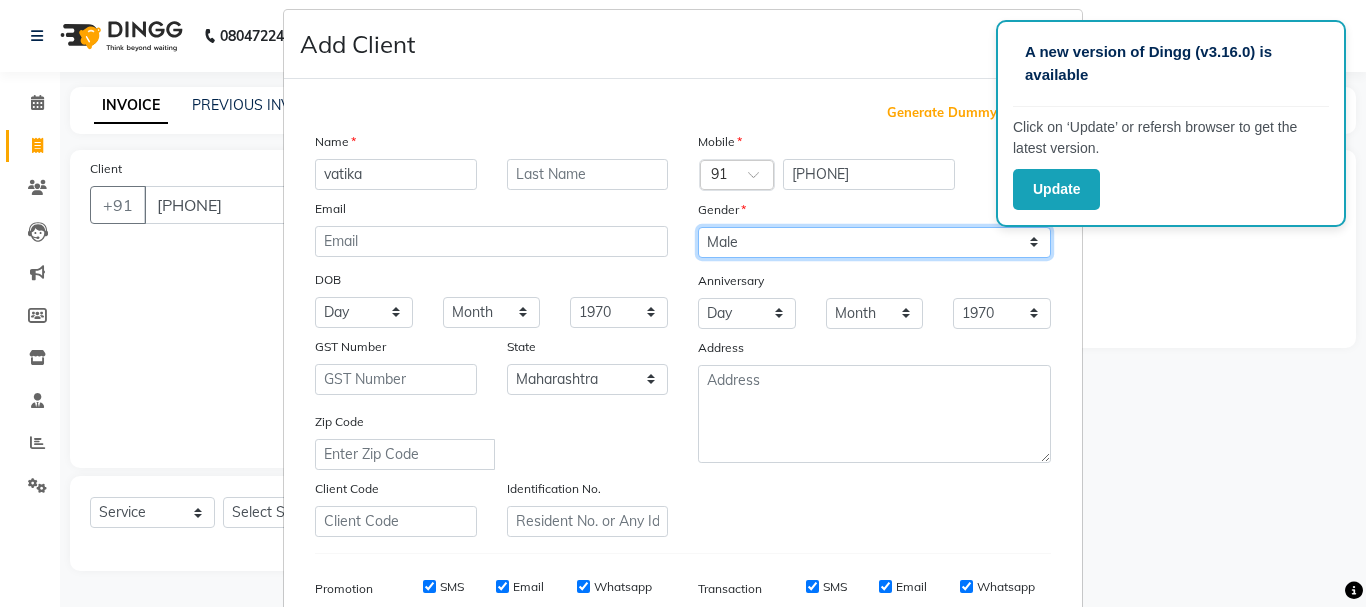 scroll, scrollTop: 0, scrollLeft: 0, axis: both 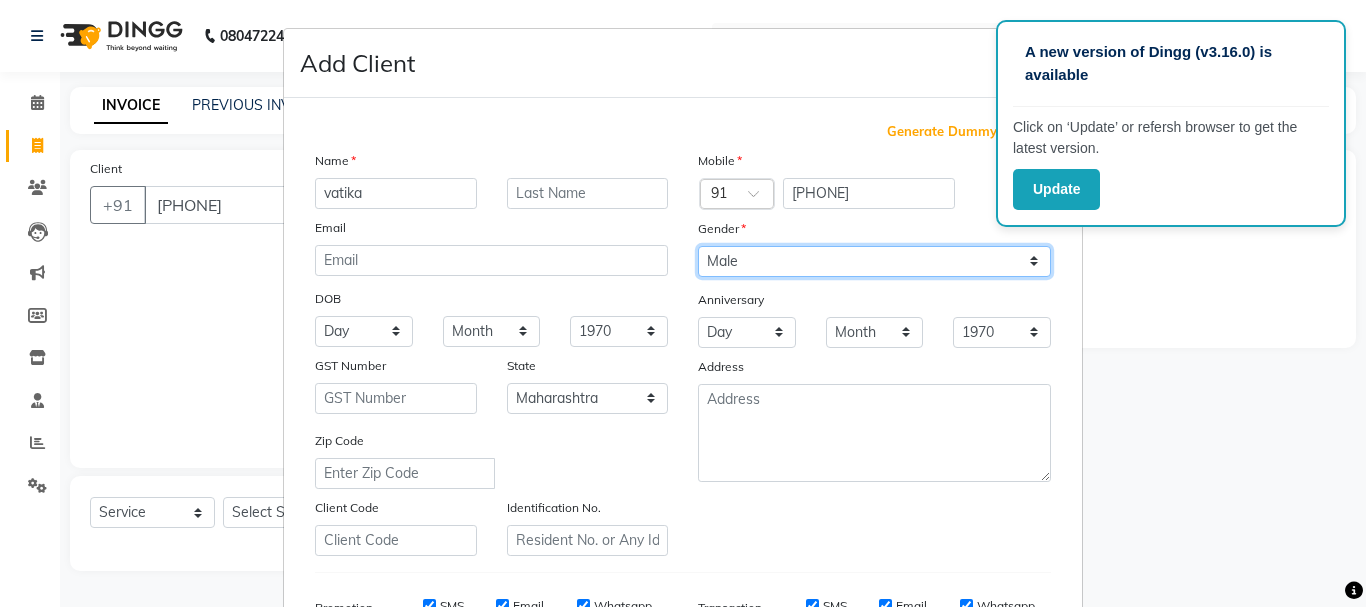 click on "Select Male Female Other Prefer Not To Say" at bounding box center (874, 261) 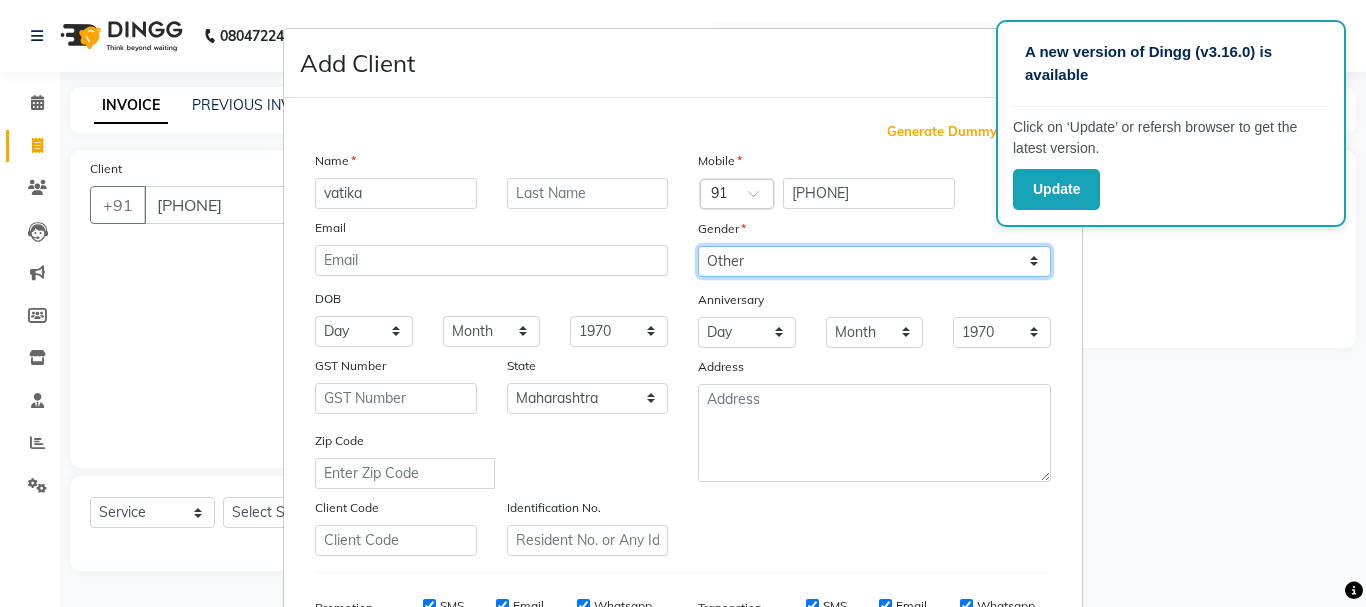 click on "Select Male Female Other Prefer Not To Say" at bounding box center (874, 261) 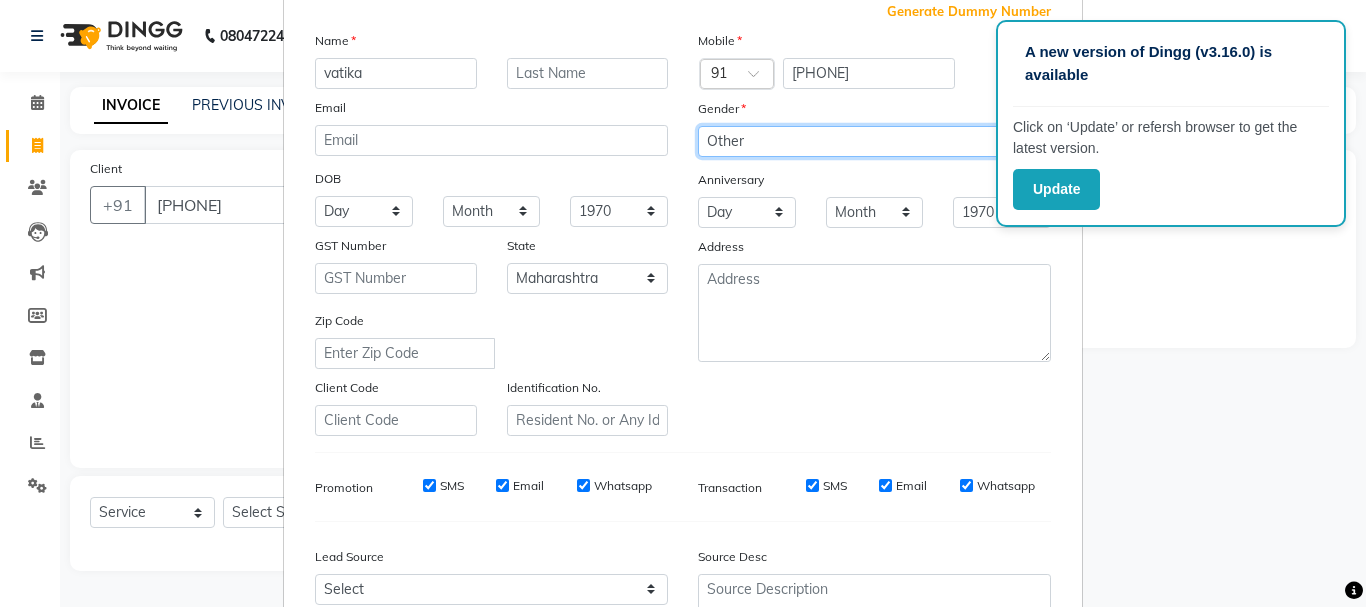scroll, scrollTop: 0, scrollLeft: 0, axis: both 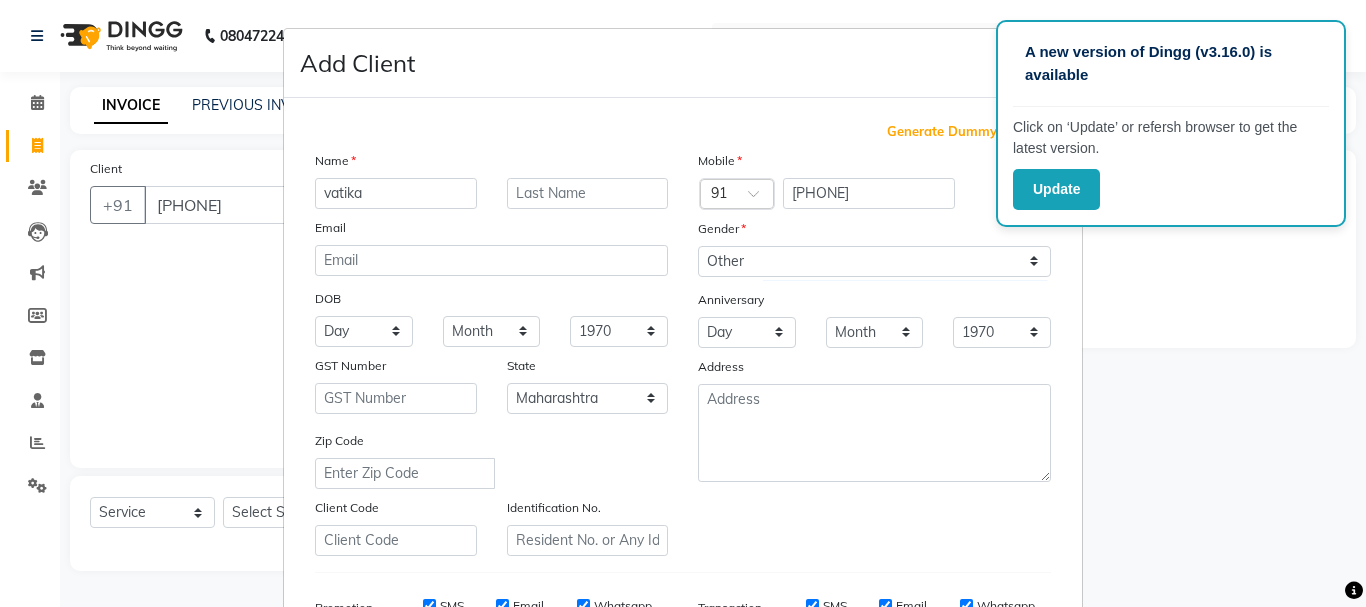 click on "Mobile Country Code × 91 [PHONE] Gender Select Male Female Other Prefer Not To Say Anniversary Day 01 02 03 04 05 06 07 08 09 10 11 12 13 14 15 16 17 18 19 20 21 22 23 24 25 26 27 28 29 30 31 Month January February March April May June July August September October November December 1970 1971 1972 1973 1974 1975 1976 1977 1978 1979 1980 1981 1982 1983 1984 1985 1986 1987 1988 1989 1990 1991 1992 1993 1994 1995 1996 1997 1998 1999 2000 2001 2002 2003 2004 2005 2006 2007 2008 2009 2010 2011 2012 2013 2014 2015 2016 2017 2018 2019 2020 2021 2022 2023 2024 2025 Address" at bounding box center [874, 353] 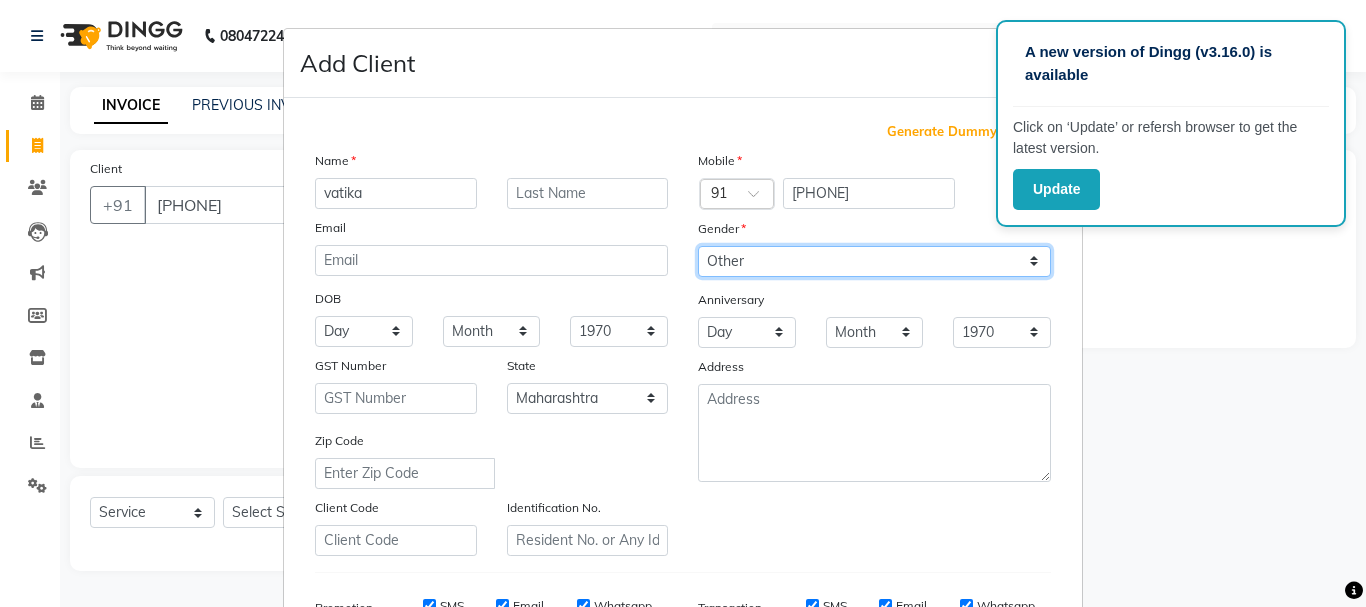 click on "Select Male Female Other Prefer Not To Say" at bounding box center (874, 261) 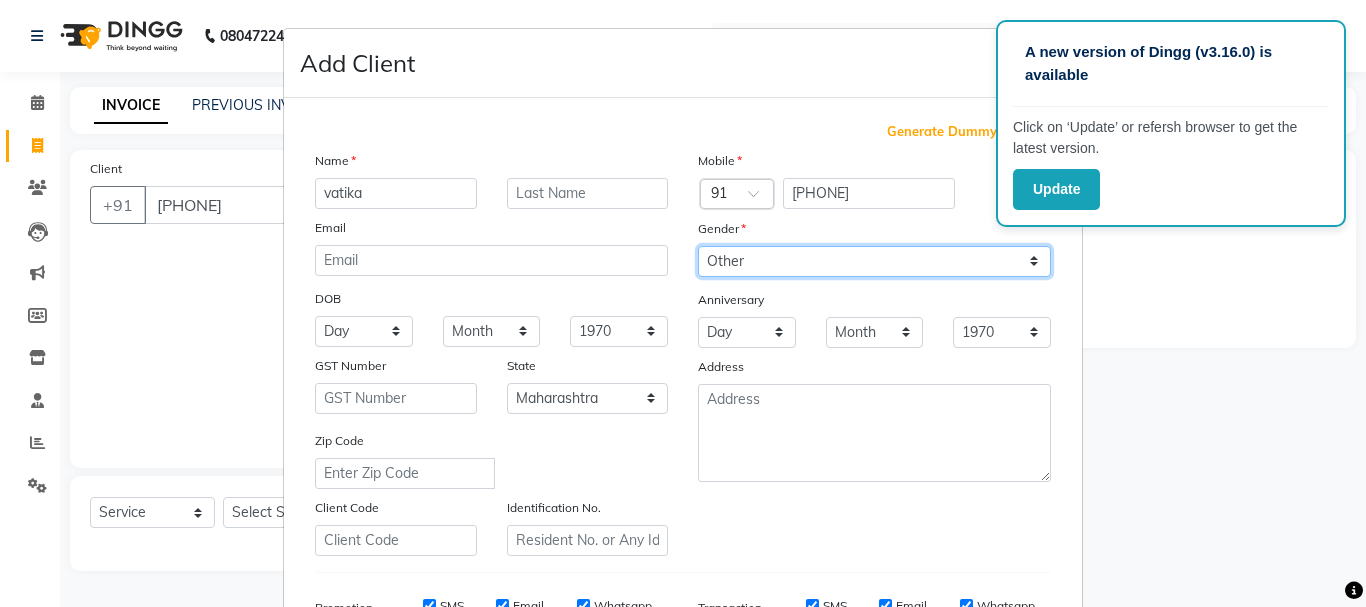 select on "female" 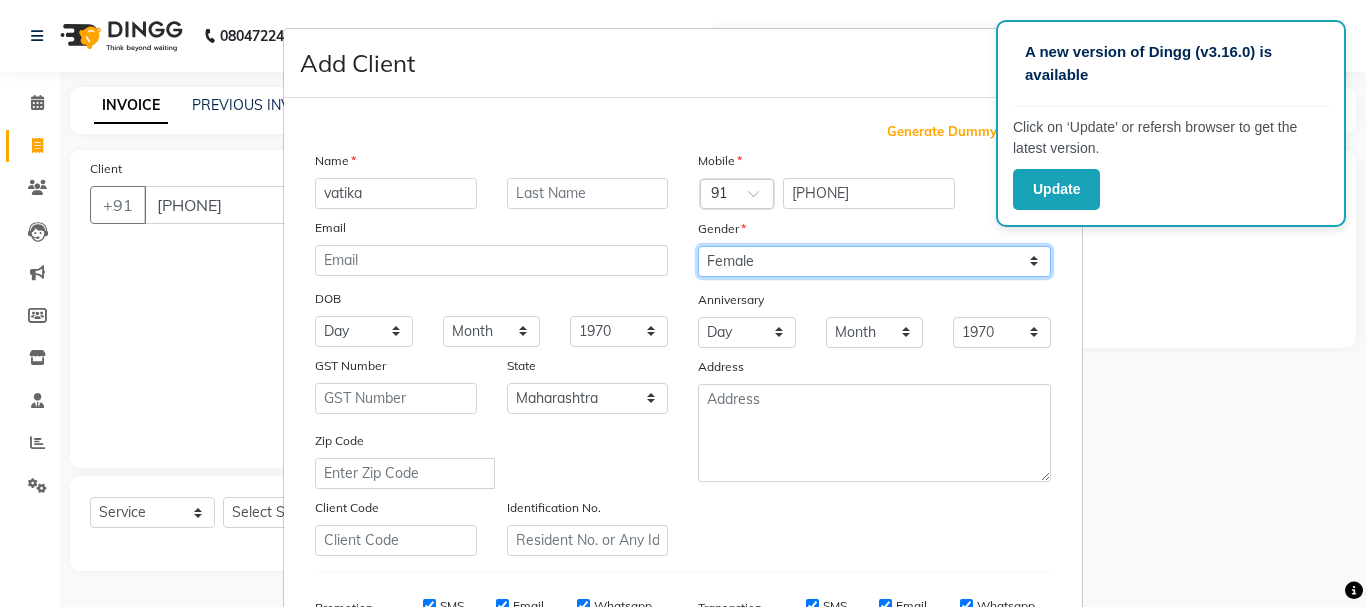 click on "Select Male Female Other Prefer Not To Say" at bounding box center [874, 261] 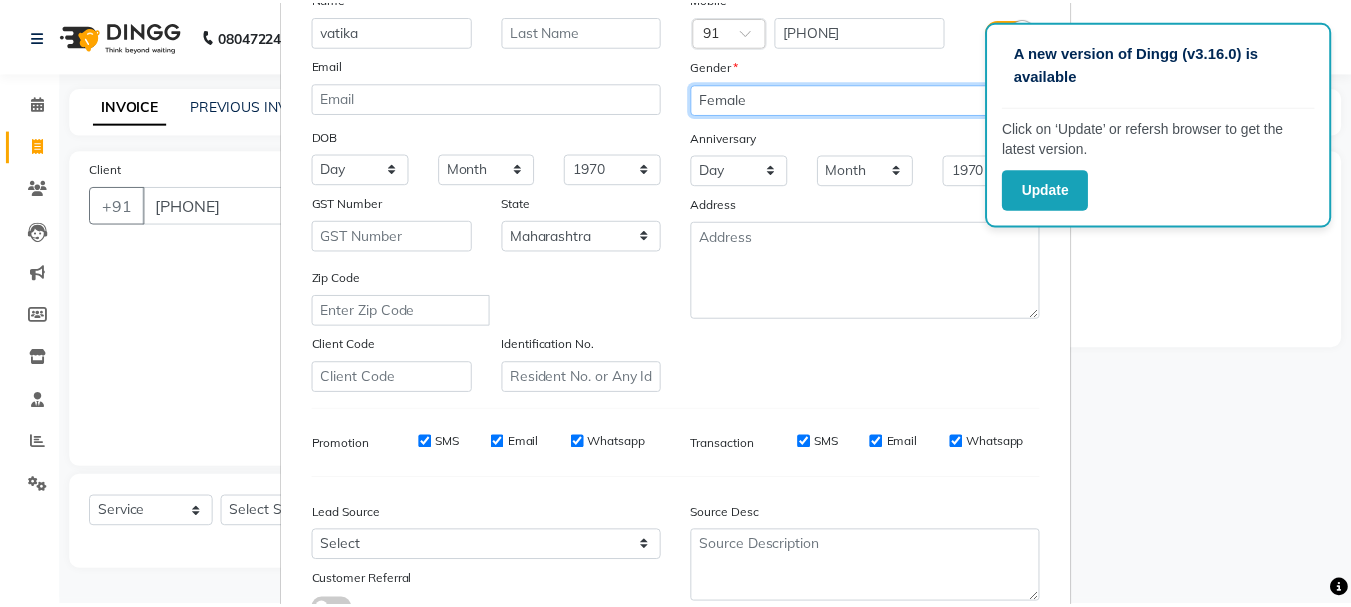 scroll, scrollTop: 316, scrollLeft: 0, axis: vertical 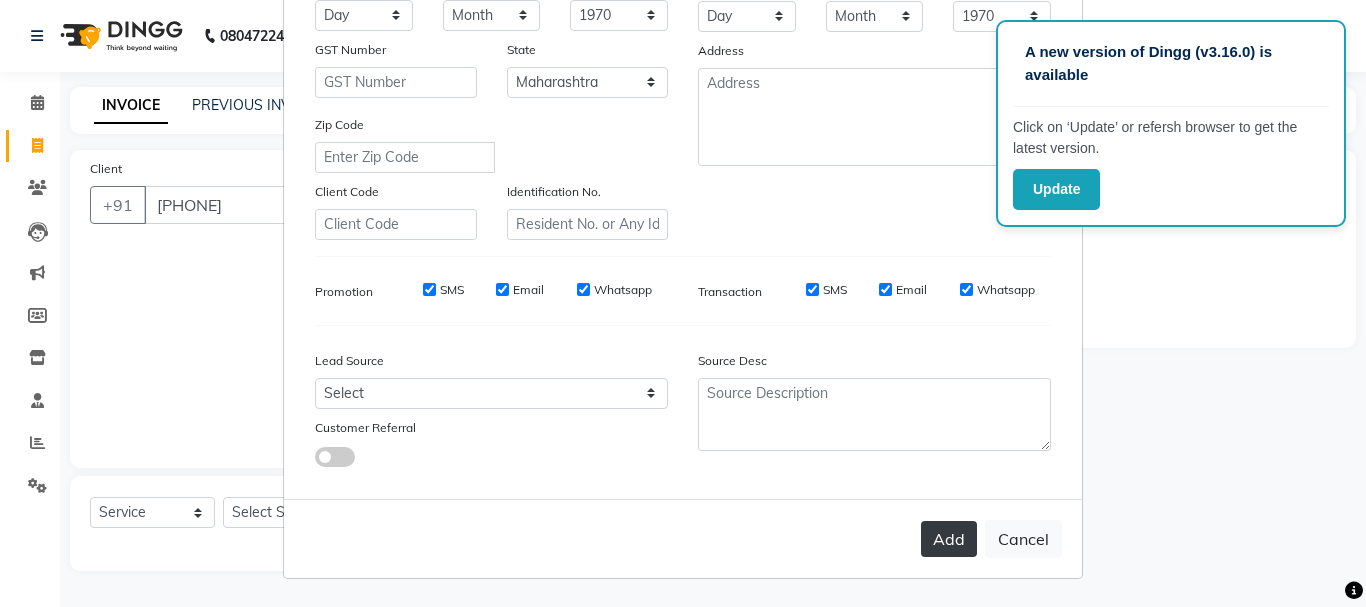 click on "Add" at bounding box center [949, 539] 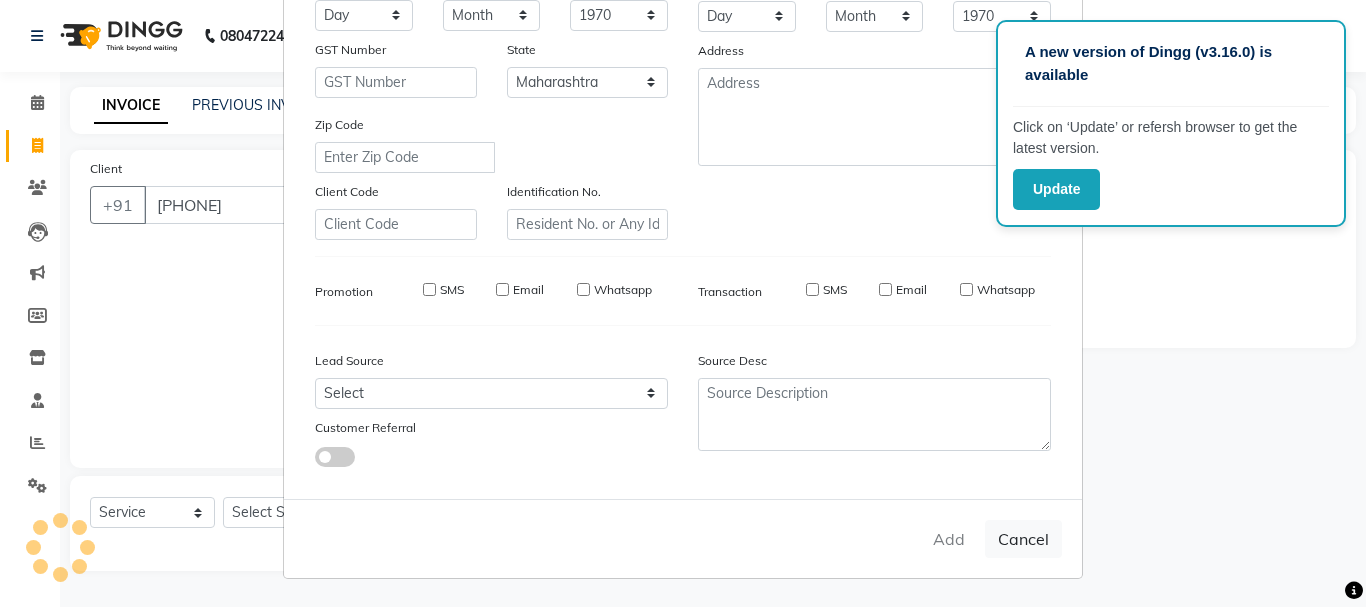 type on "95******01" 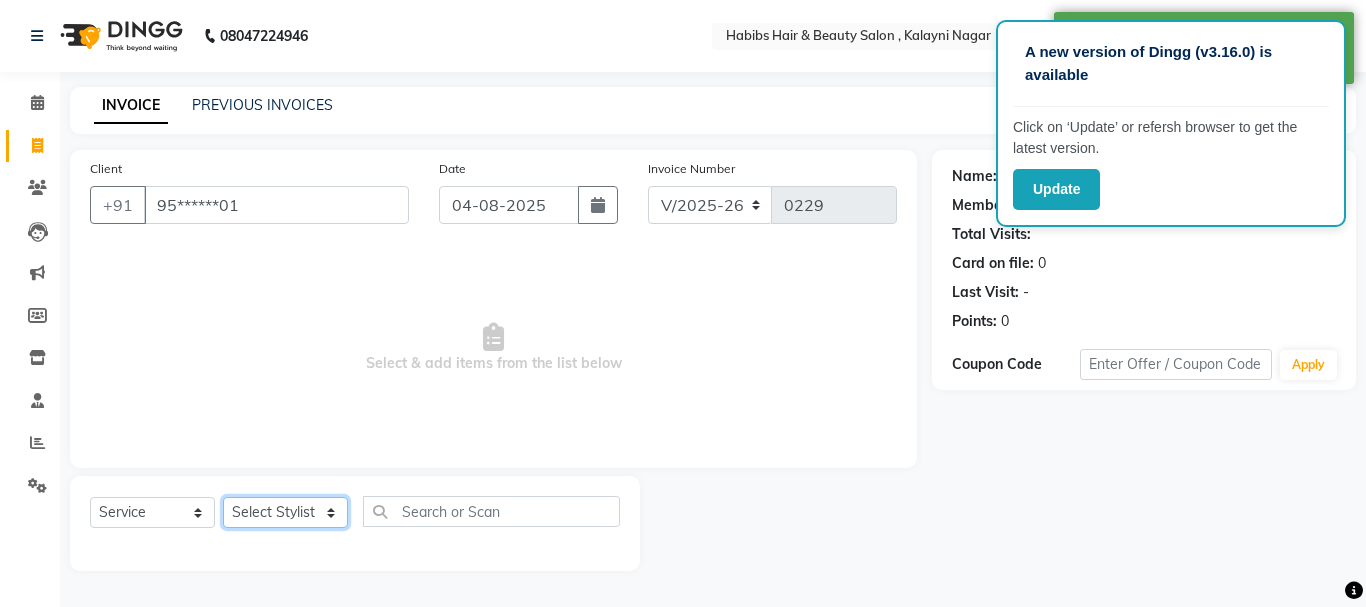 click on "Select Stylist Manager [FIRST] [LAST] [FIRST] [LAST] [FIRST] [LAST] [FIRST] [LAST] [FIRST] [LAST]" 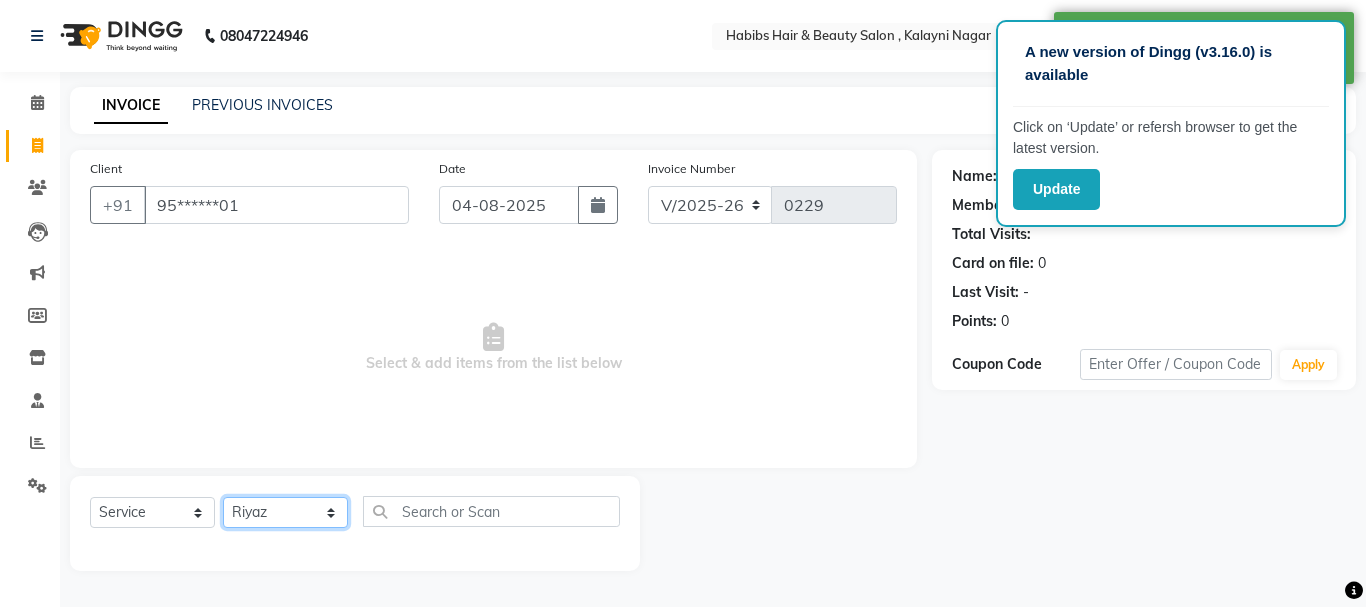 click on "Select Stylist Manager [FIRST] [LAST] [FIRST] [LAST] [FIRST] [LAST] [FIRST] [LAST] [FIRST] [LAST]" 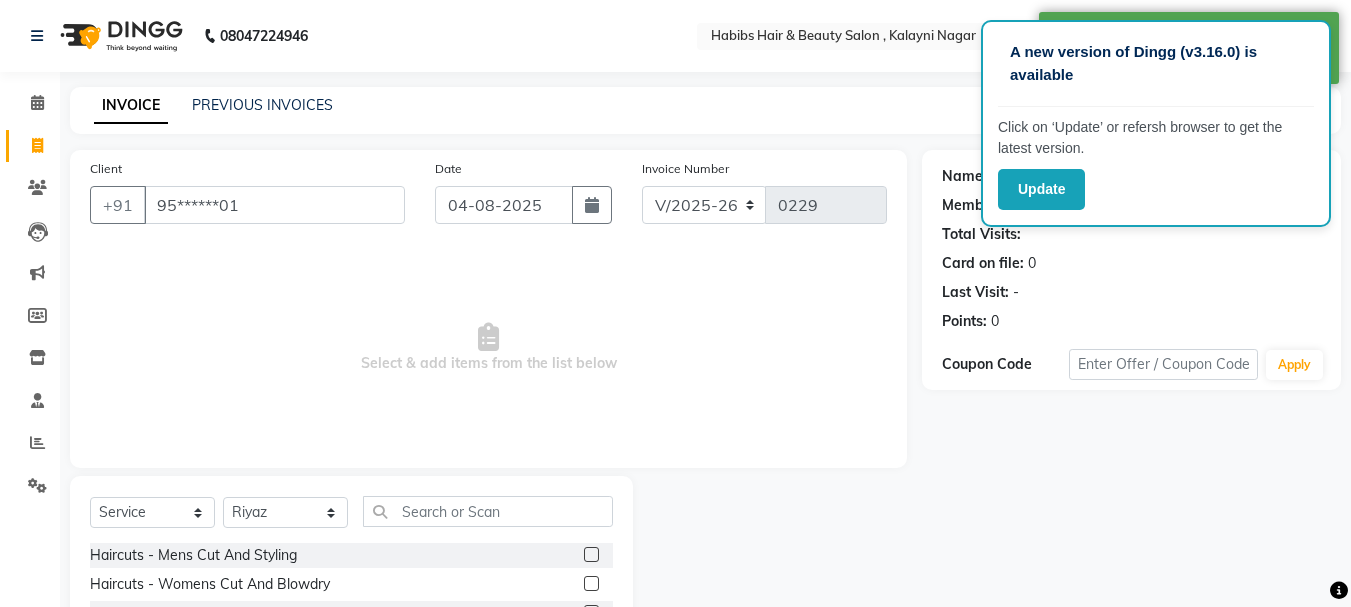 click 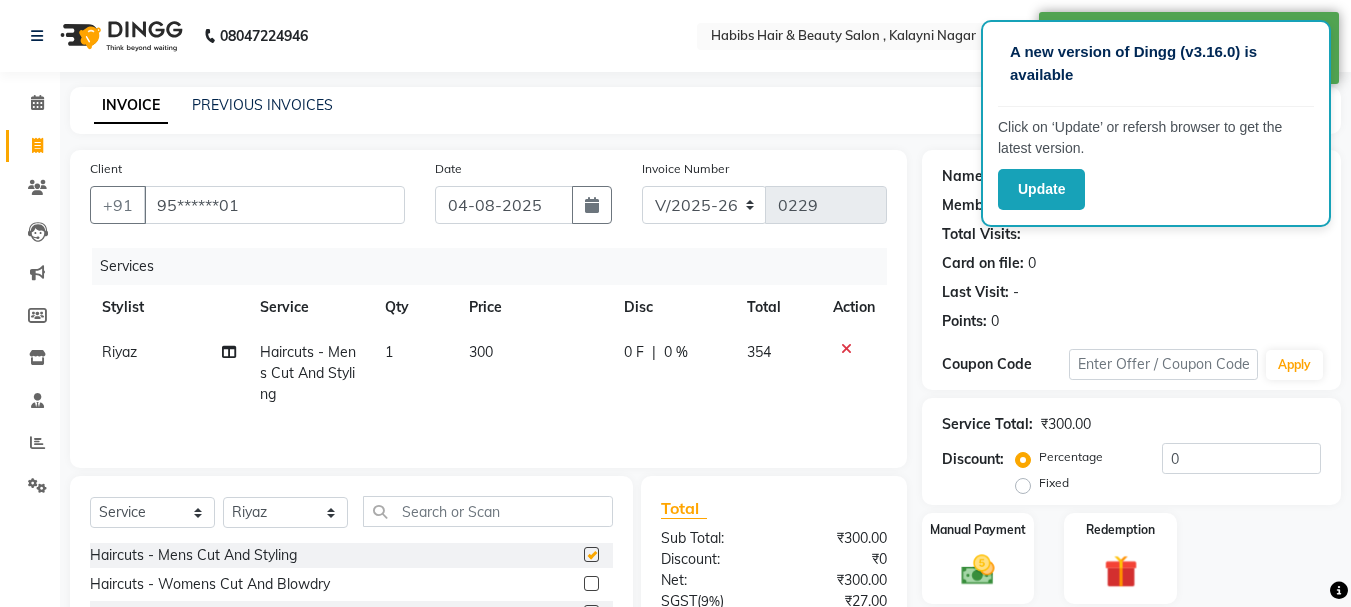 checkbox on "false" 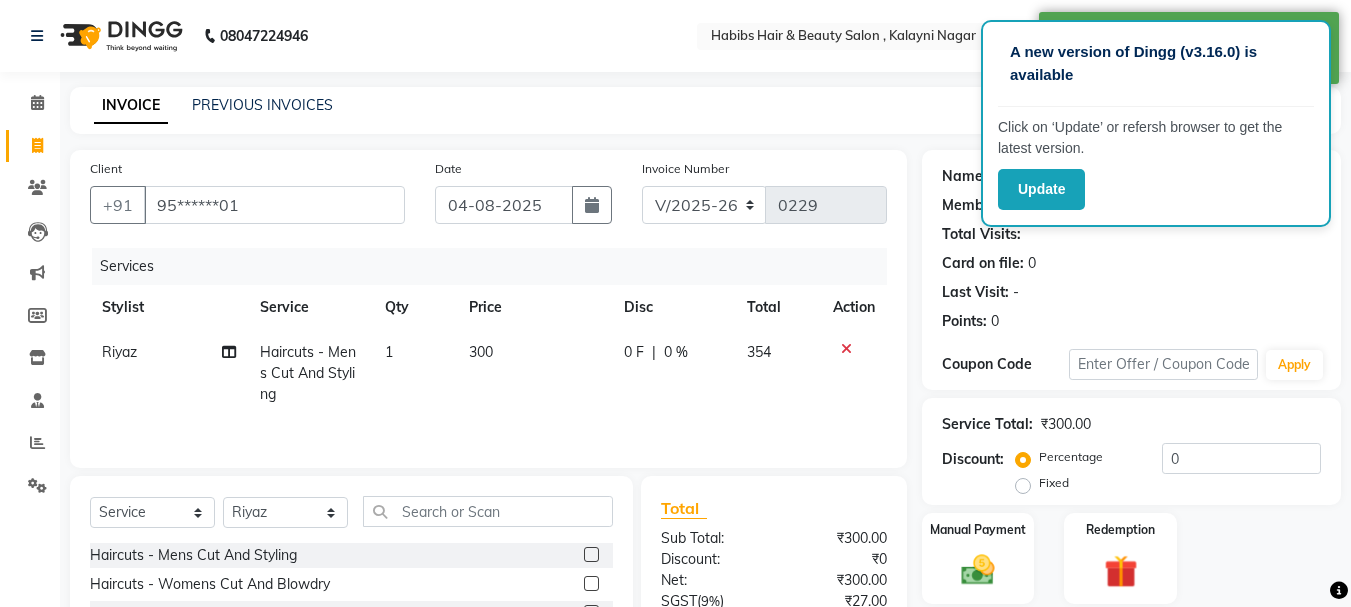 click on "Card on file:  0" 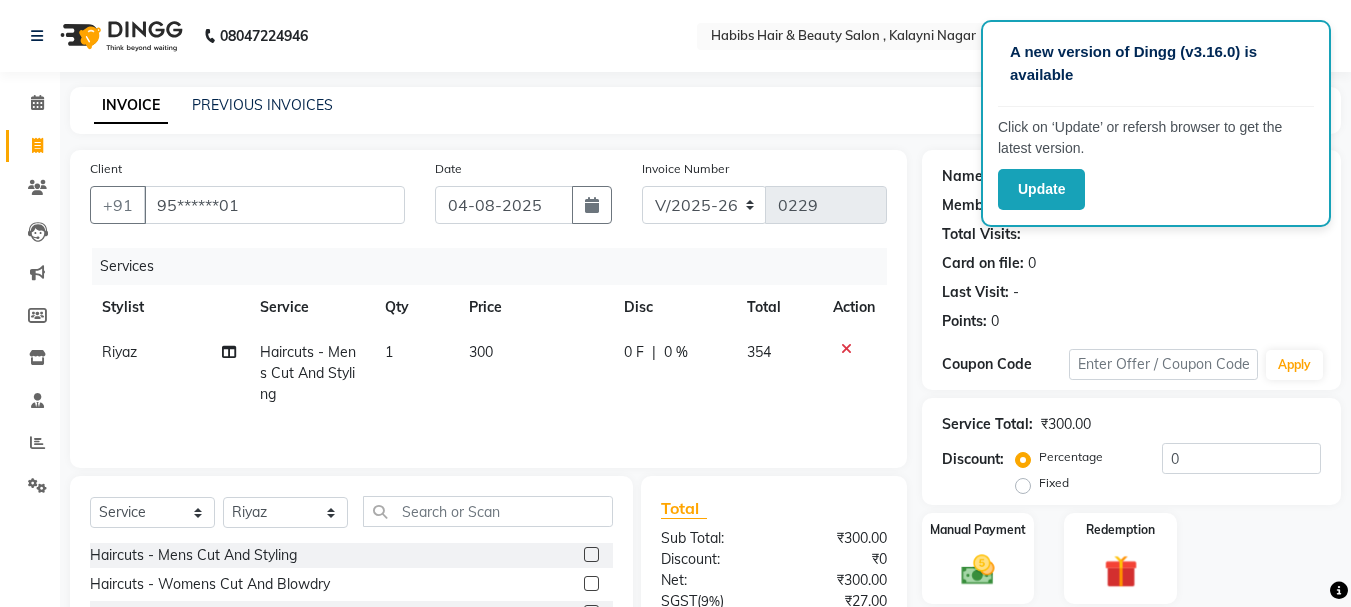 click on "A new version of Dingg (v3.16.0) is available  Click on ‘Update’ or refersh browser to get the latest version.  Update [PHONE] Select Location × Habibs Hair & Beauty Salon , Kalayni Nagar	 Default Panel My Panel English ENGLISH Español العربية मराठी हिंदी ગુજરાતી தமிழ் 中文 Notifications nothing to show Manager Manage Profile Change Password Sign out  Version:3.15.11  ☀ Habibs Hair & Beauty Salon , Kalayni nagar	  Calendar  Invoice  Clients  Leads   Marketing  Members  Inventory  Staff  Reports  Settings Completed InProgress Upcoming Dropped Tentative Check-In Confirm Bookings Generate Report Segments Page Builder INVOICE PREVIOUS INVOICES Create New   Save  Client [PHONE] Date [DATE] Invoice Number V/2025 V/2025-26 0229 Services Stylist Service Qty Price Disc Total Action [FIRST] Haircuts -  Mens Cut And Styling 1 300 0 F | 0 % 354 Select  Service  Product  Membership  Package Voucher Prepaid Gift Card  Select Stylist Manager  (" at bounding box center [675, 400] 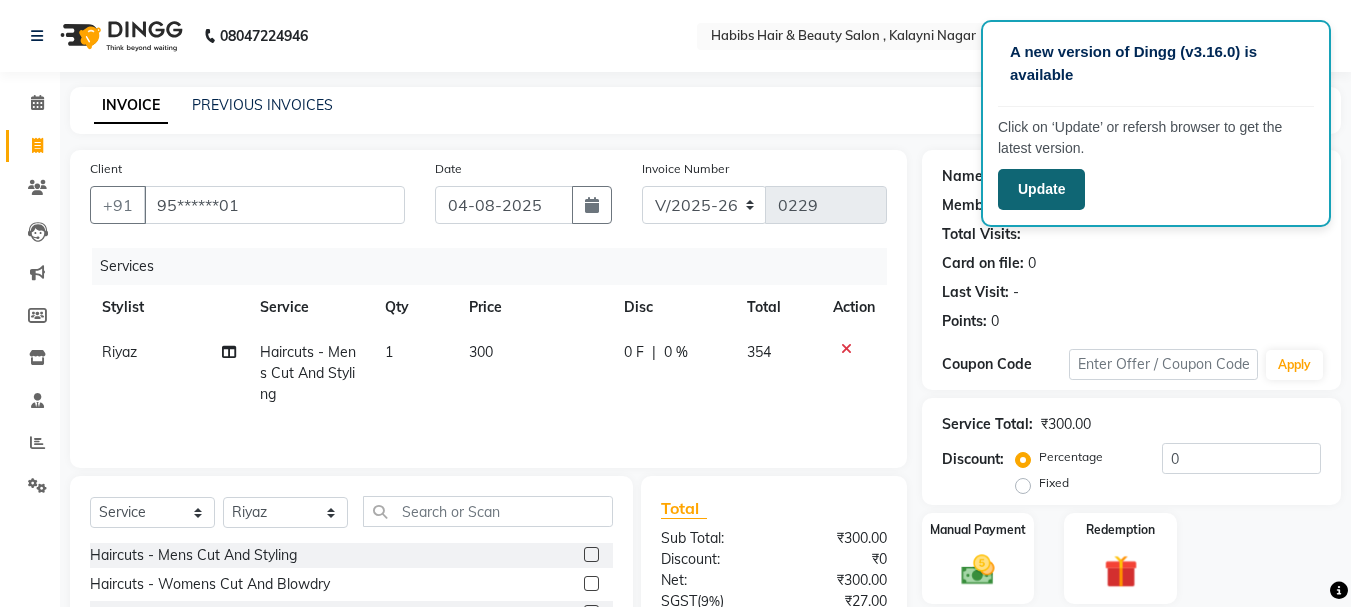 click on "Update" 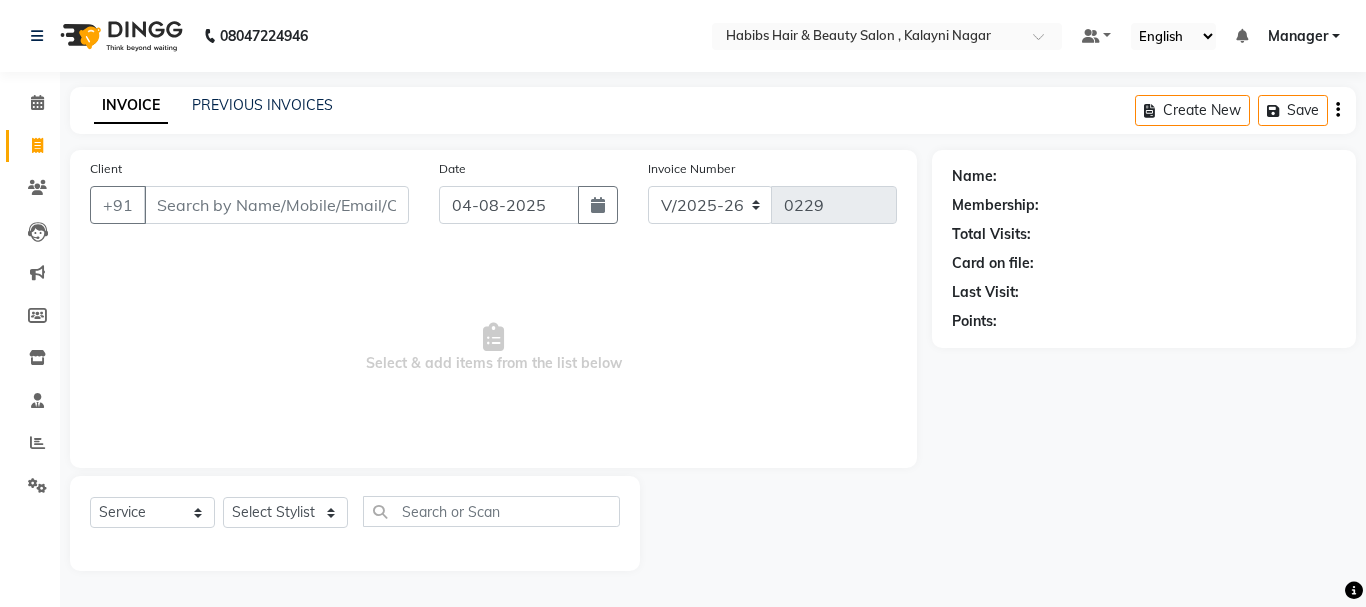 select on "4842" 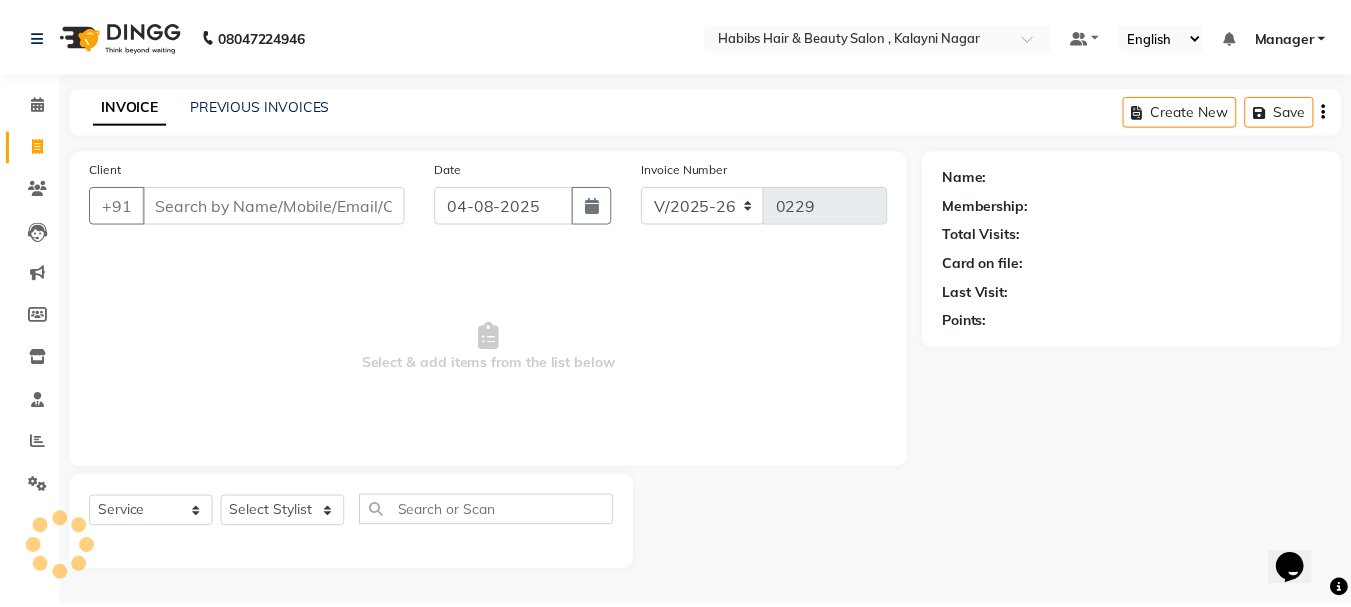scroll, scrollTop: 0, scrollLeft: 0, axis: both 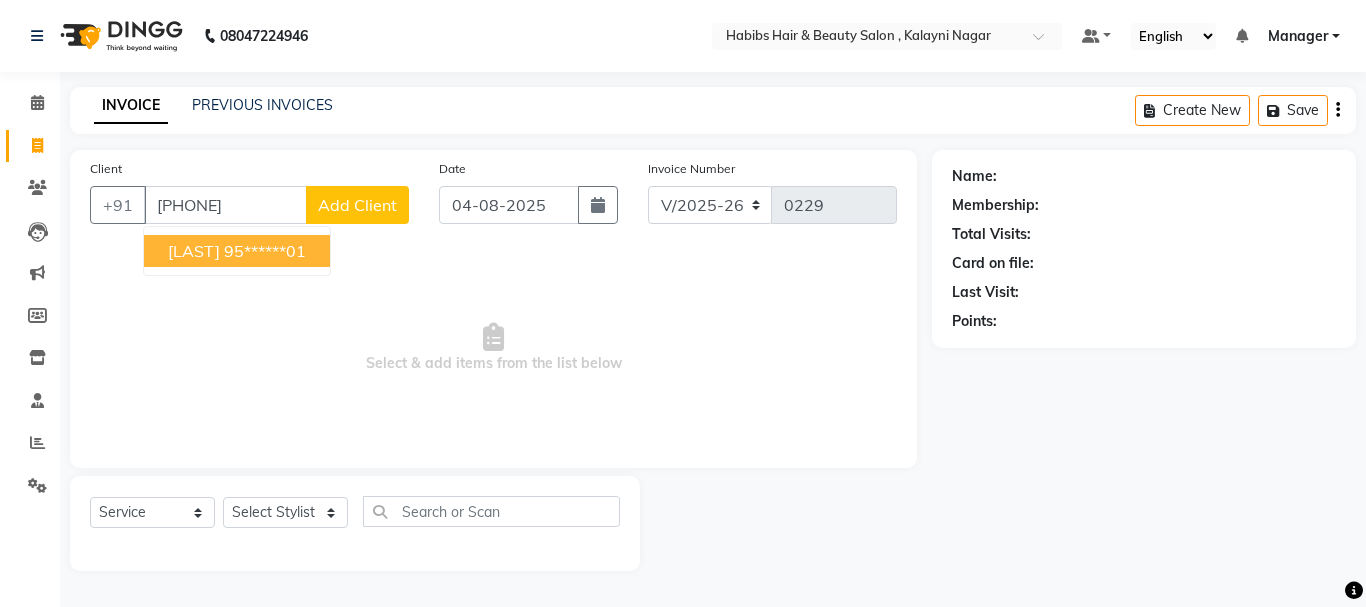click on "[LAST]  [PHONE]" at bounding box center (237, 251) 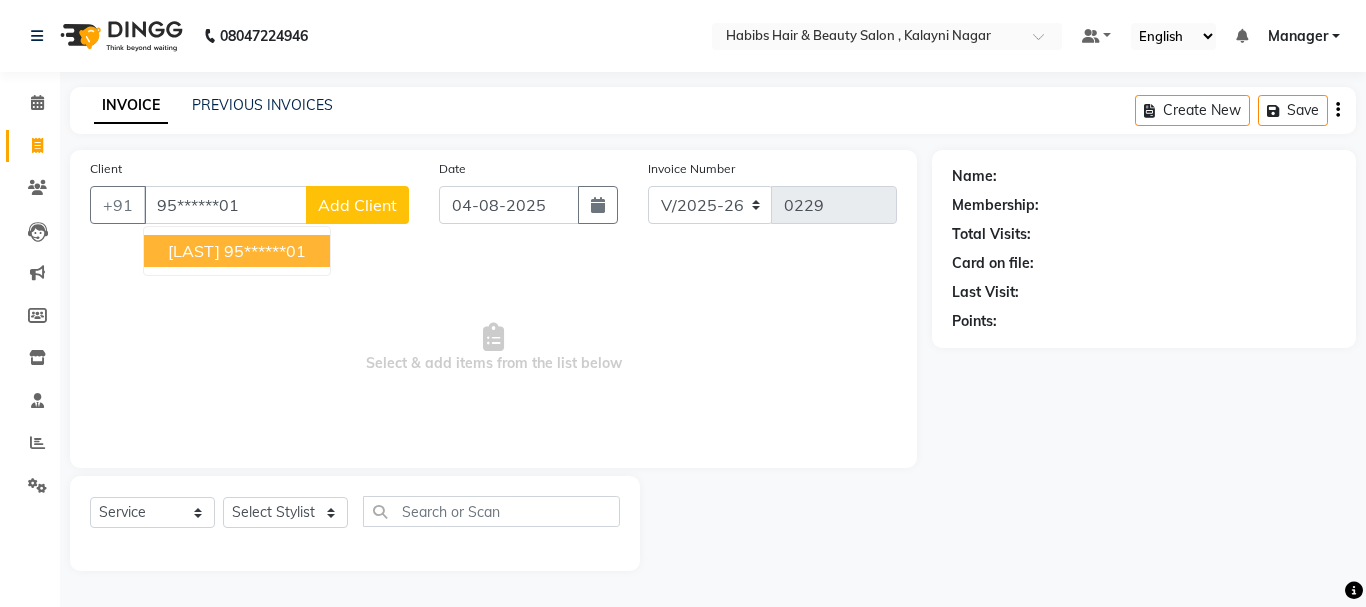 type on "95******01" 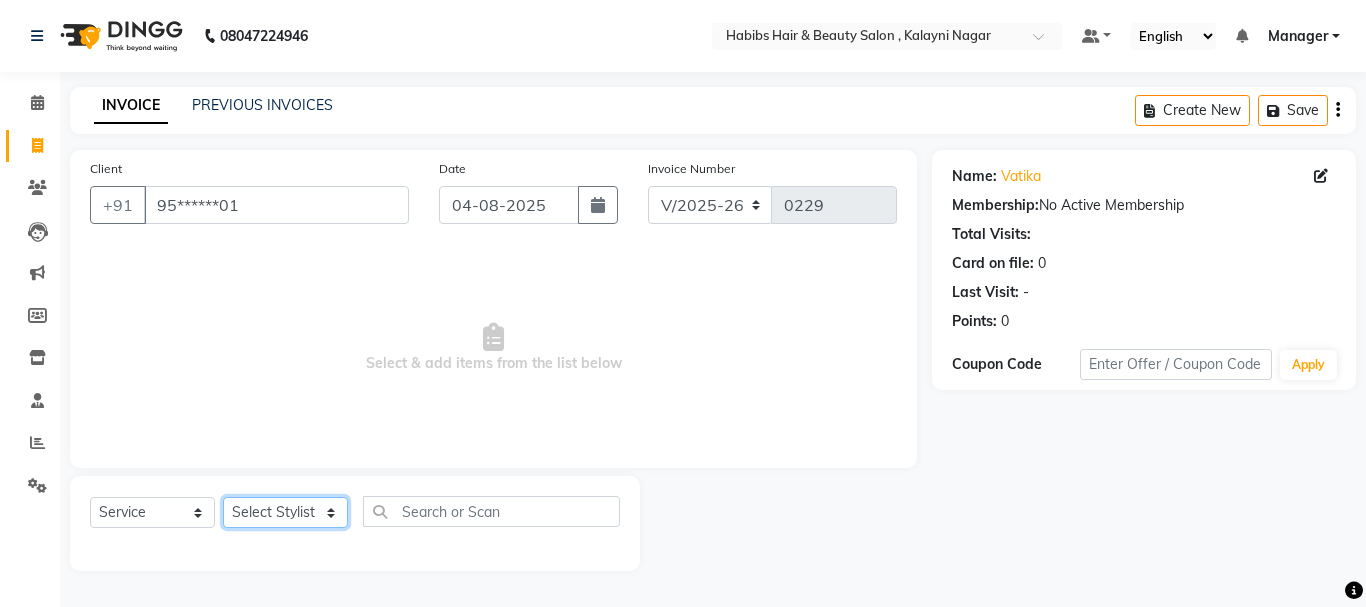 click on "Select Stylist Manager [LAST] [LAST] [LAST] [LAST] [LAST] [LAST] [LAST]" 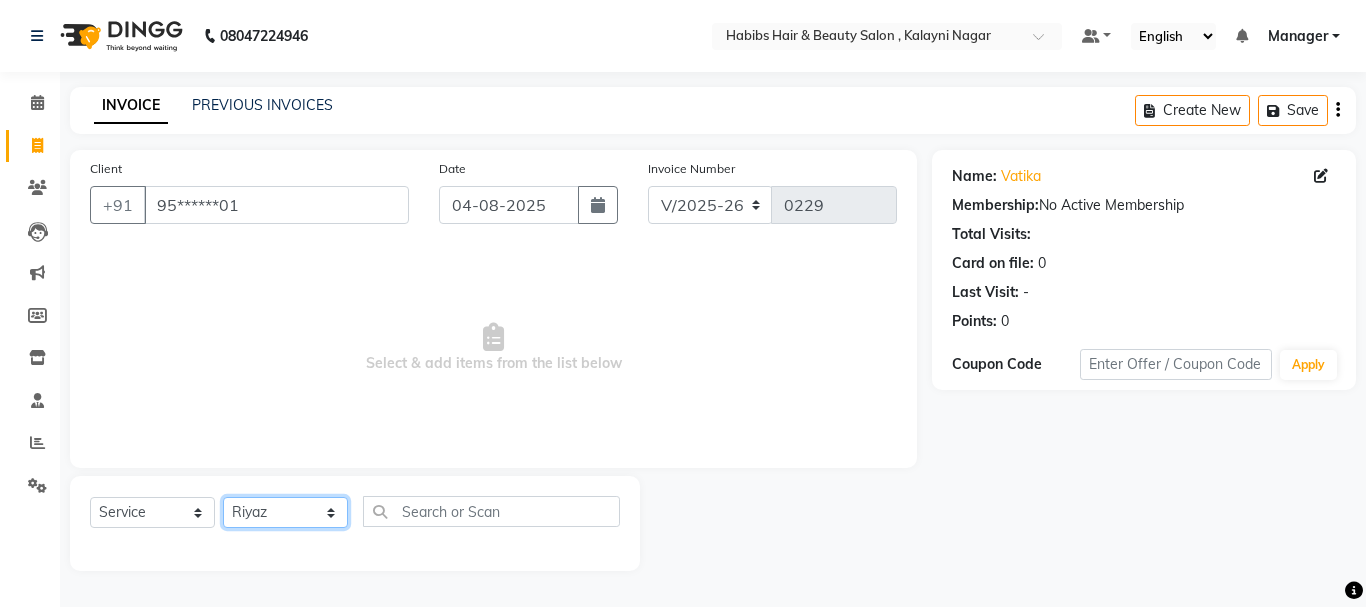 click on "Select Stylist Manager [LAST] [LAST] [LAST] [LAST] [LAST] [LAST] [LAST]" 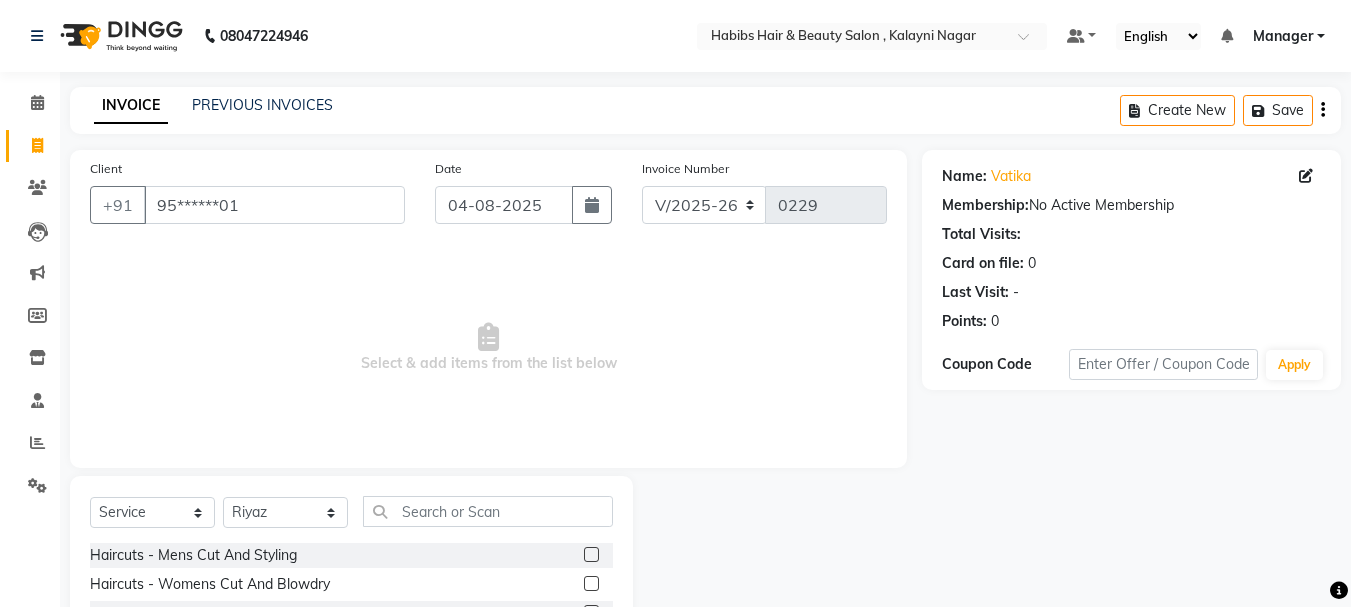 click 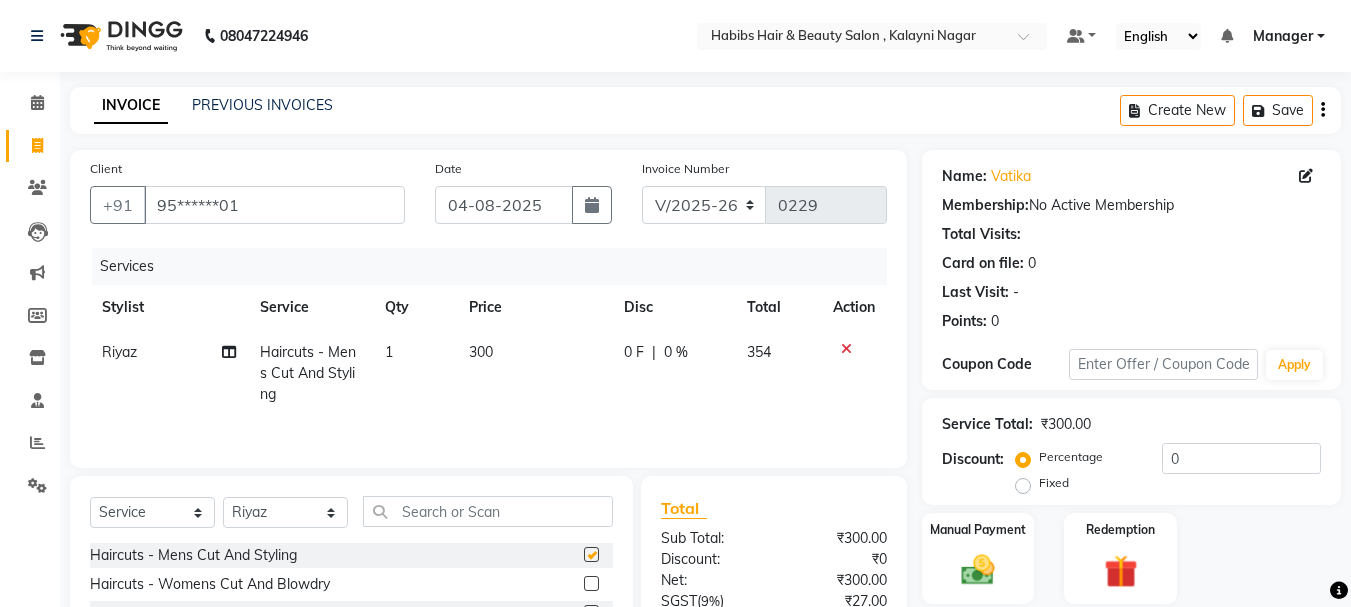 checkbox on "false" 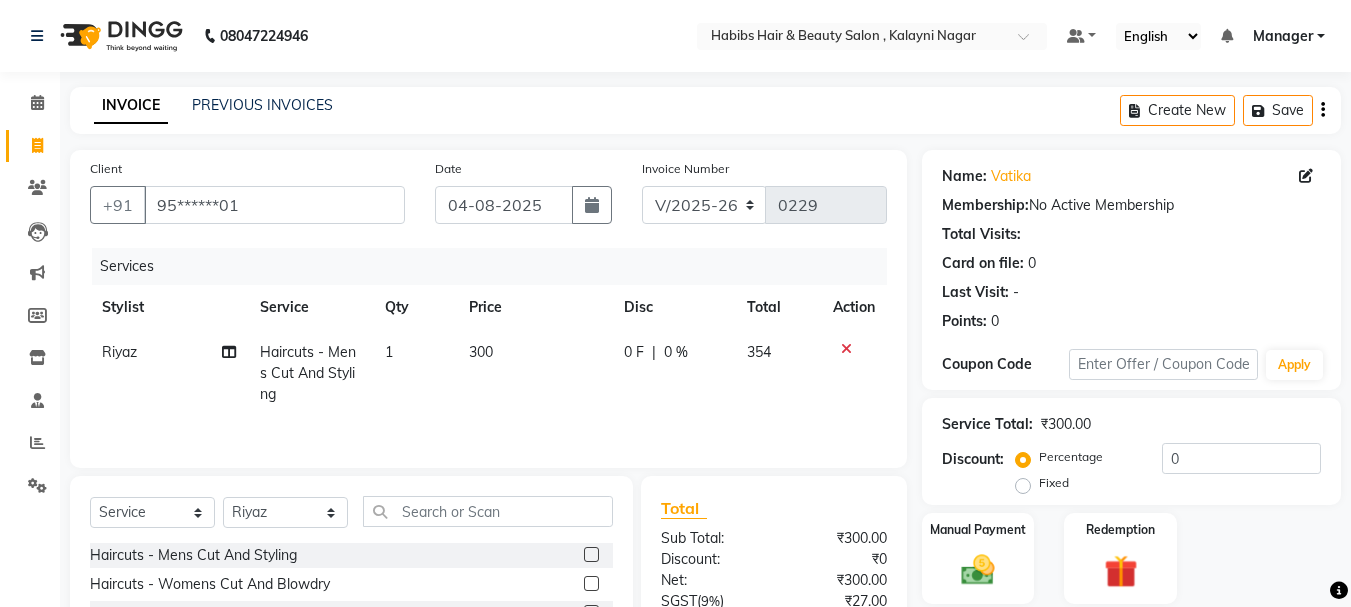 click 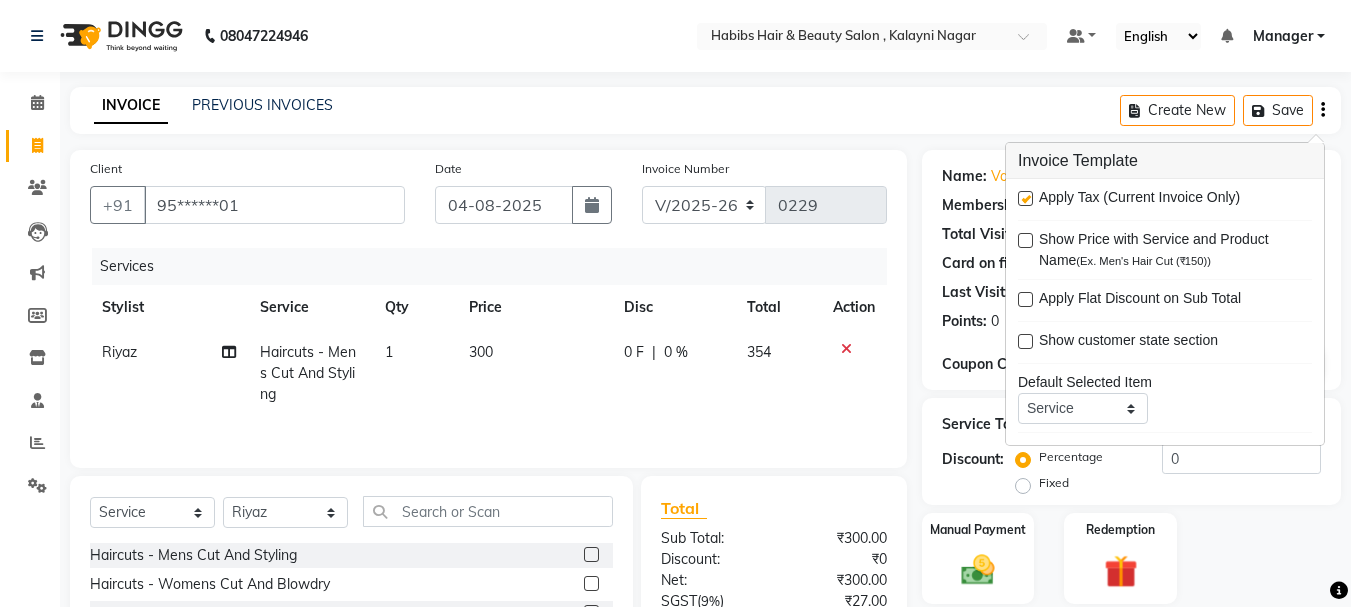 click at bounding box center (1025, 198) 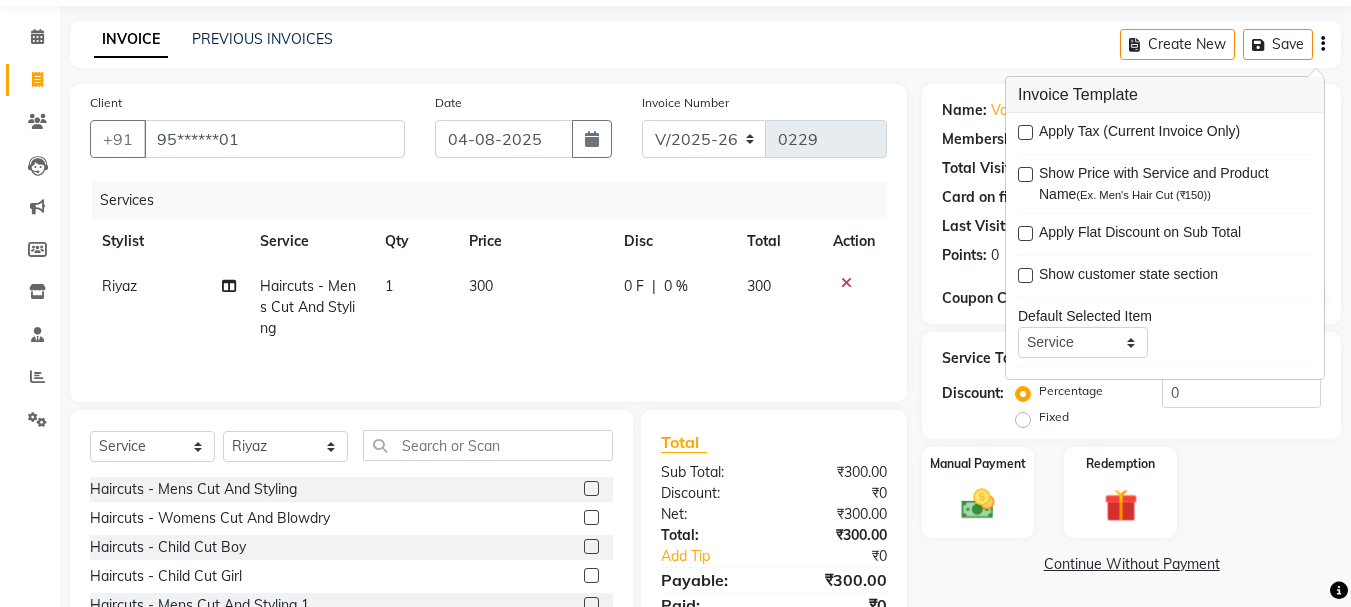 scroll, scrollTop: 194, scrollLeft: 0, axis: vertical 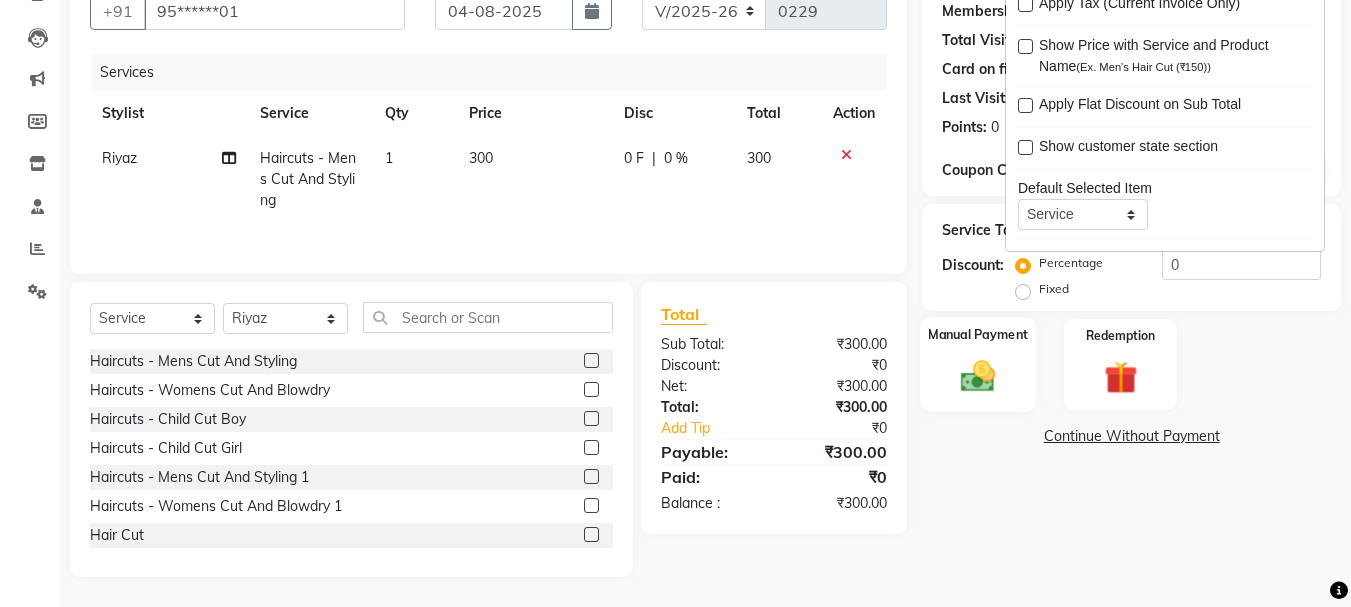 click on "Manual Payment" 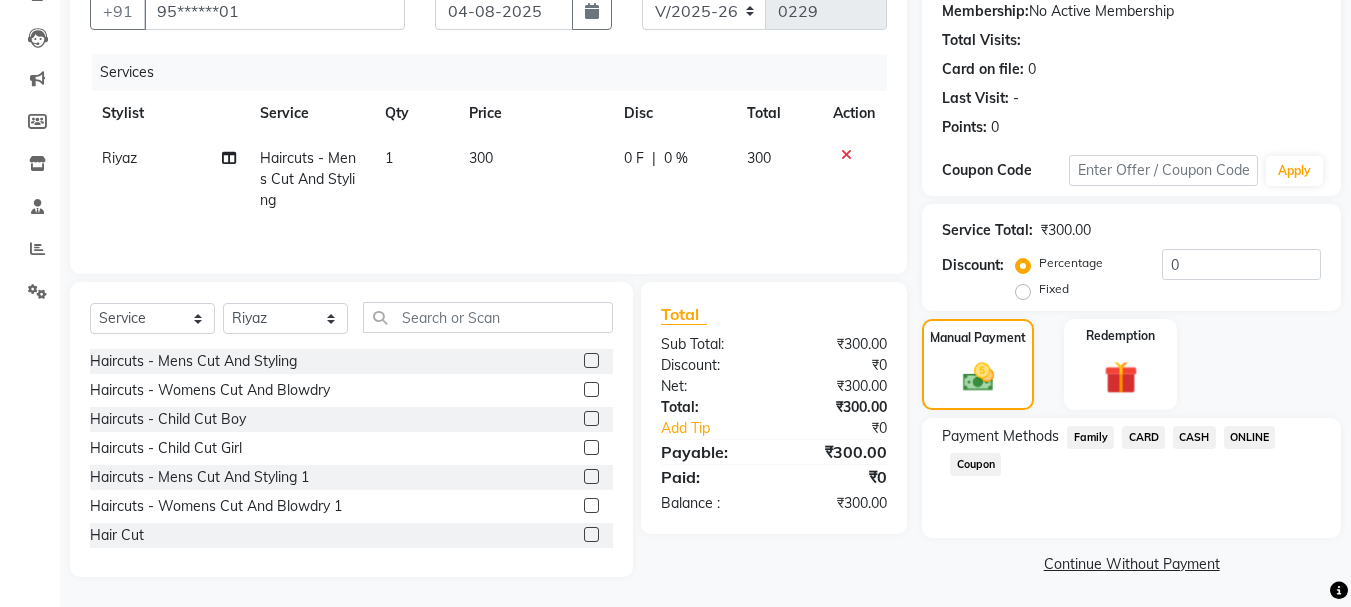 click on "CARD" 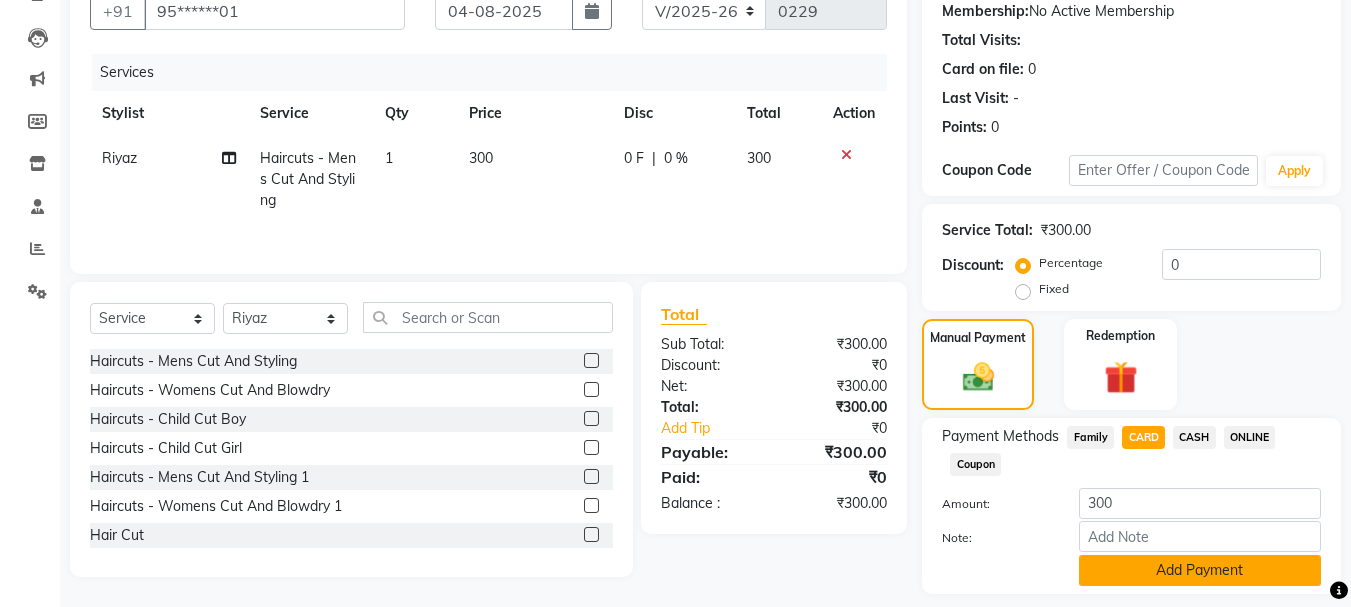 click on "Add Payment" 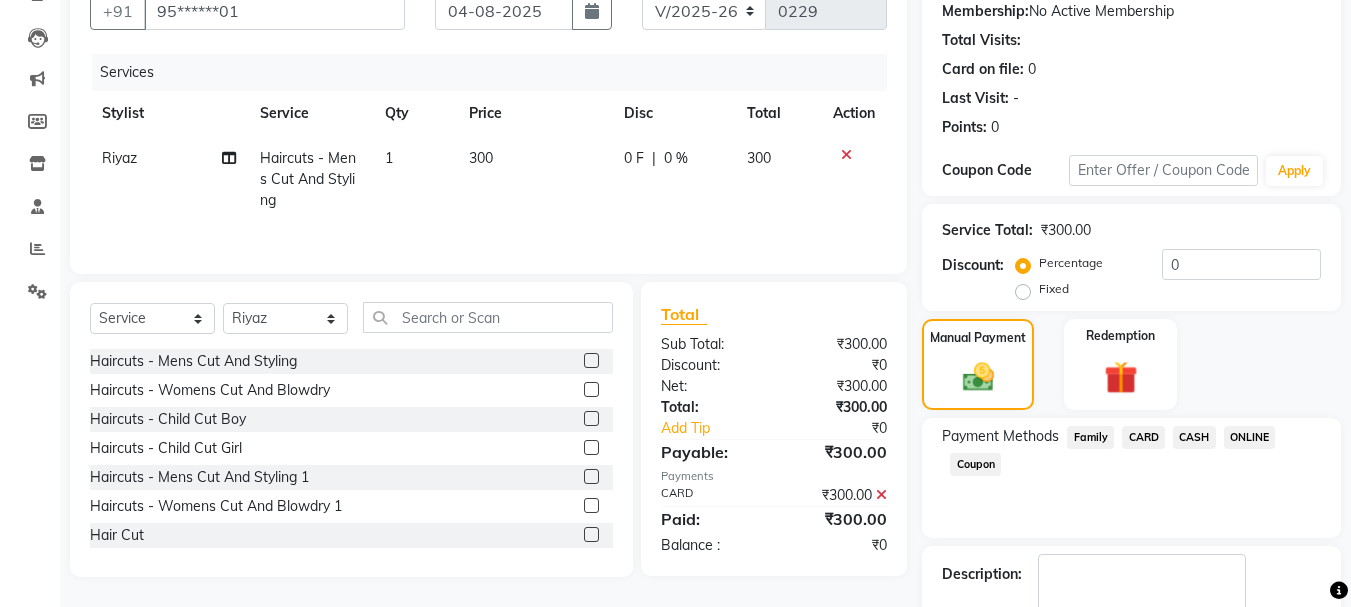 scroll, scrollTop: 309, scrollLeft: 0, axis: vertical 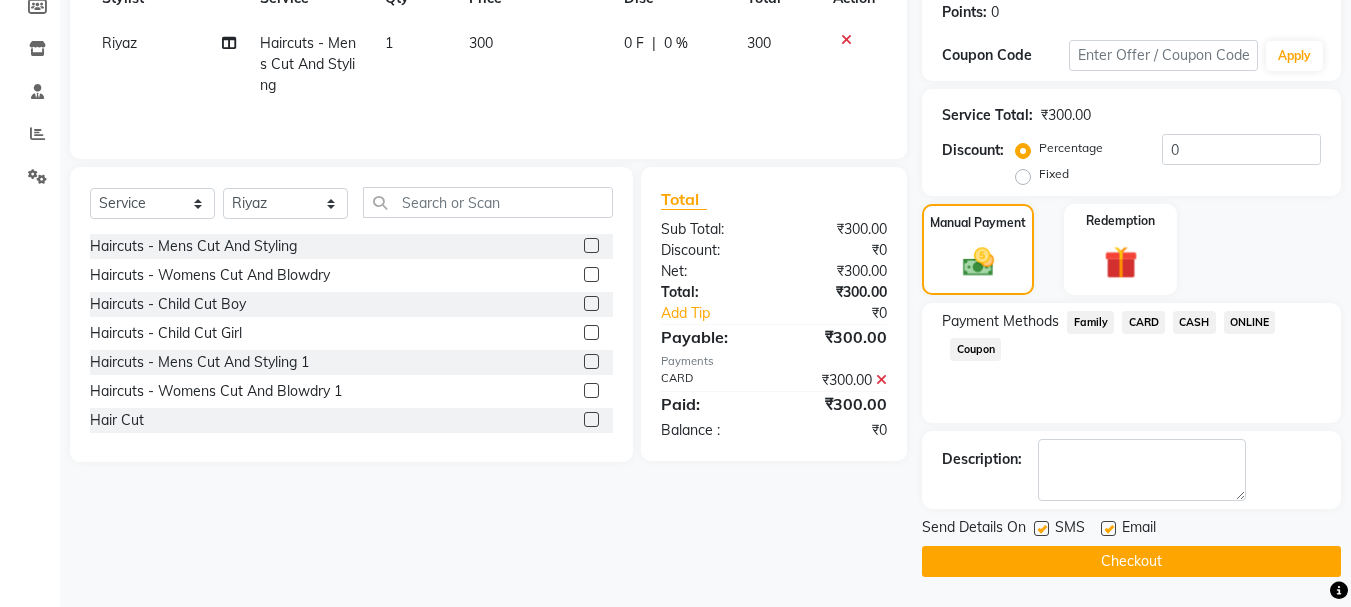 click on "Checkout" 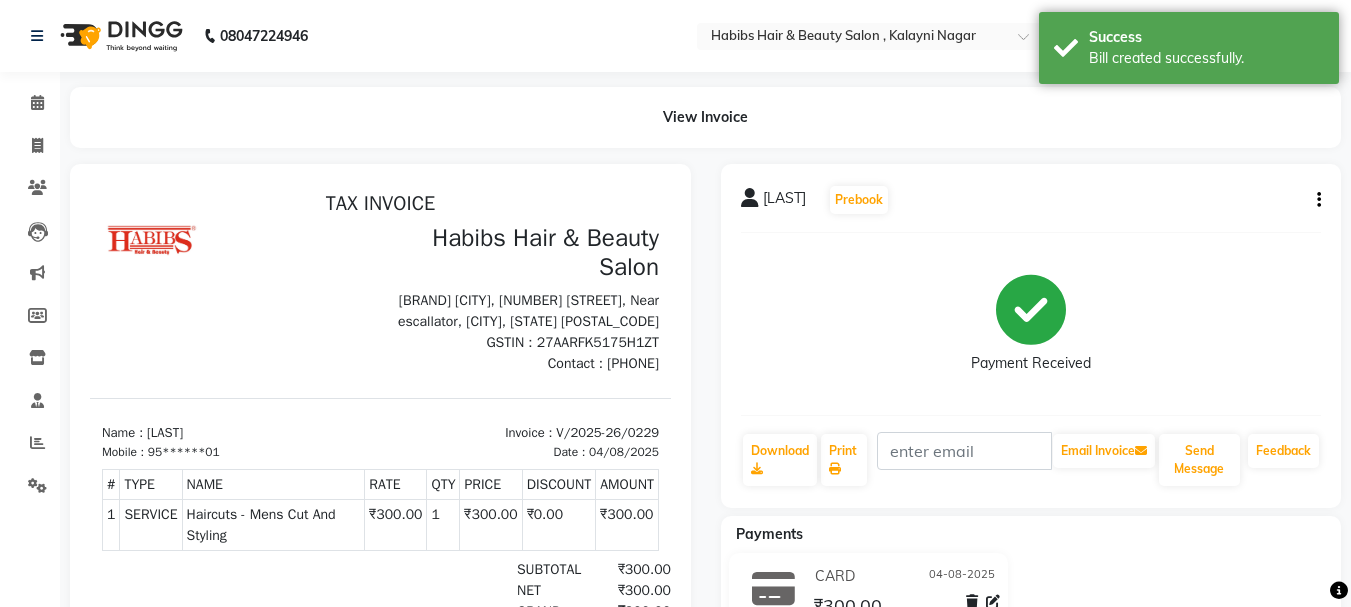 scroll, scrollTop: 0, scrollLeft: 0, axis: both 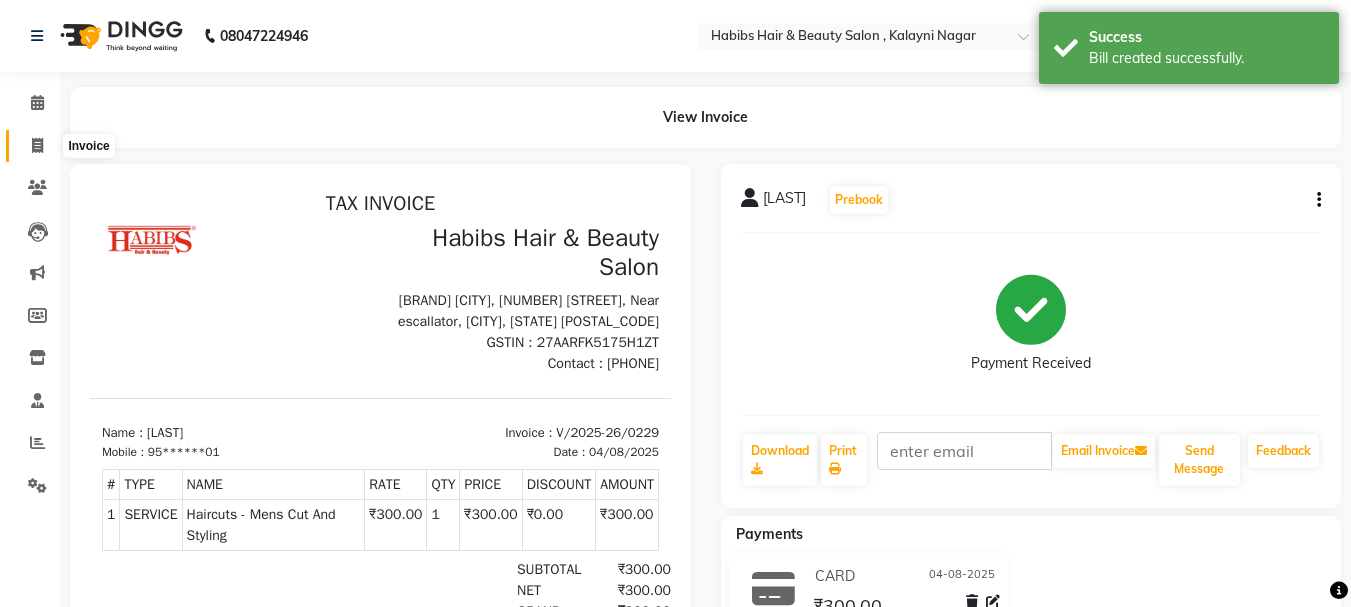 click 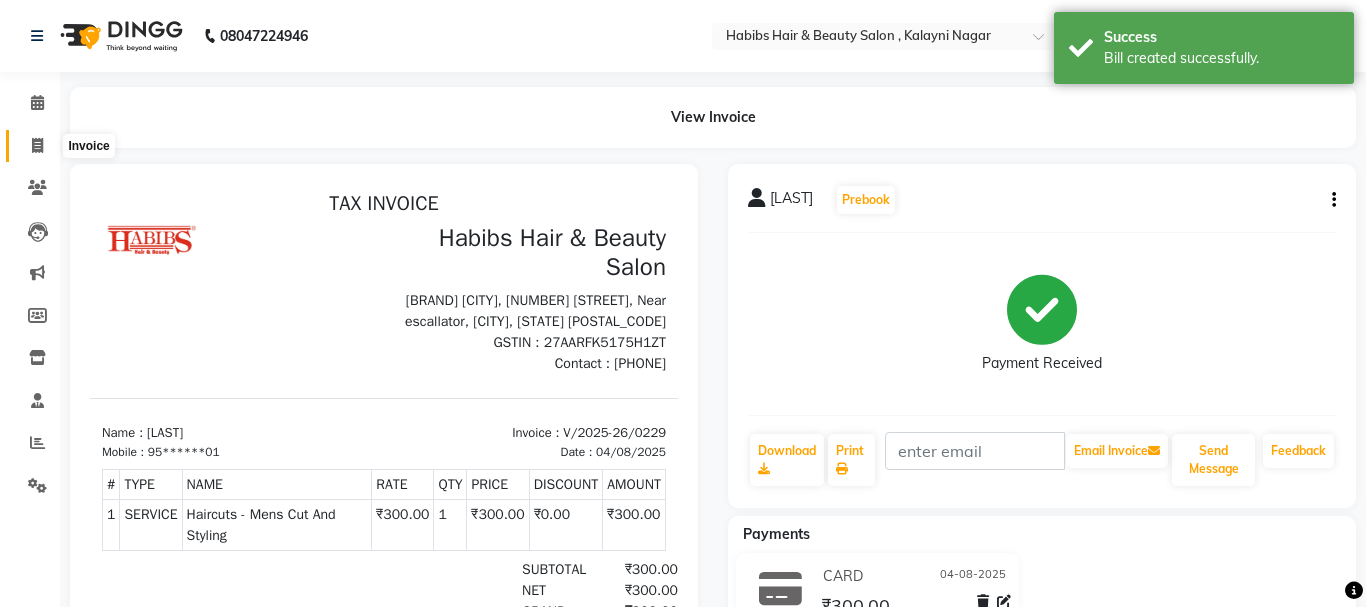 select on "4842" 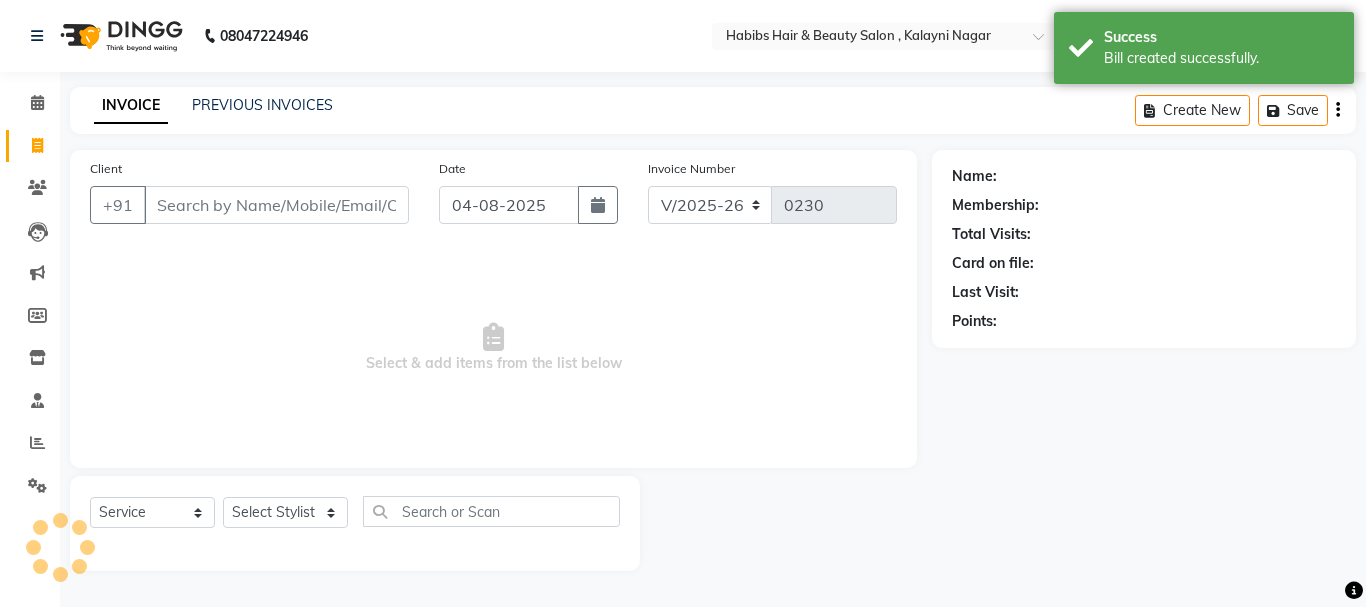 click on "Client" at bounding box center [276, 205] 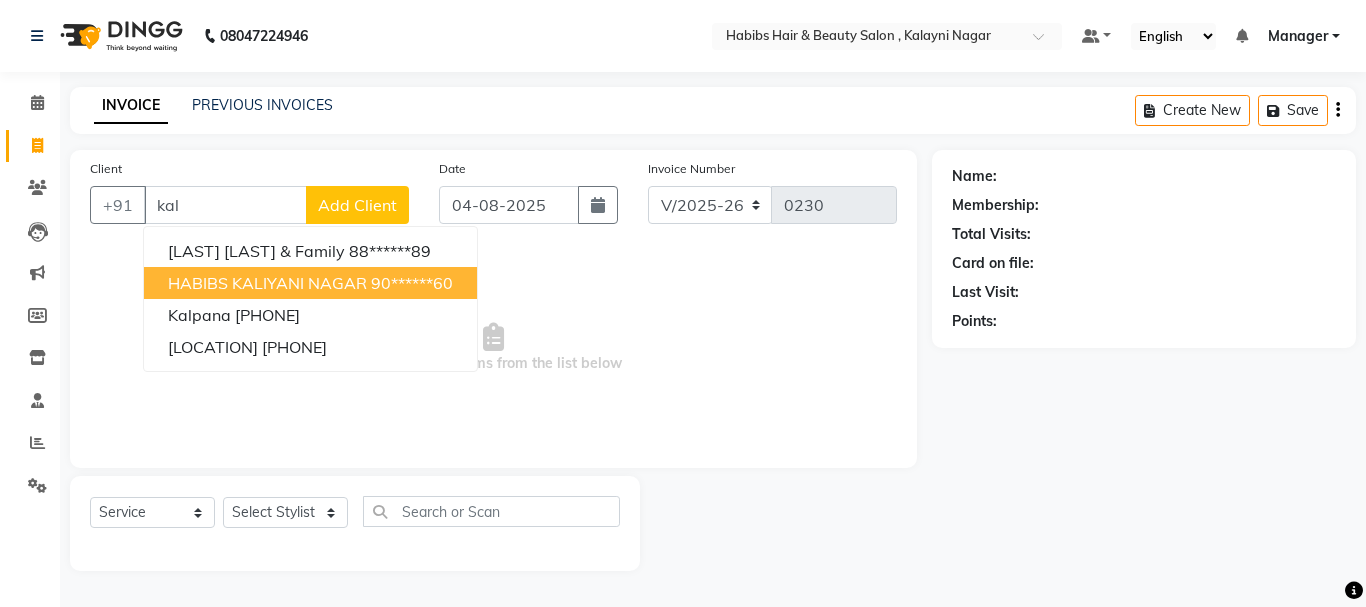 click on "HABIBS KALIYANI NAGAR  90******60" at bounding box center [310, 283] 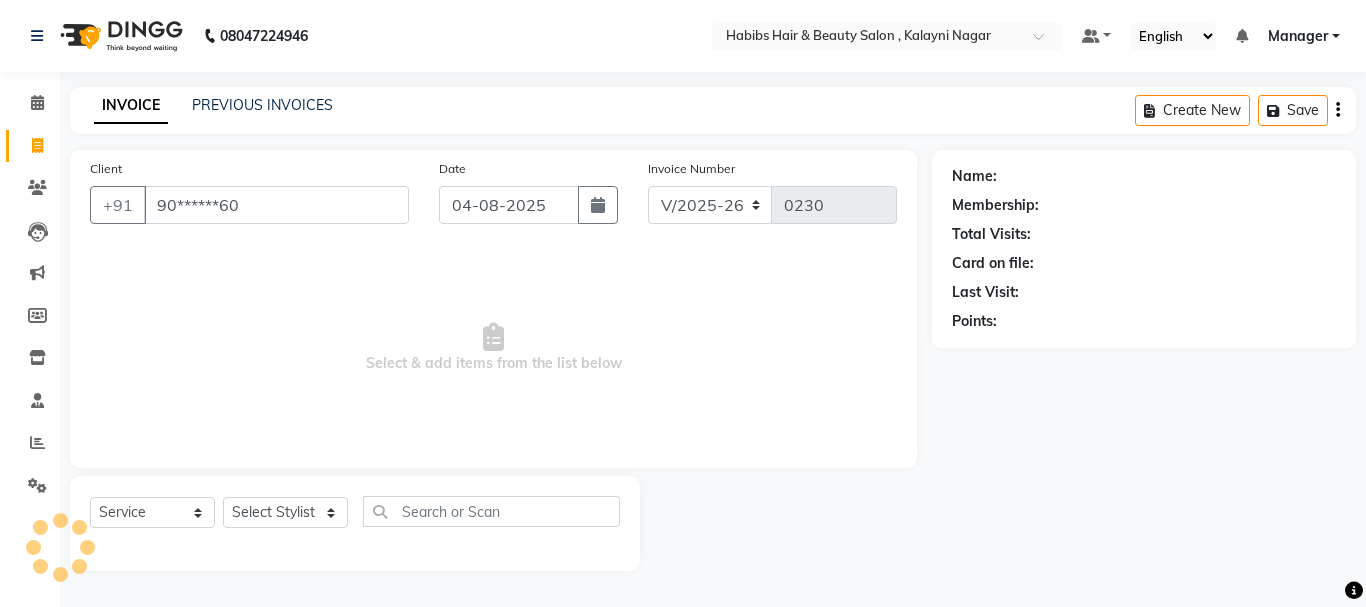 type on "90******60" 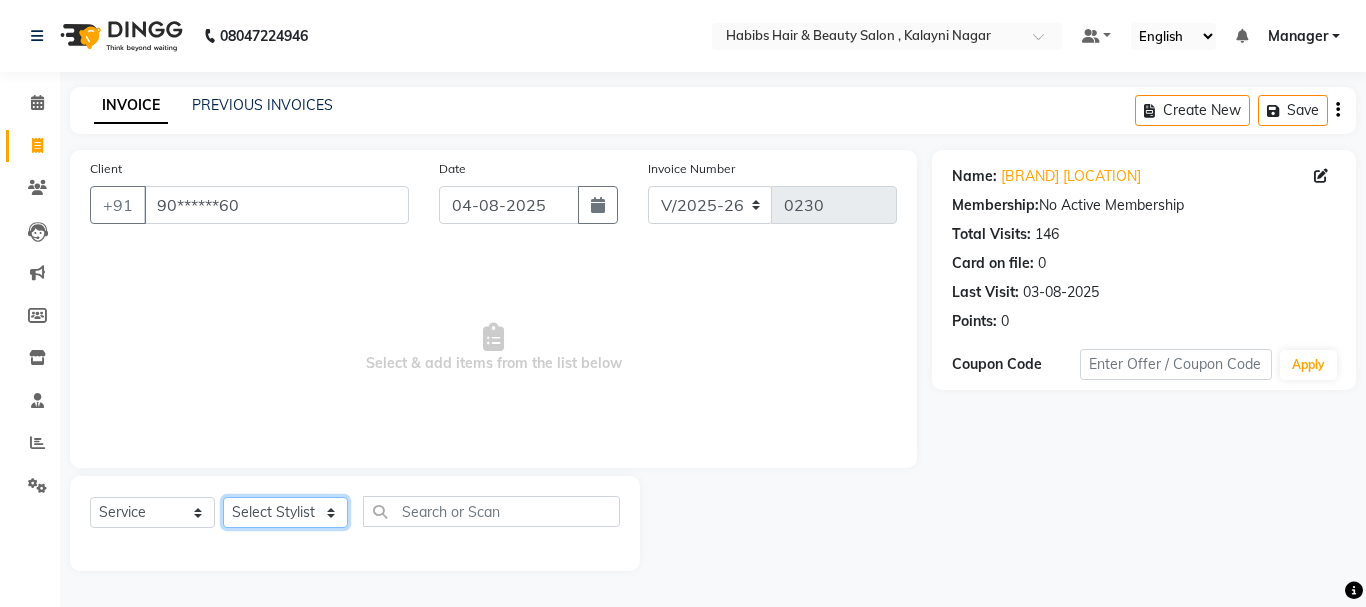 click on "Select Stylist Manager [FIRST] [LAST] [FIRST] [LAST] [FIRST] [LAST] [FIRST] [LAST] [FIRST] [LAST]" 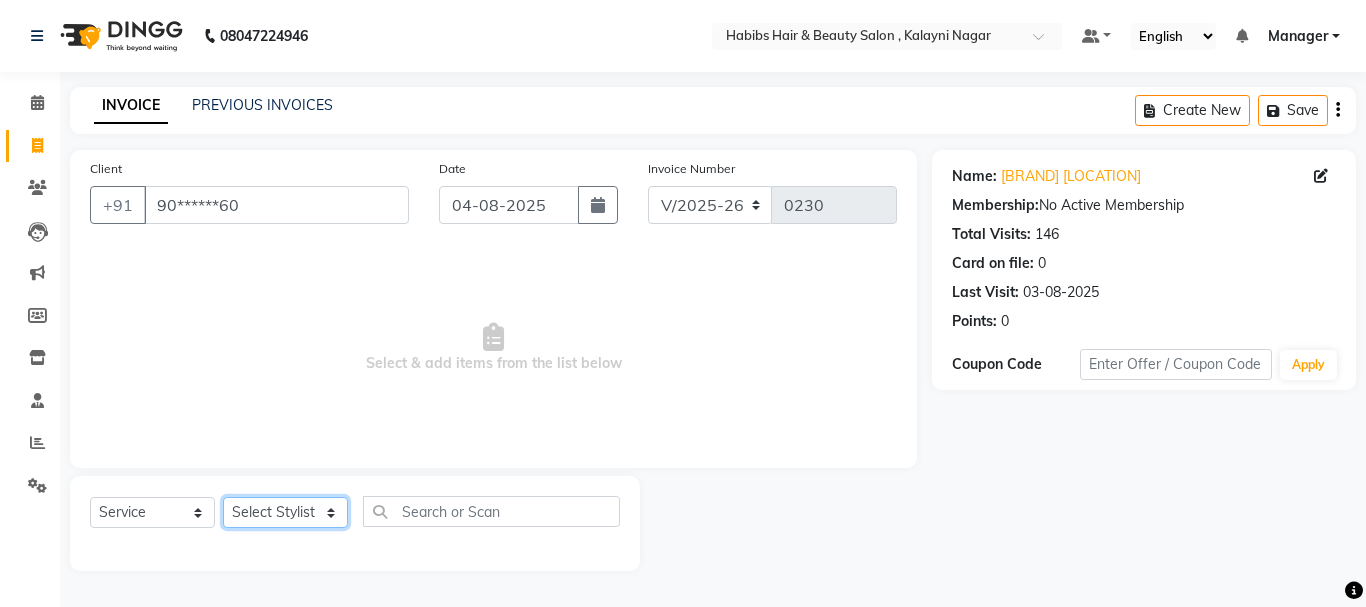 select on "30001" 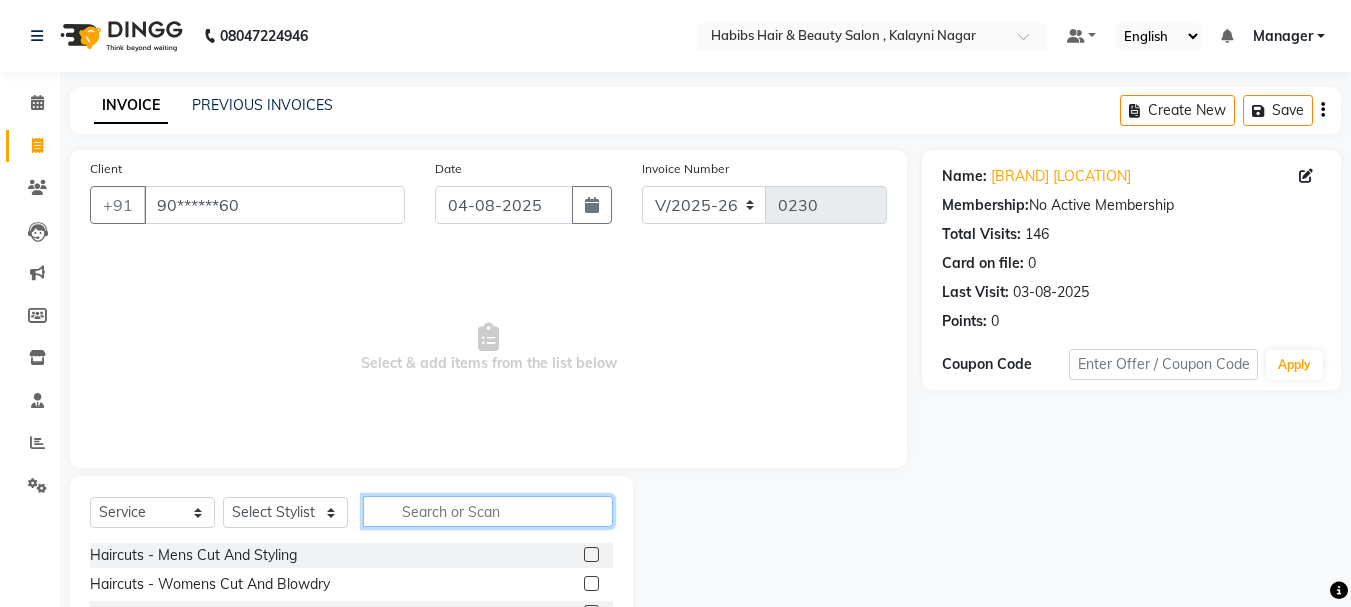 click 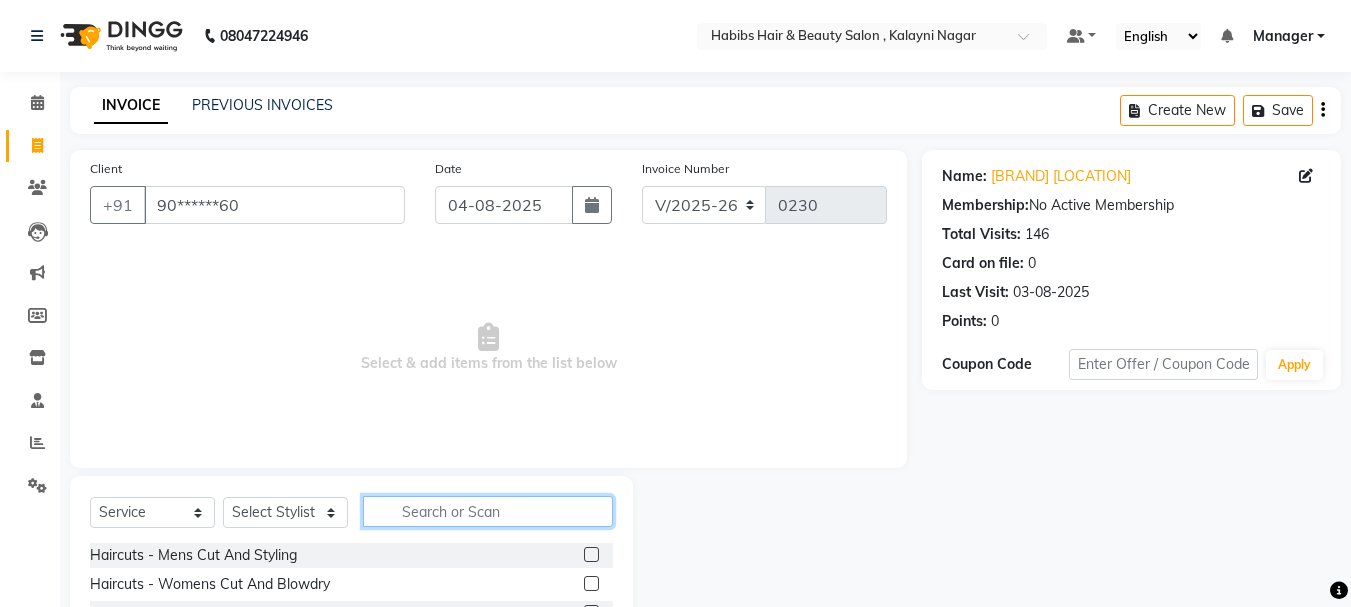 scroll, scrollTop: 300, scrollLeft: 0, axis: vertical 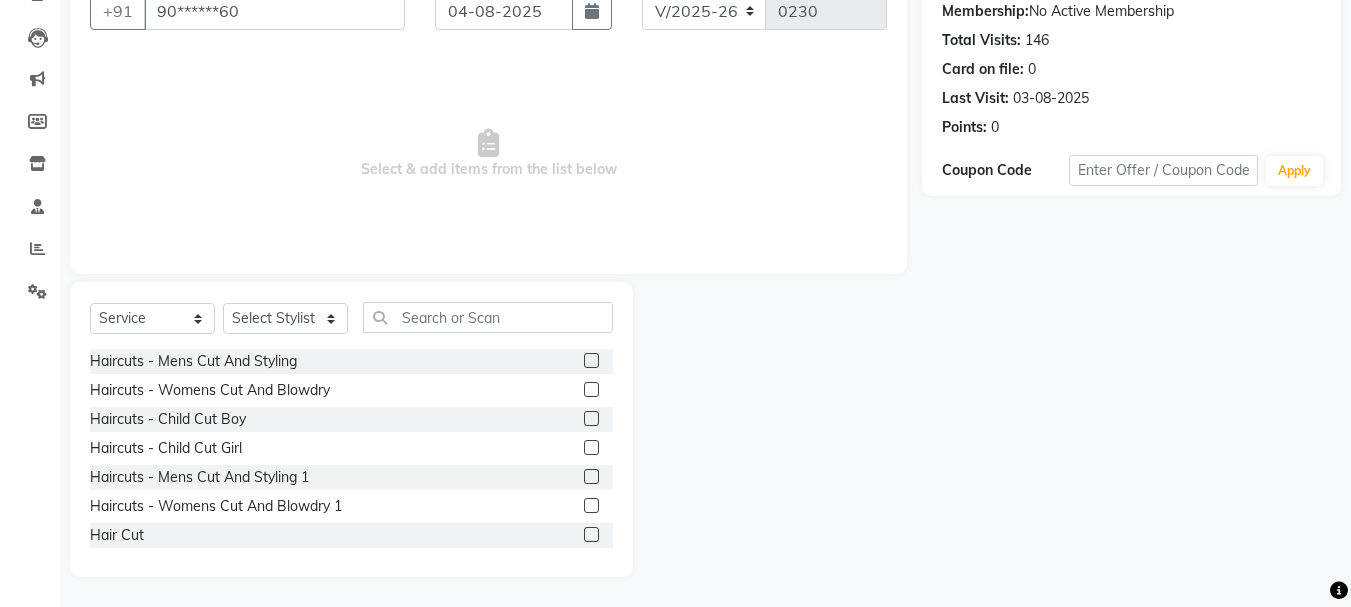 click 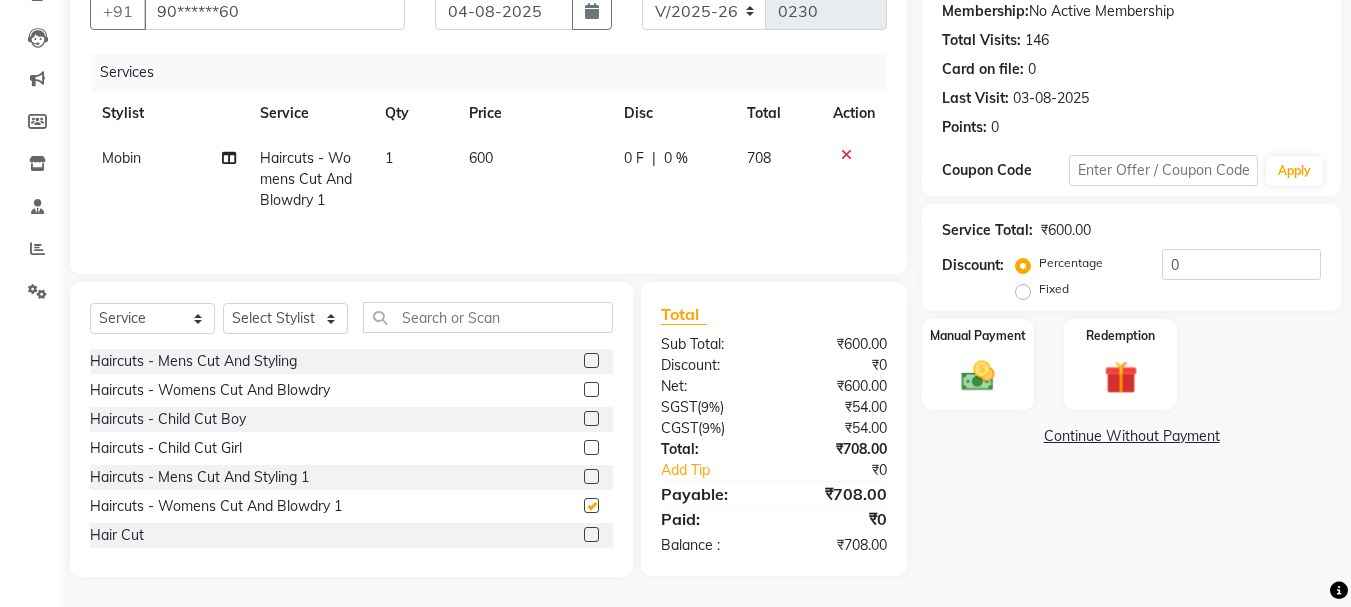 checkbox on "false" 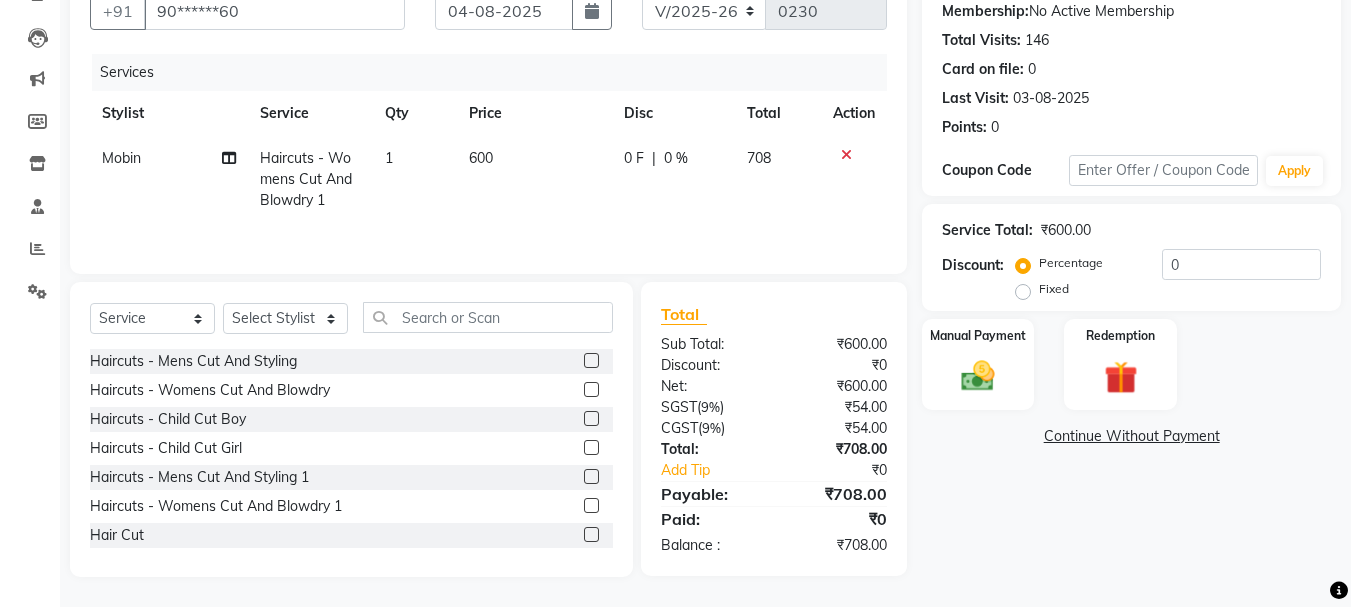 click on "600" 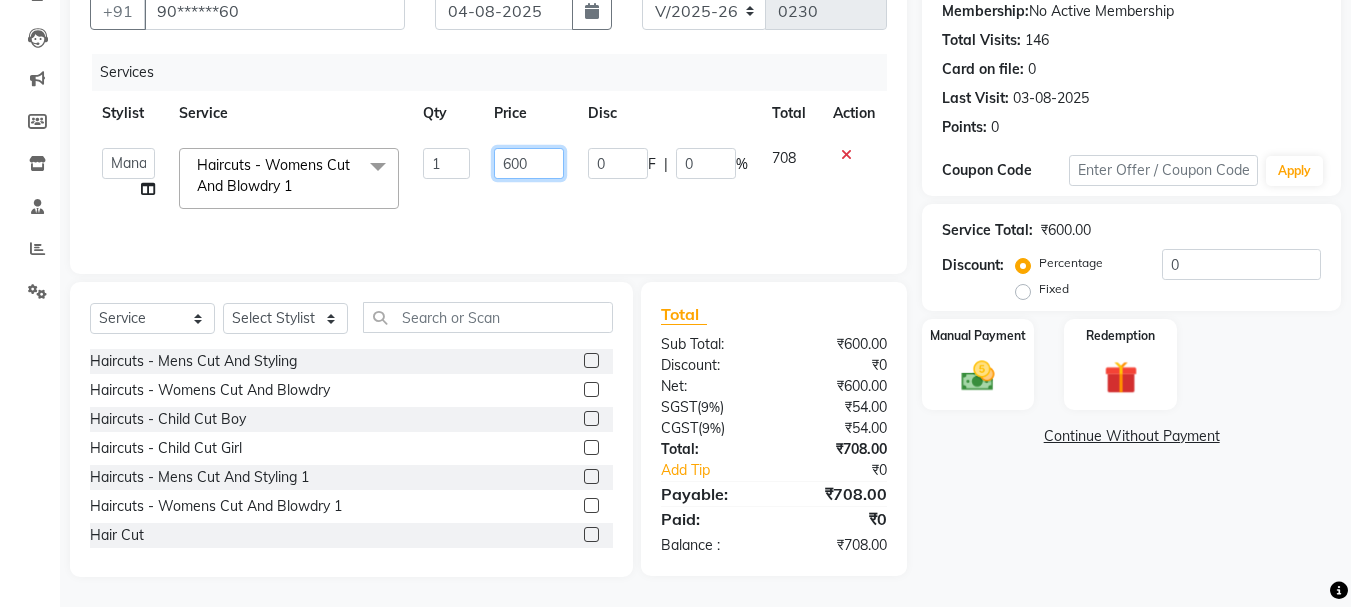drag, startPoint x: 506, startPoint y: 168, endPoint x: 569, endPoint y: 171, distance: 63.07139 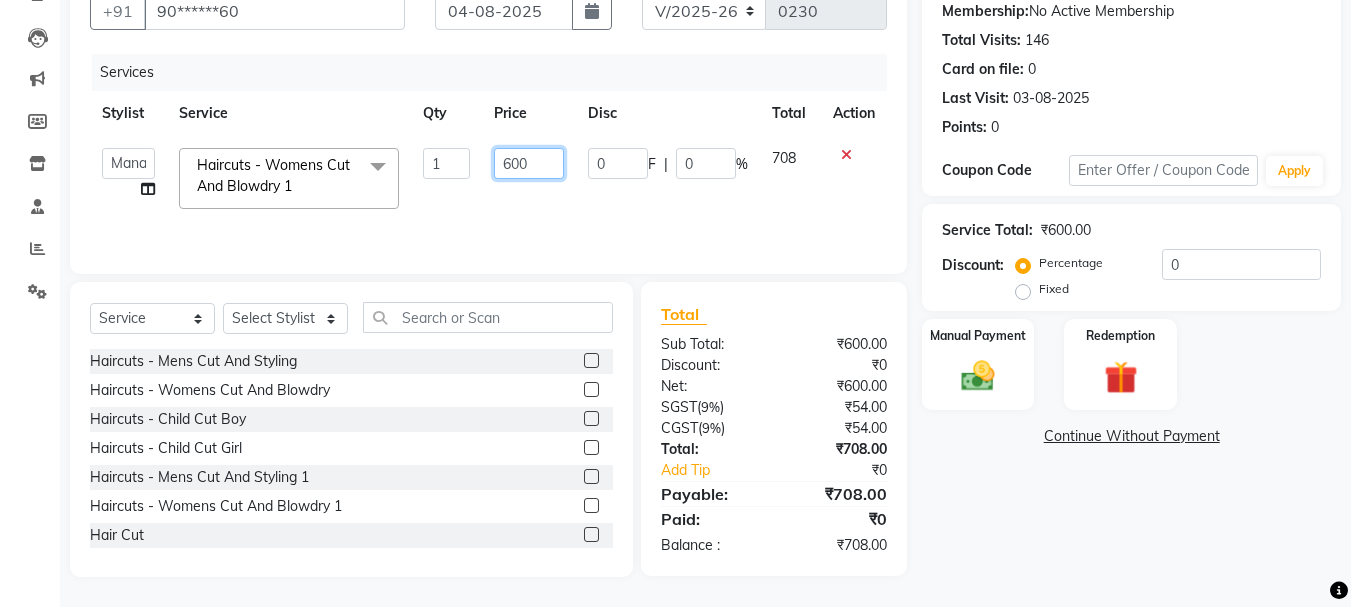 click on "600" 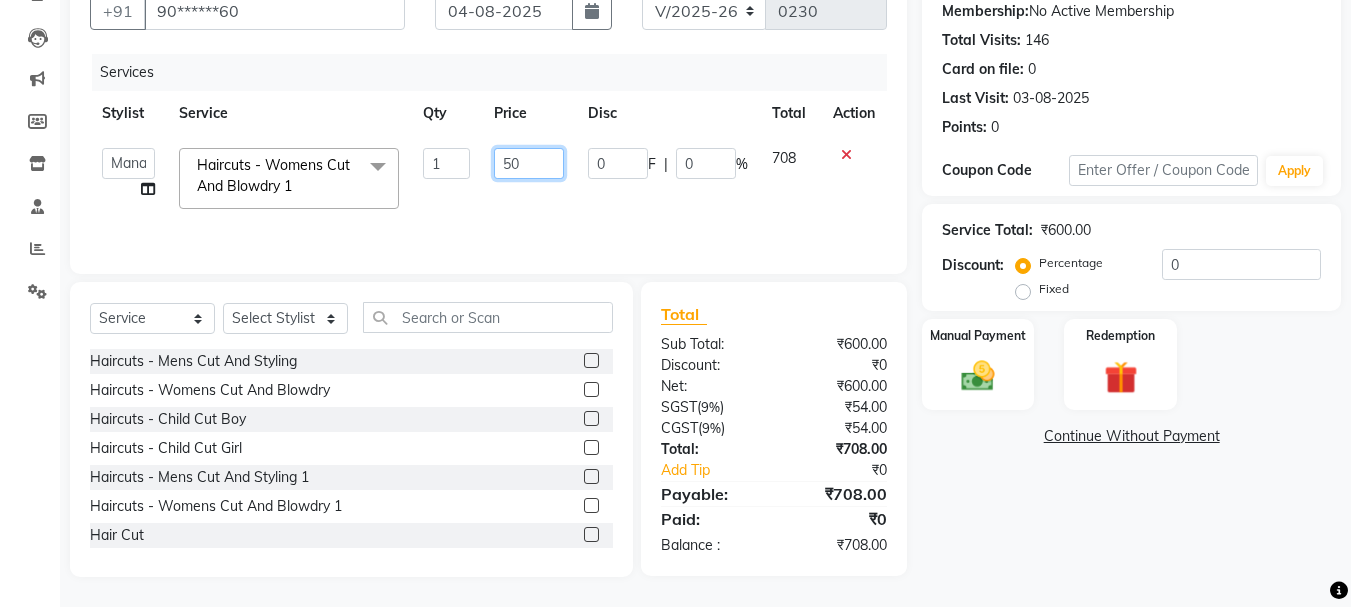 type on "500" 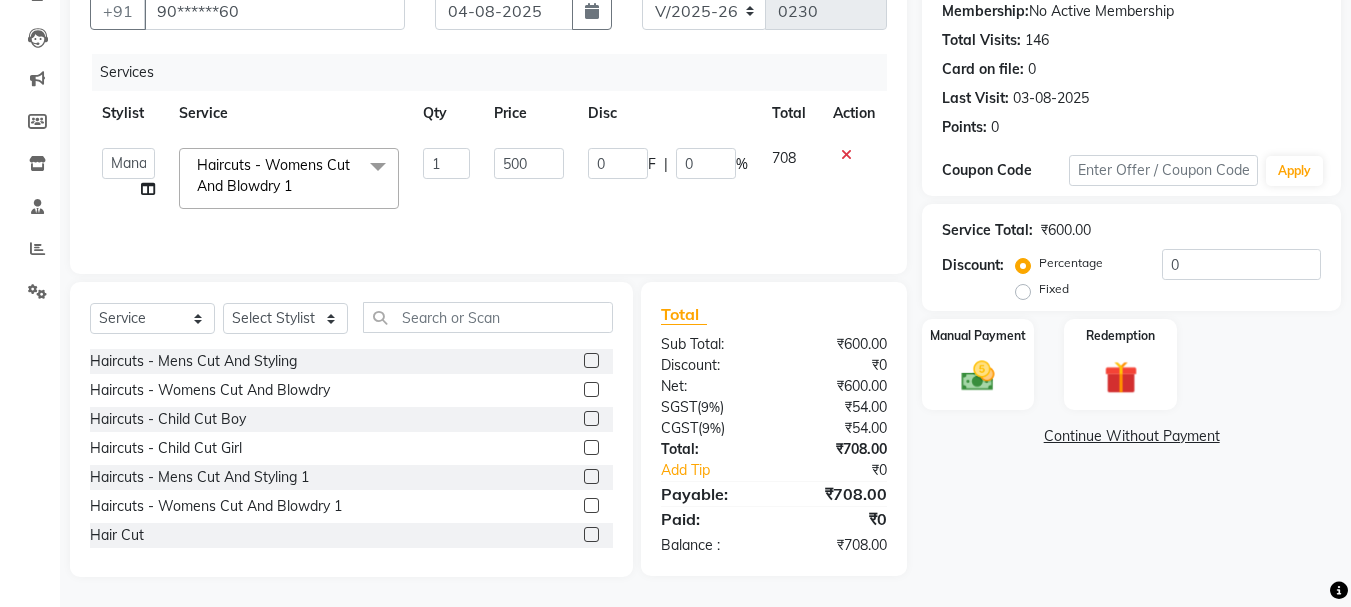 click on "Services Stylist Service Qty Price Disc Total Action  Manager   Mobin   Niyaz   Riyaz   sajuddin    Shabnam    Sunita   Wasim  Haircuts -  Womens Cut And Blowdry 1  x Haircuts -  Mens Cut And Styling Haircuts -  Womens Cut And Blowdry Haircuts -  Child Cut Boy Haircuts -  Child Cut Girl Haircuts -  Mens Cut And Styling 1 Haircuts -  Womens Cut And Blowdry 1 Hair Cut Demo PKG Blowdry  -  Wash And Blast Dry Blowdry  -  Shoulder Length Blowdry  -  Below Shoulder Blowdry  -  Incurl Outcurl Root touchup Blowdry  -  Up to waist Shoulder Ironing  -  Shoulder Length Ironing  -  Below Shoulder Ironing  -  Extra Long Tonging  -  Shoulder Length Tonging  -  Below Shoulder Tonging  -  Extra Long Styling  -  Mens Hair Wash Styling  -  Mens Styling Styling  -  Beard Trim Styling  -  Foam Shave Styling  -  Men'S Beard Styling Highlights -  Bob Length Highlights -  Shoulder Length Highlights -  Below Shoulder Highlights -  Upto Waist Highlights -  Creative Highlights Highlights -  Change Of Colour / Colour Correction Botox" 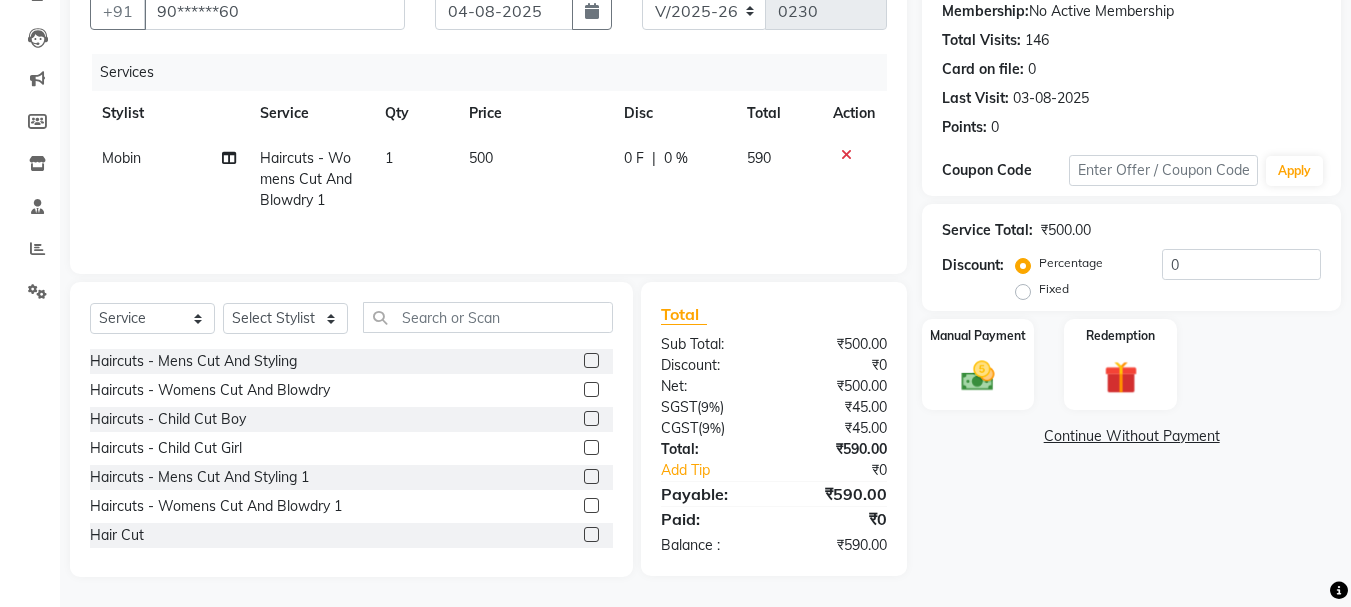 scroll, scrollTop: 0, scrollLeft: 0, axis: both 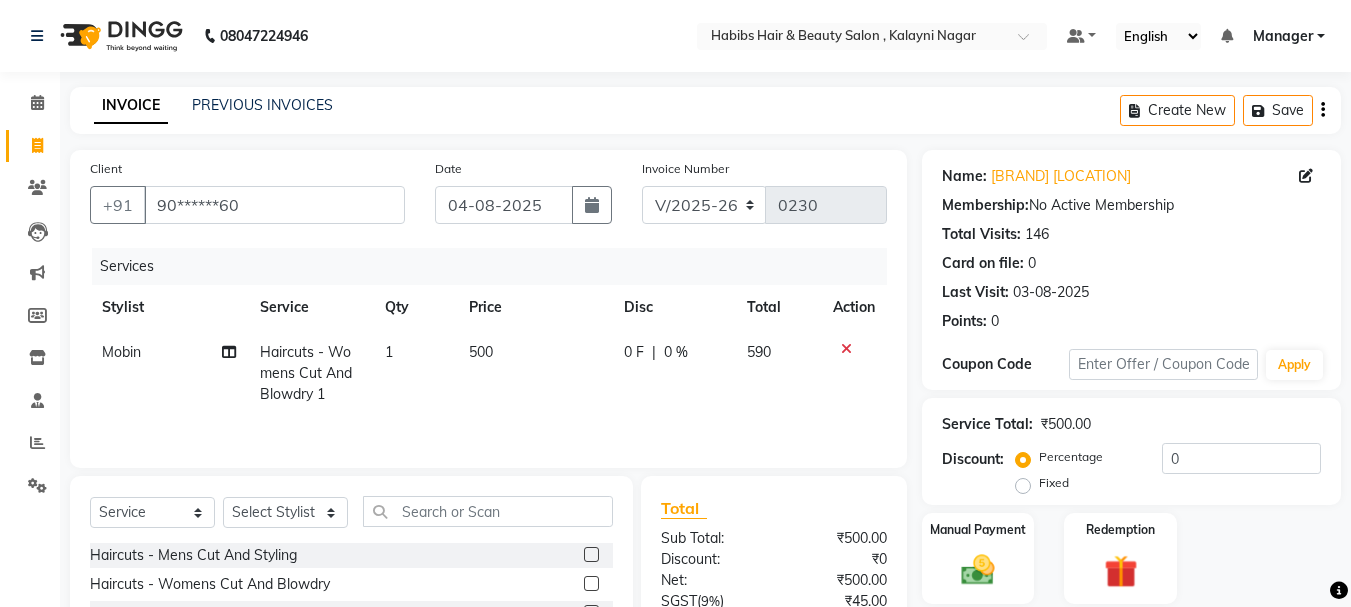 click 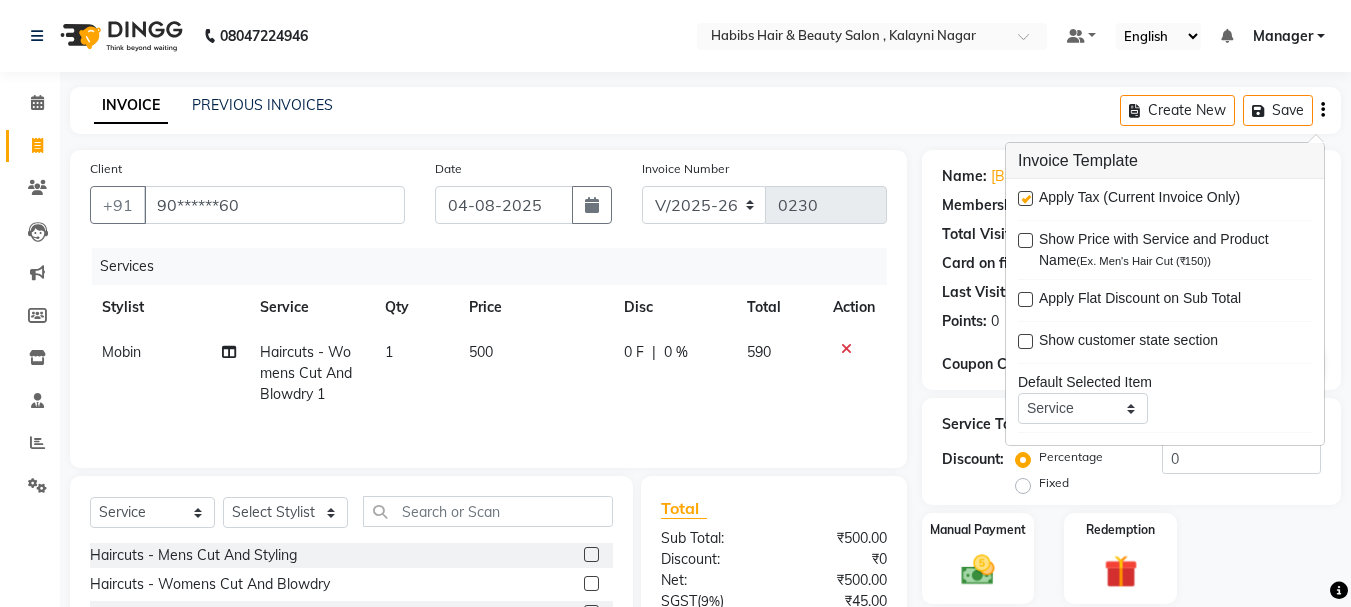 click at bounding box center (1025, 198) 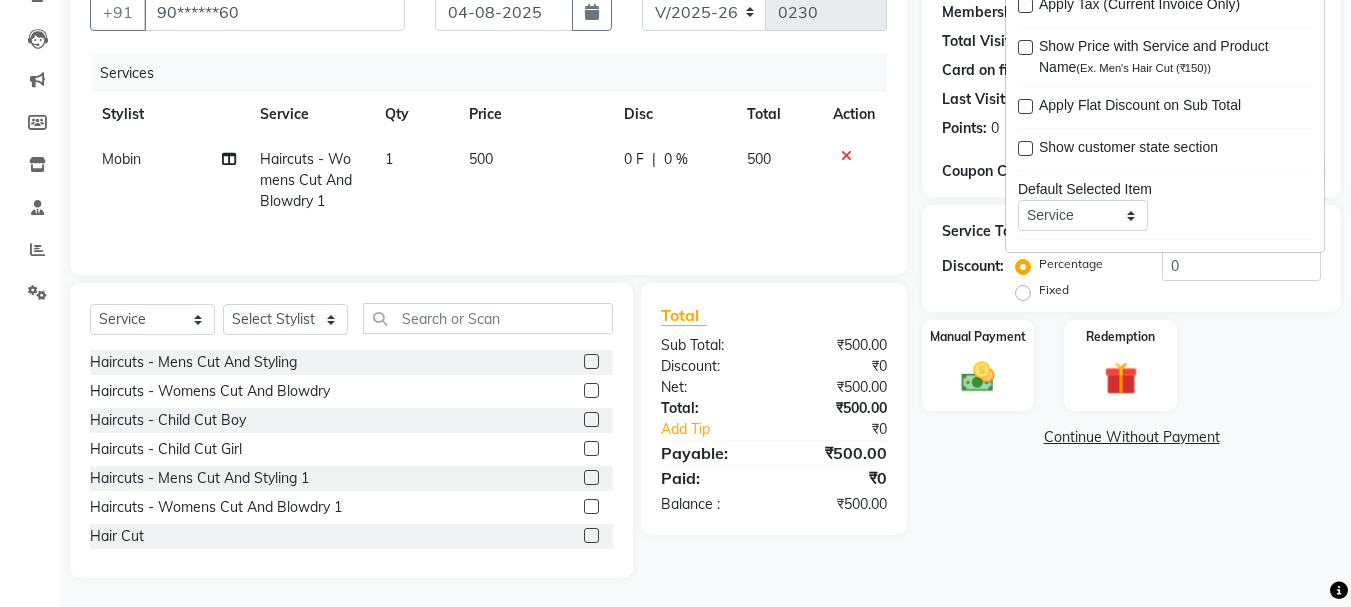 scroll, scrollTop: 194, scrollLeft: 0, axis: vertical 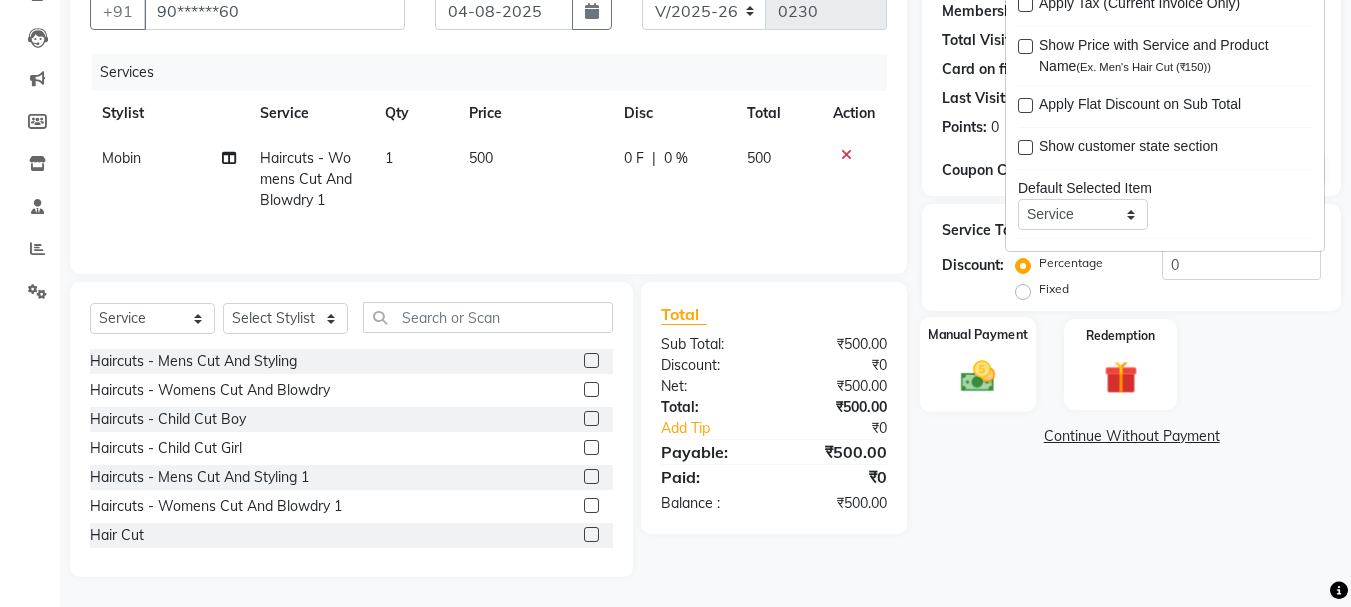 drag, startPoint x: 986, startPoint y: 355, endPoint x: 998, endPoint y: 355, distance: 12 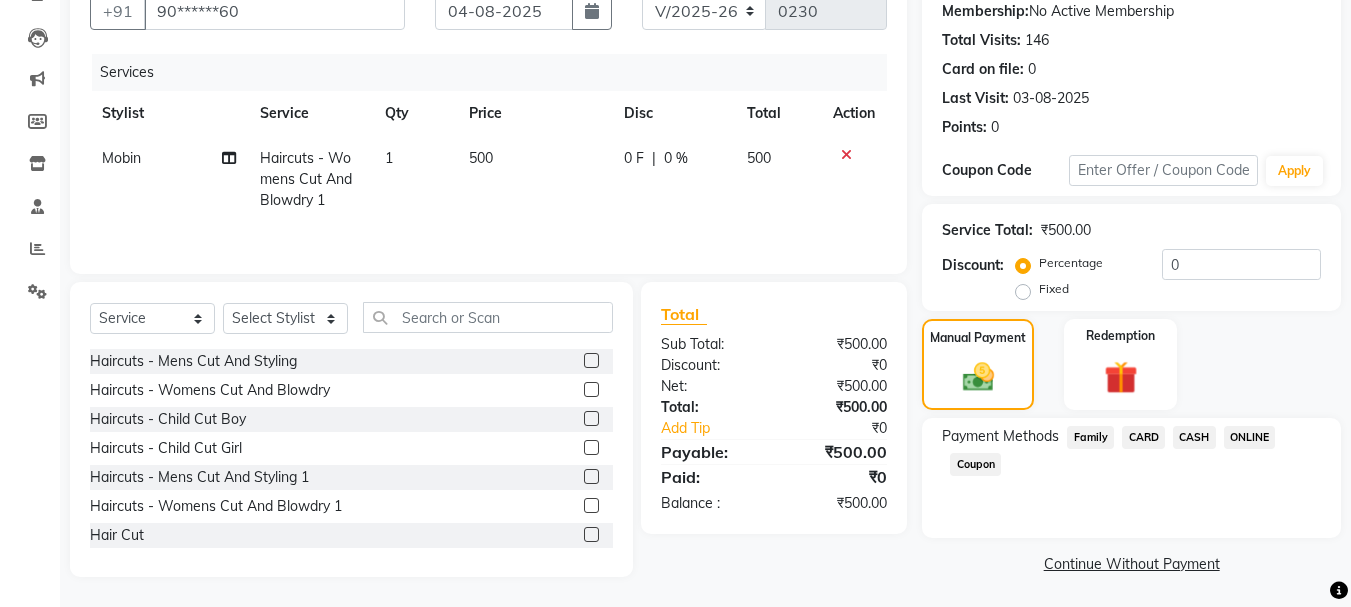 click on "ONLINE" 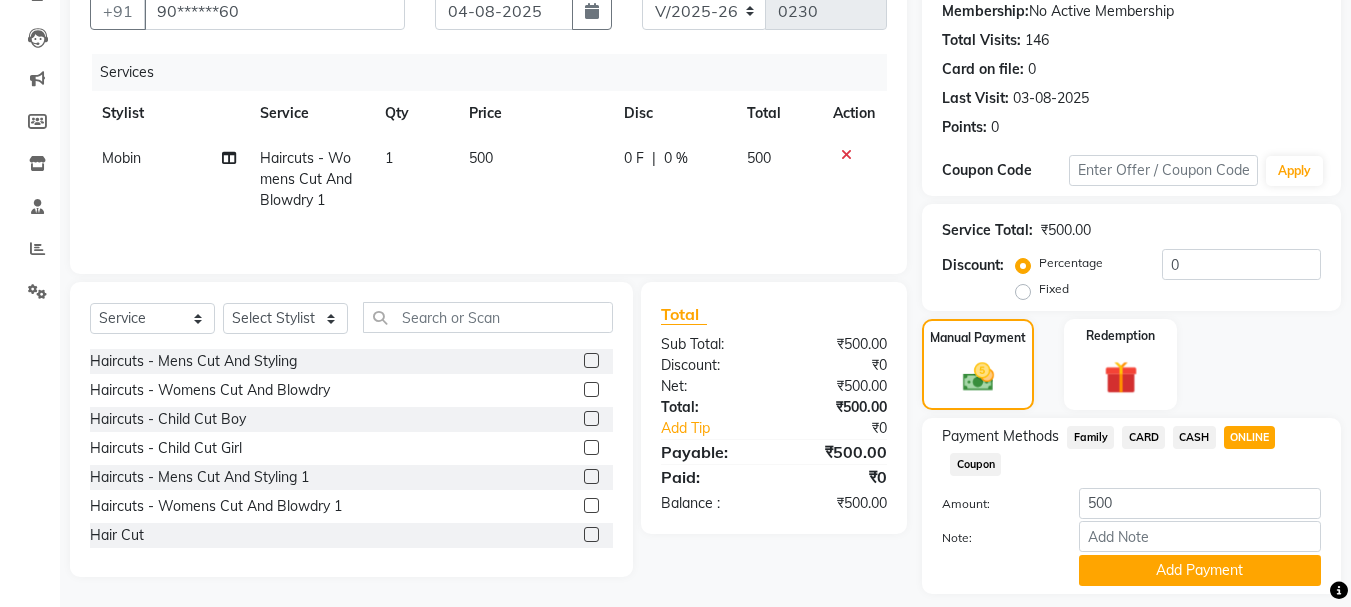 scroll, scrollTop: 252, scrollLeft: 0, axis: vertical 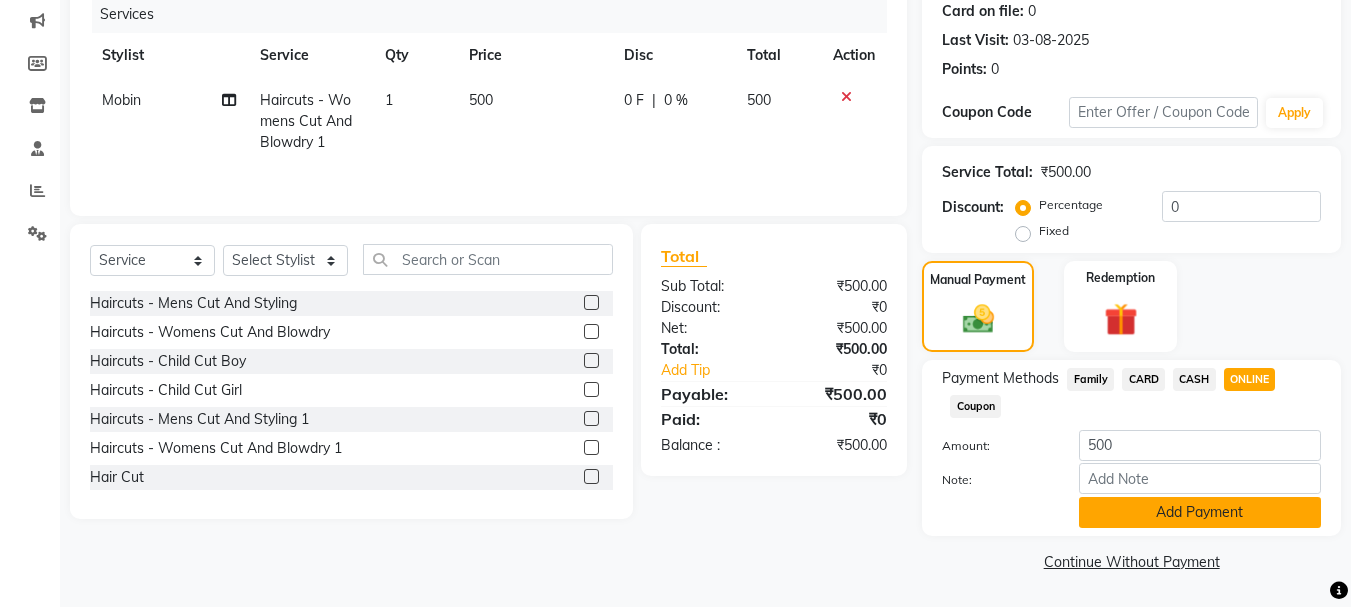 click on "Add Payment" 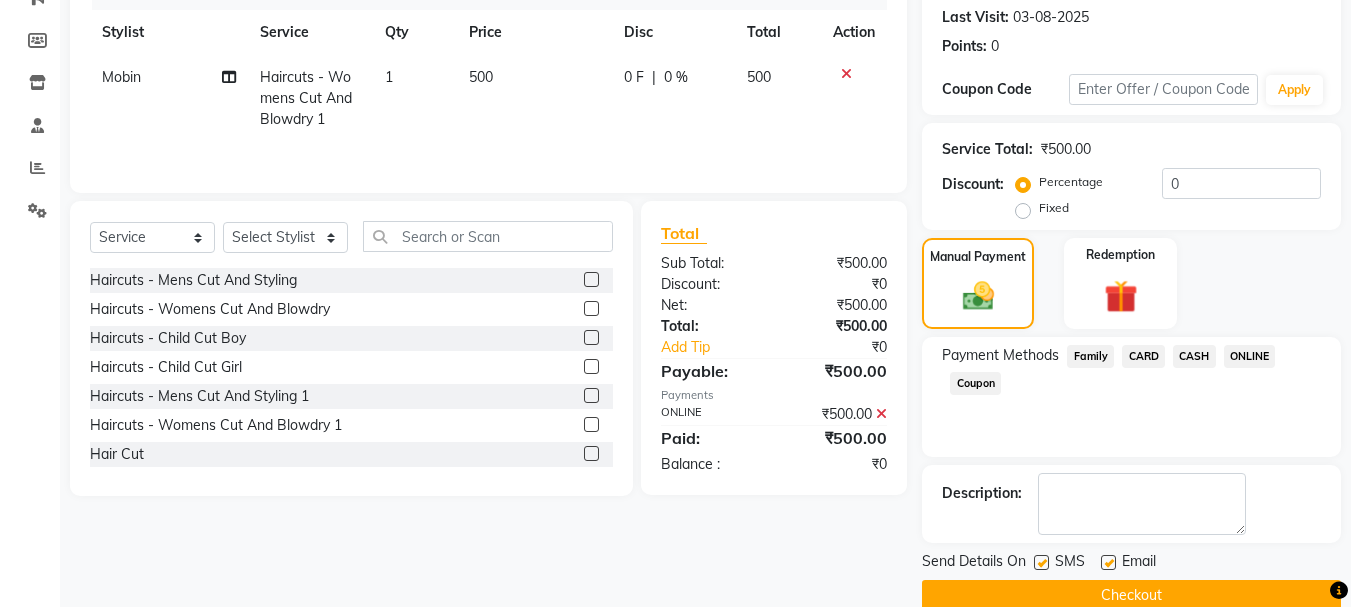 scroll, scrollTop: 309, scrollLeft: 0, axis: vertical 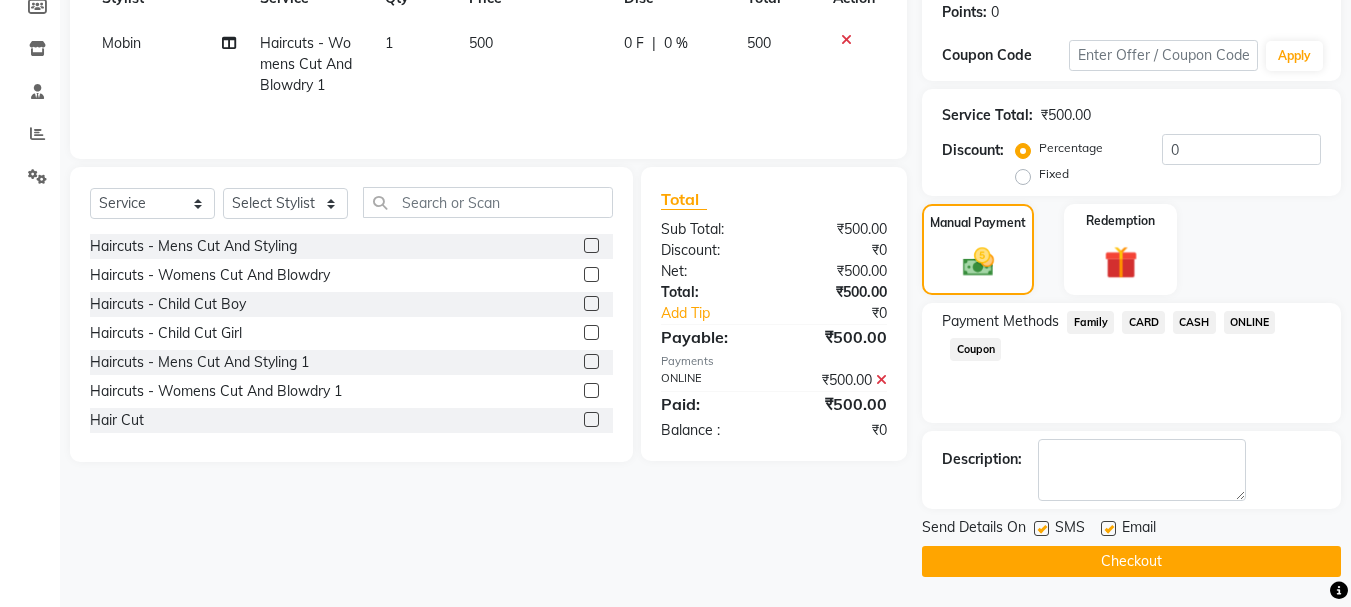 click on "Checkout" 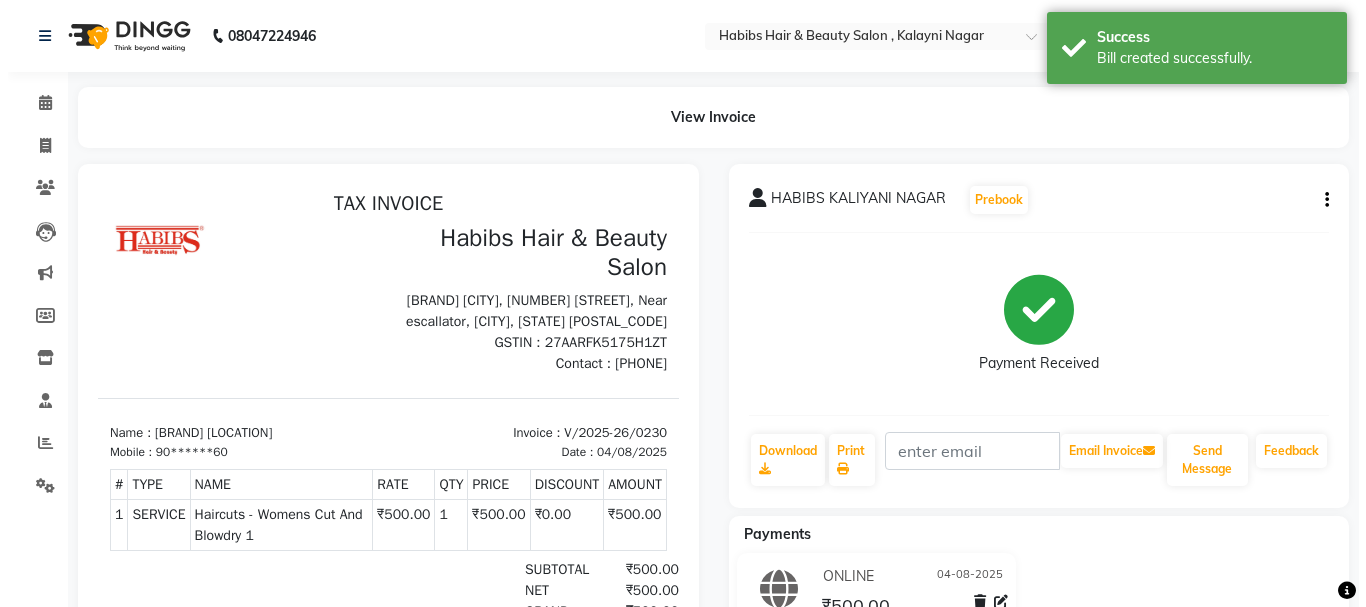 scroll, scrollTop: 0, scrollLeft: 0, axis: both 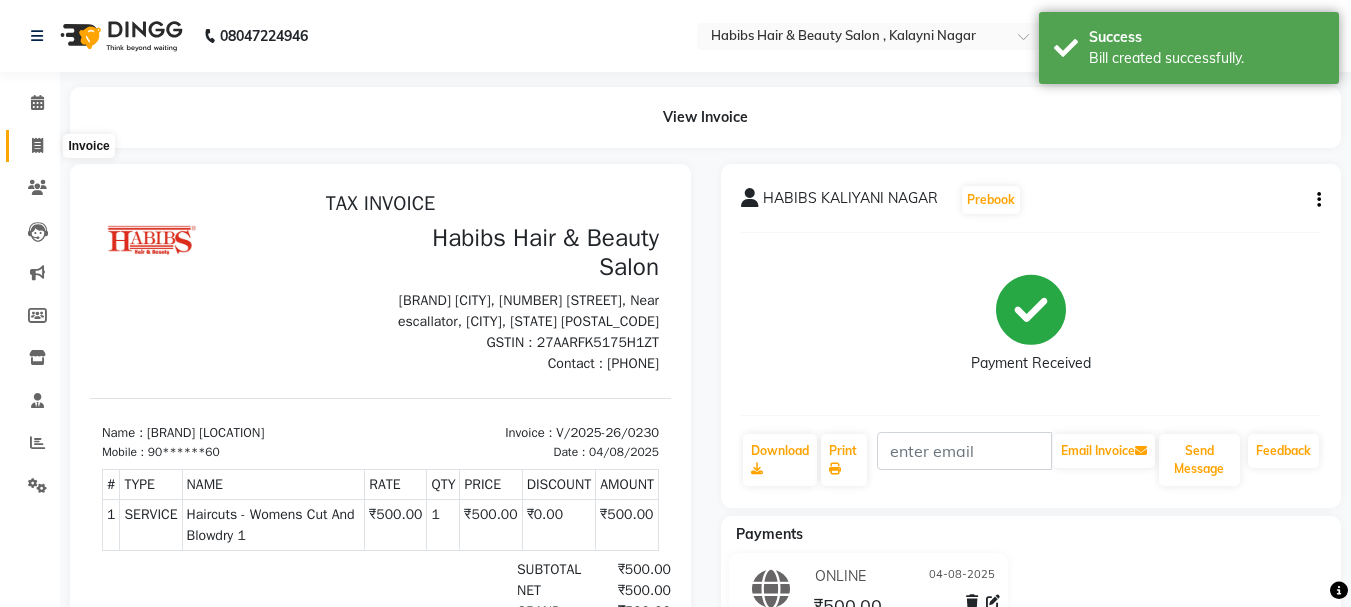 click 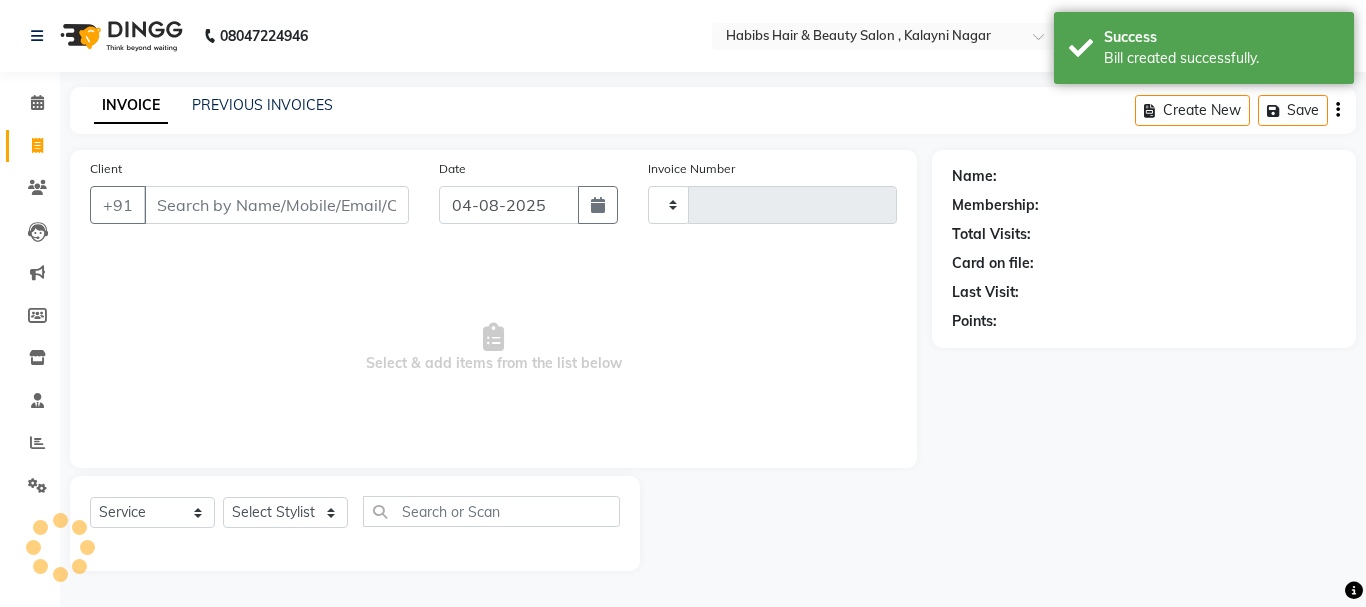 type on "0231" 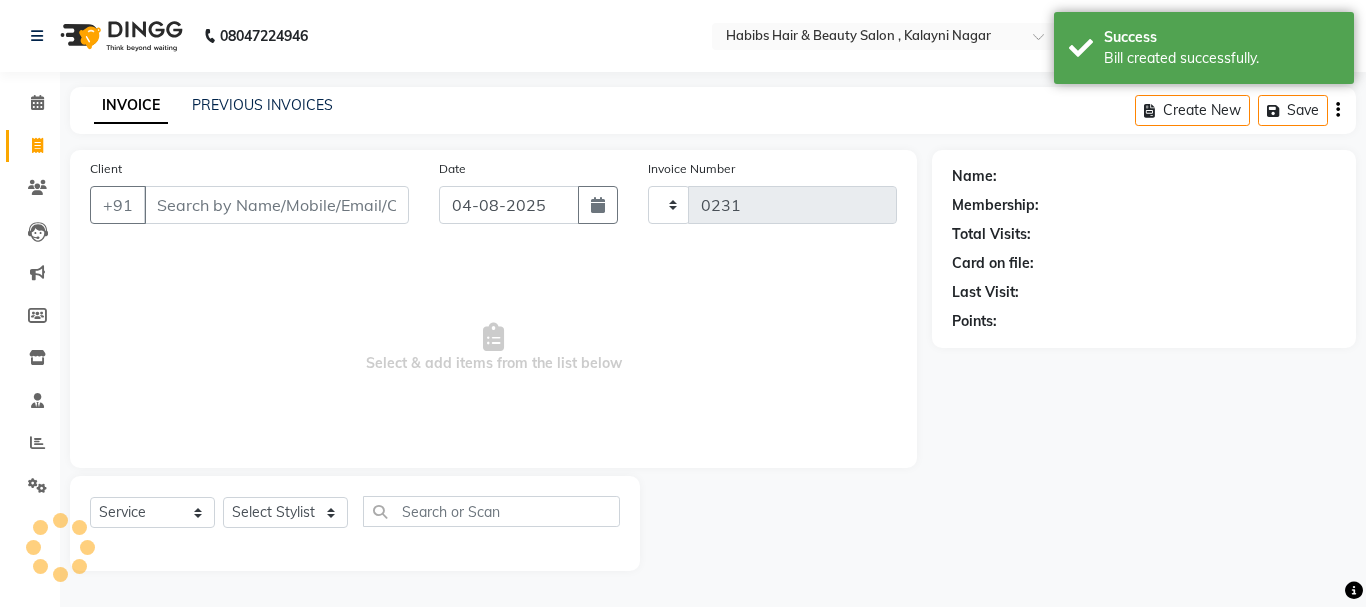 select on "4842" 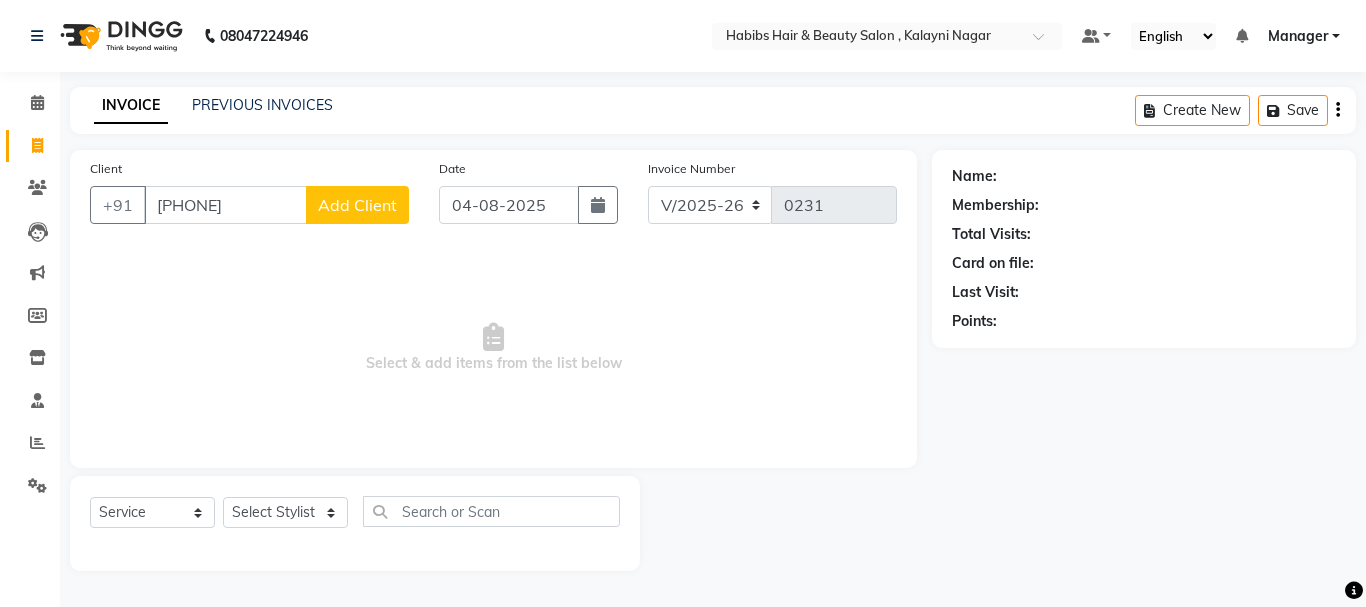 type on "7507550815" 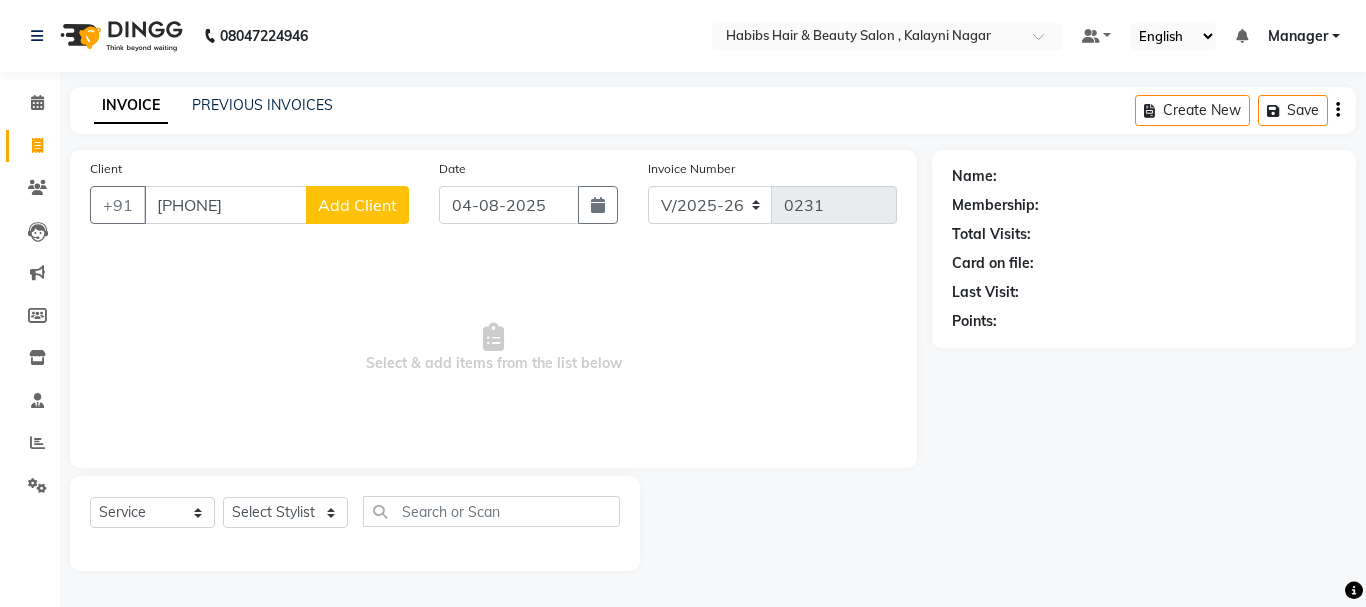 select on "22" 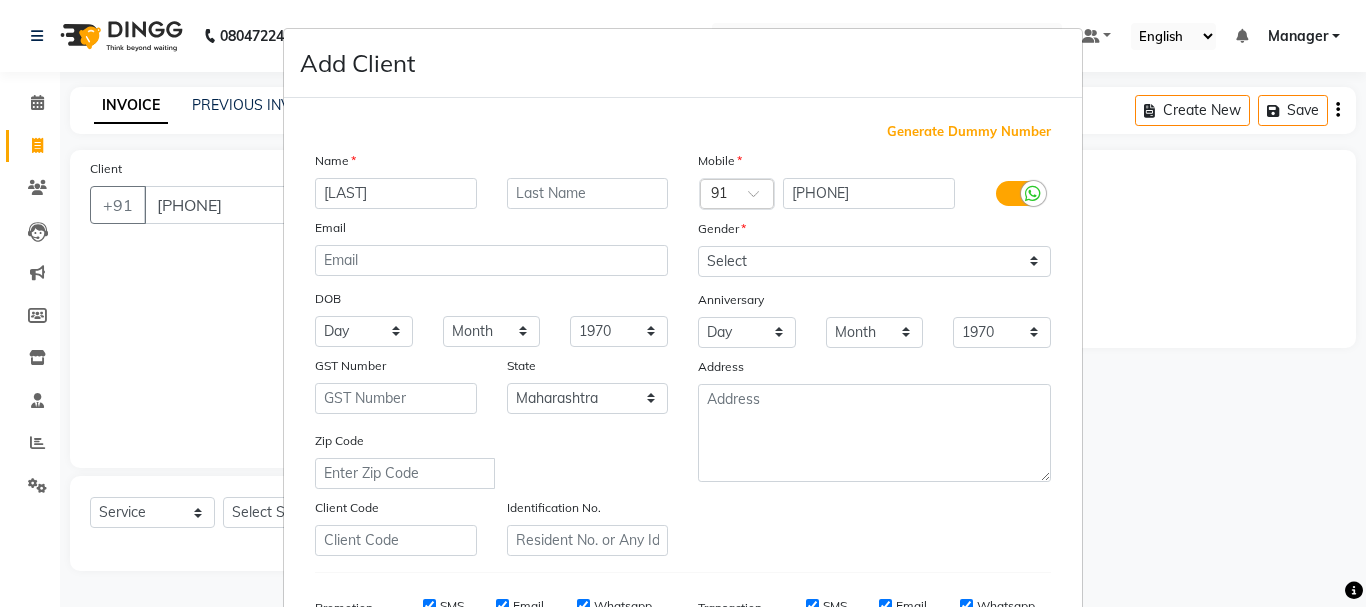 type on "farina" 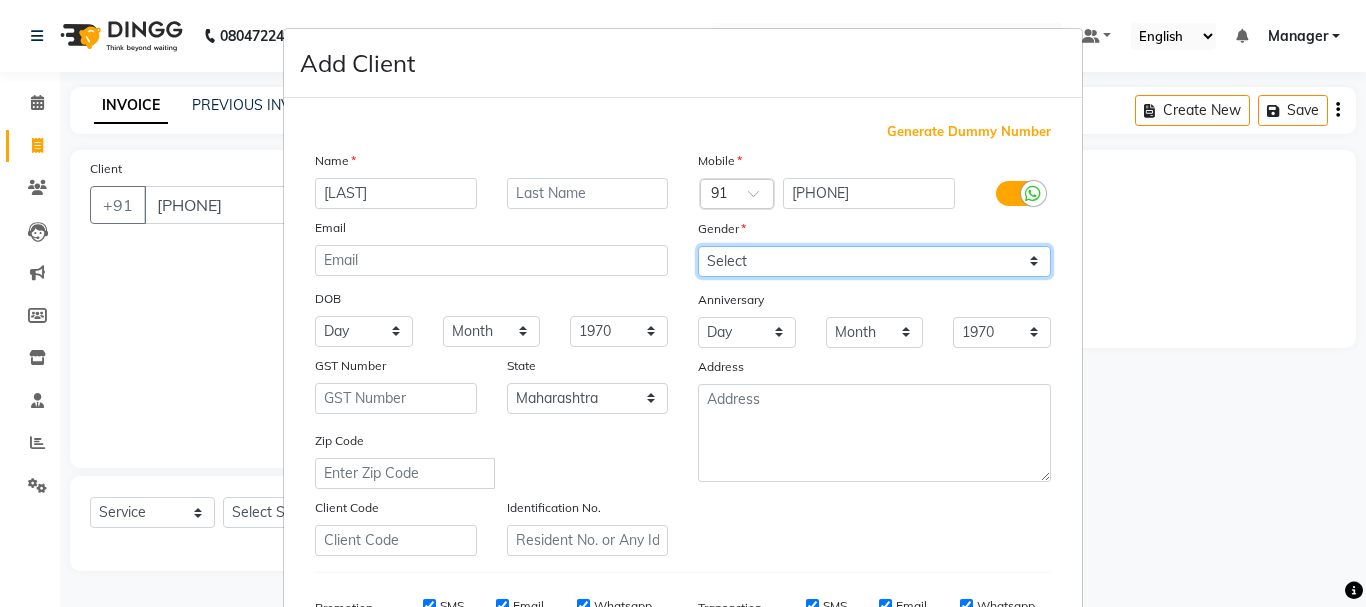 click on "Select Male Female Other Prefer Not To Say" at bounding box center [874, 261] 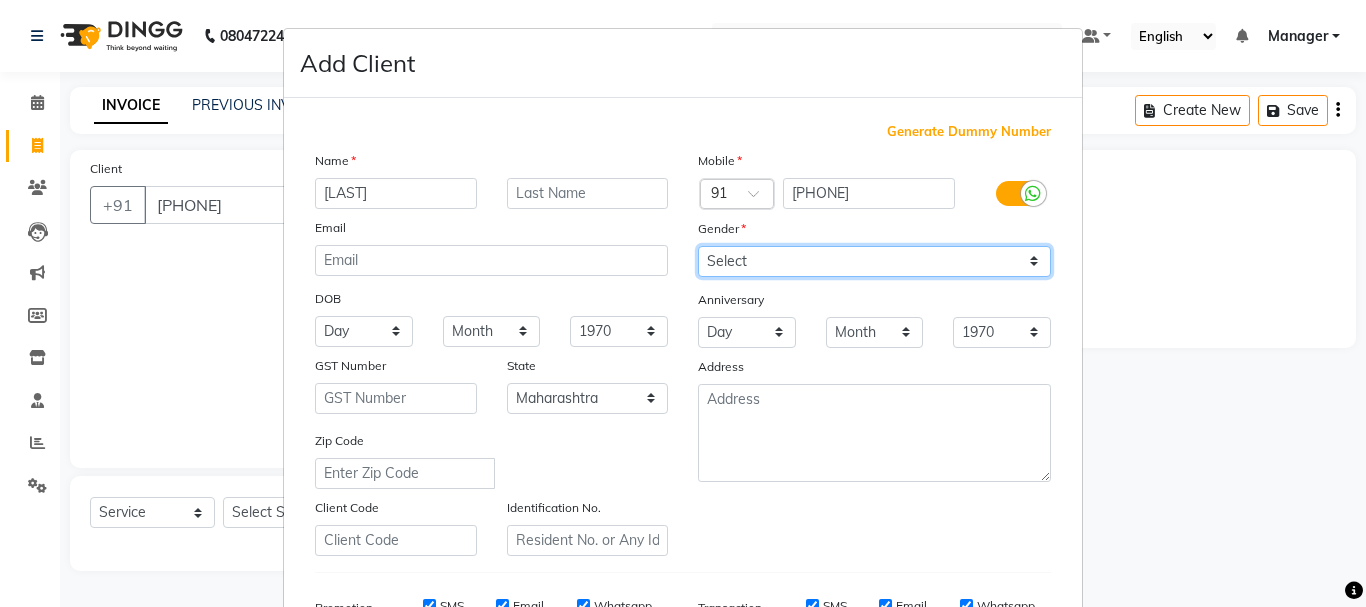 select on "female" 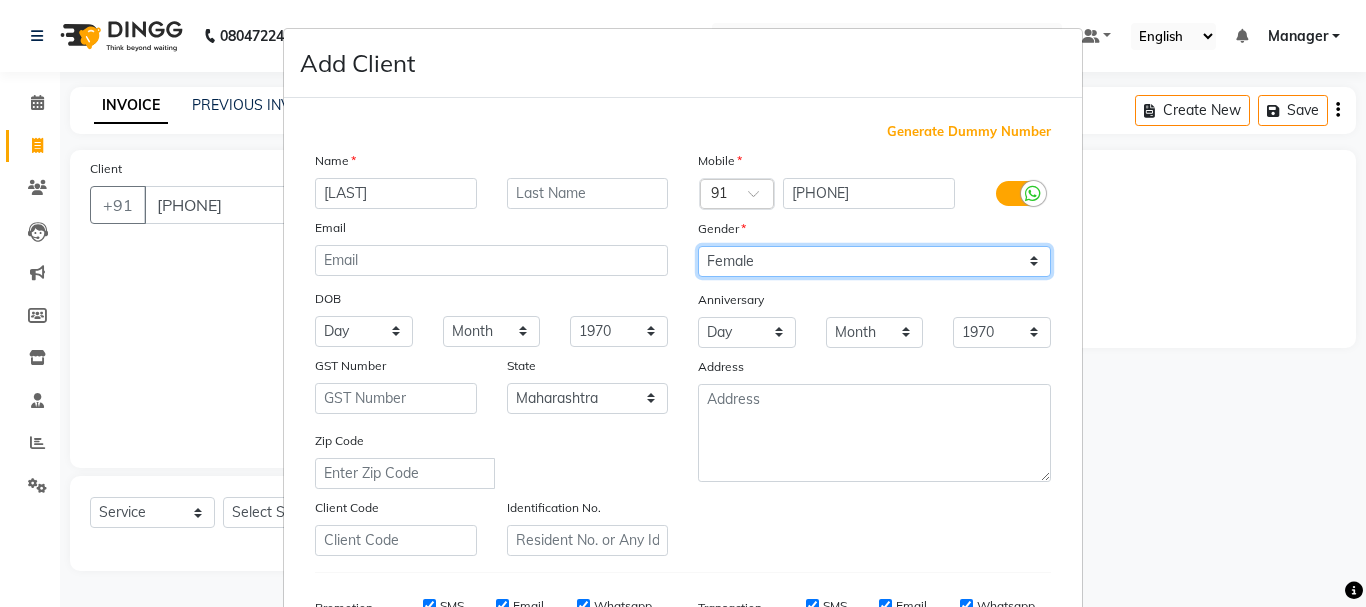 click on "Select Male Female Other Prefer Not To Say" at bounding box center [874, 261] 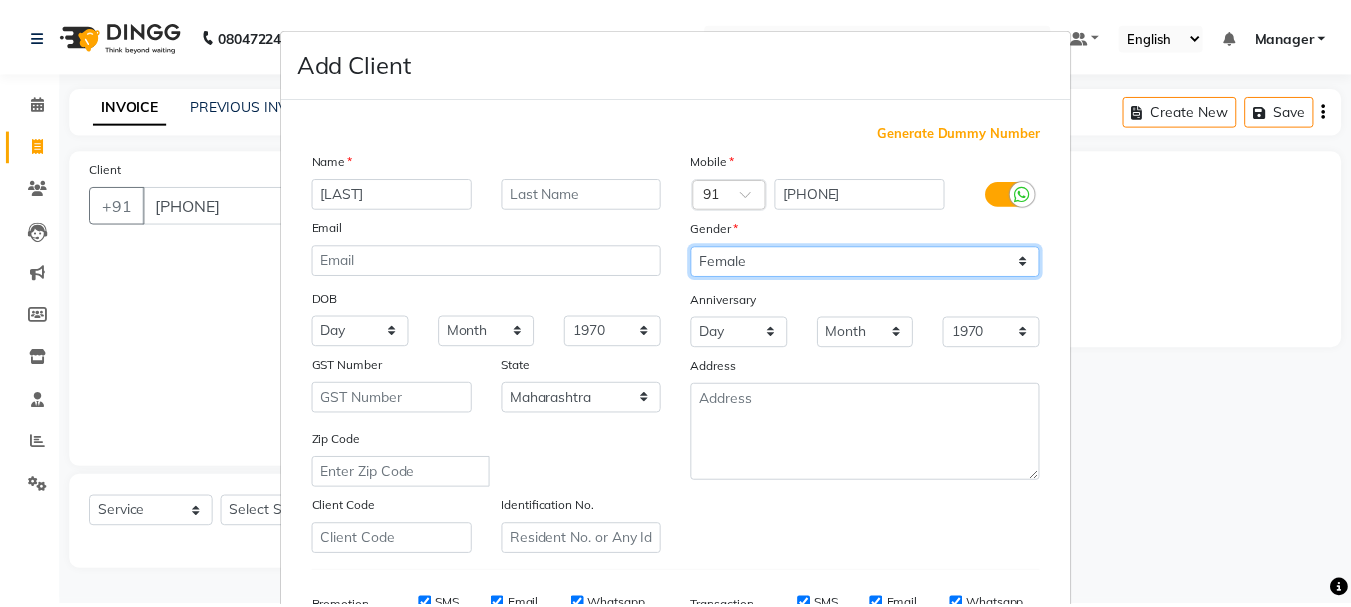 scroll, scrollTop: 316, scrollLeft: 0, axis: vertical 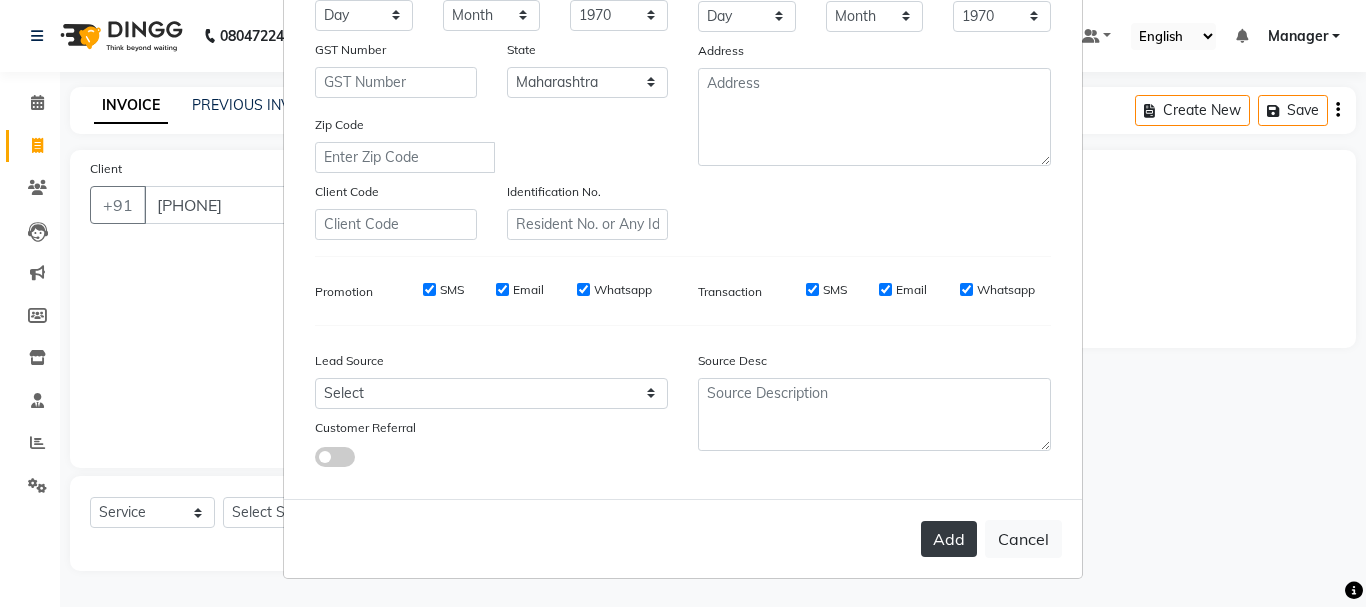 click on "Add" at bounding box center (949, 539) 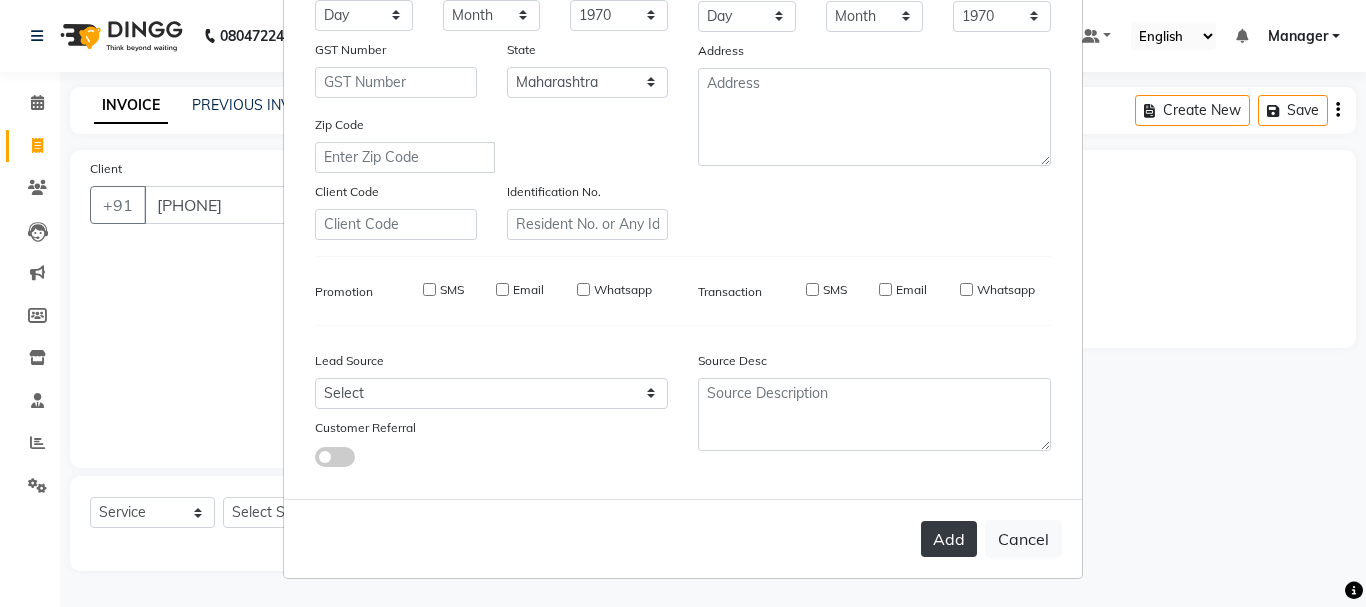 type on "75******15" 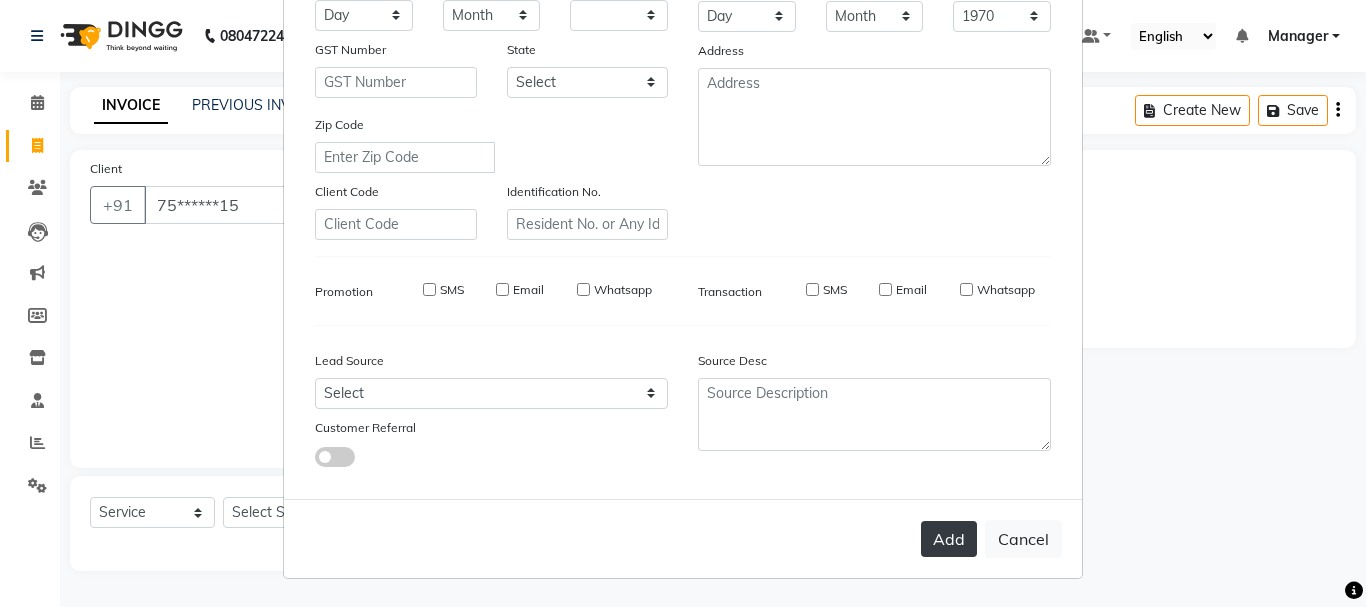 select 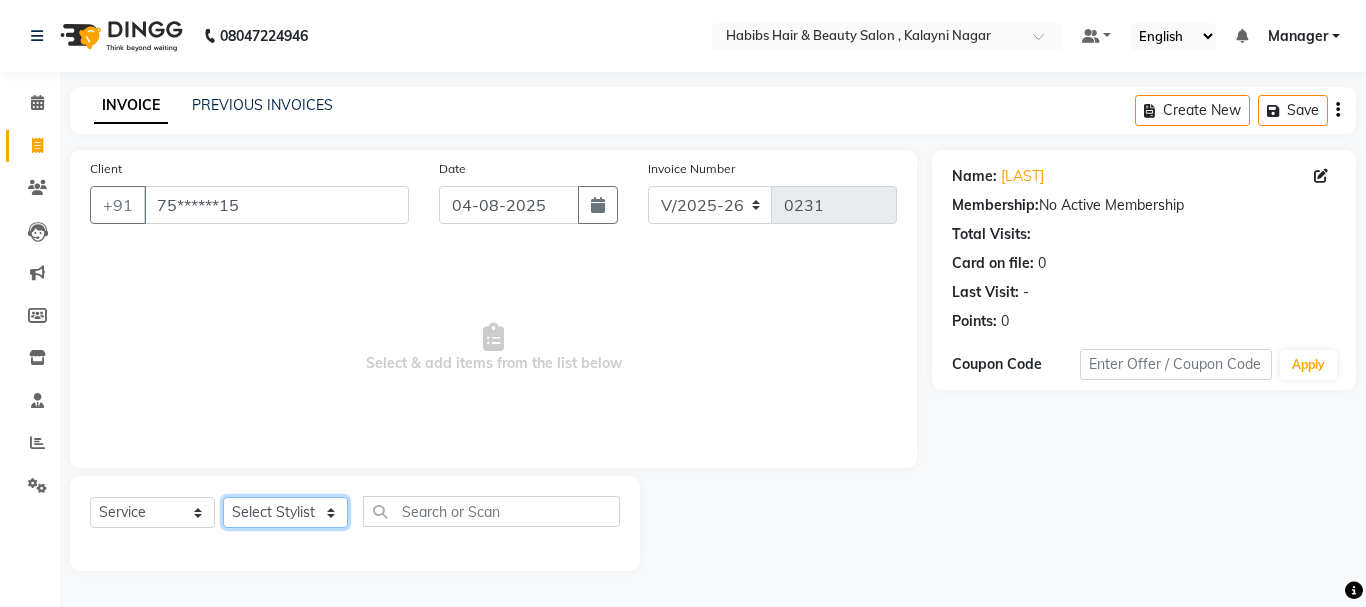 click on "Select Stylist Manager [FIRST] [LAST] [FIRST] [LAST] [FIRST] [LAST] [FIRST] [LAST] [FIRST] [LAST]" 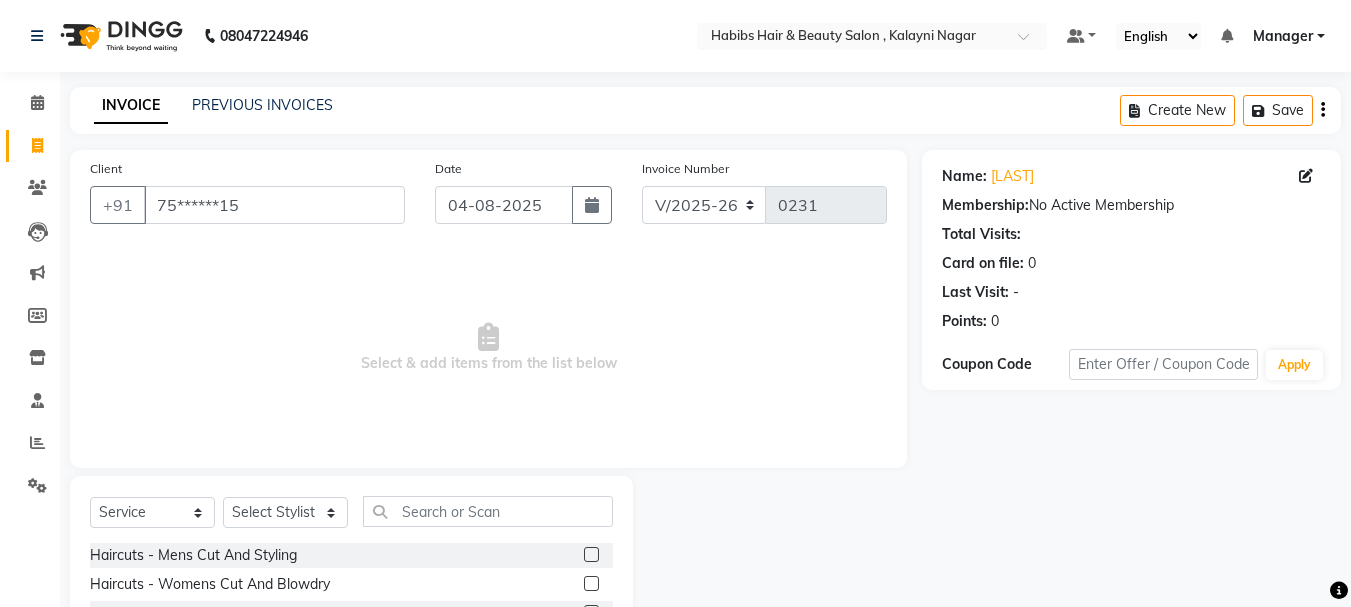 click 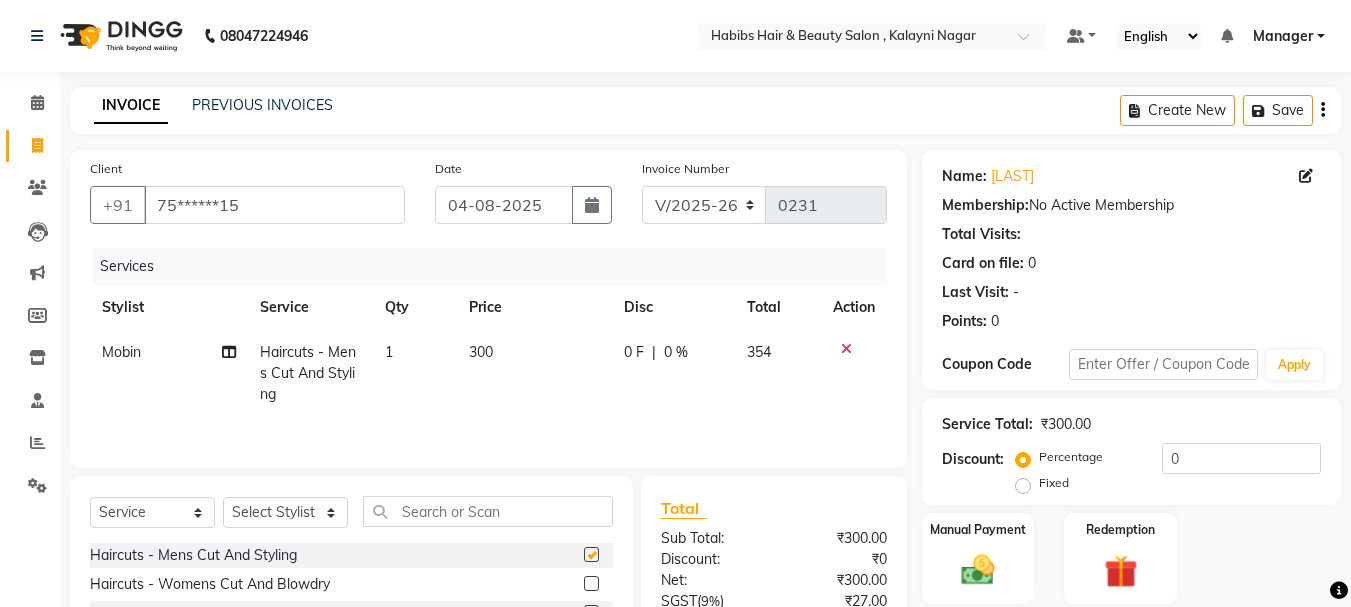 checkbox on "false" 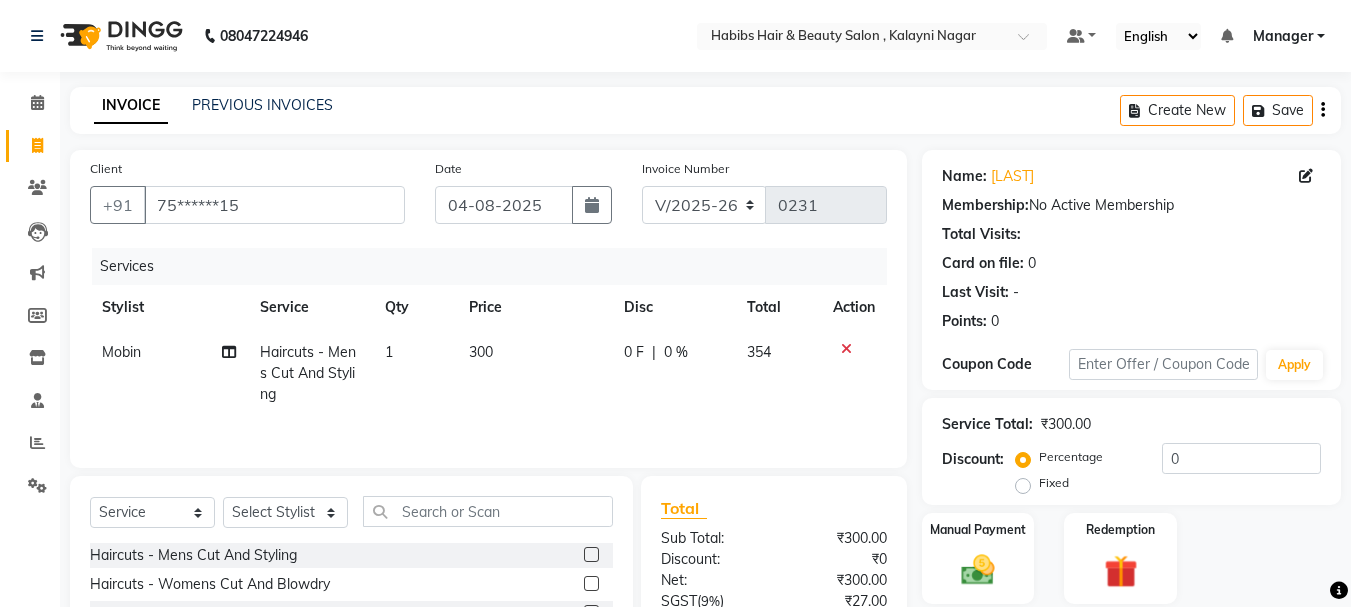 click 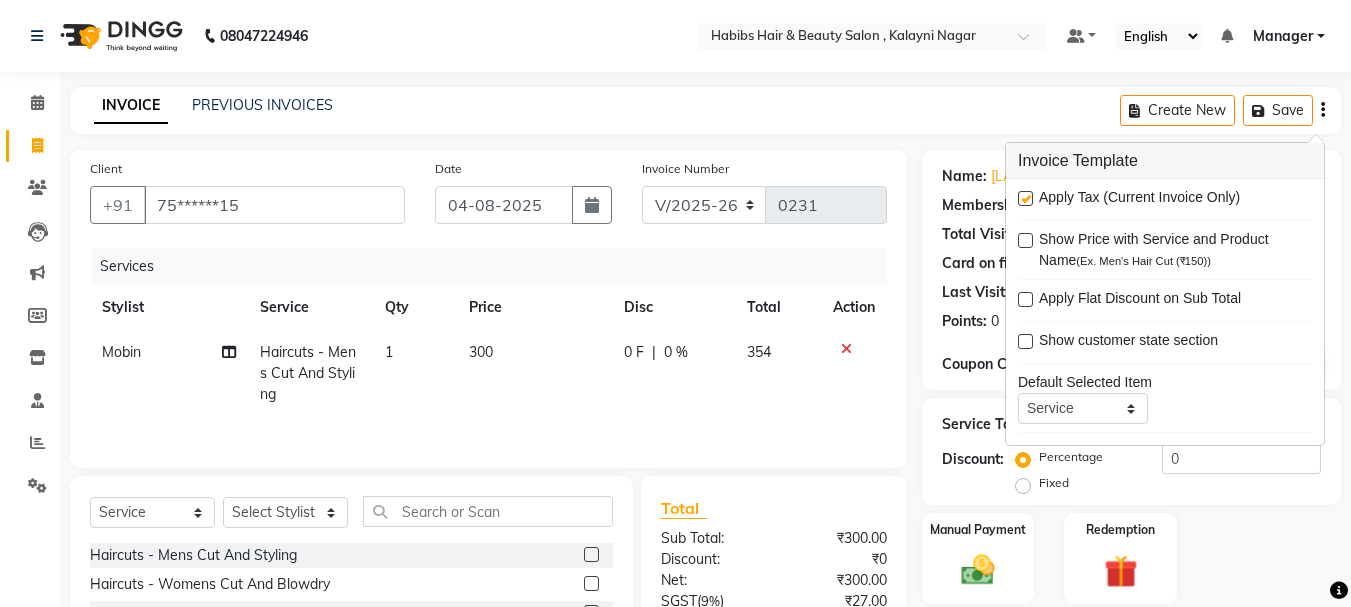 click at bounding box center [1025, 198] 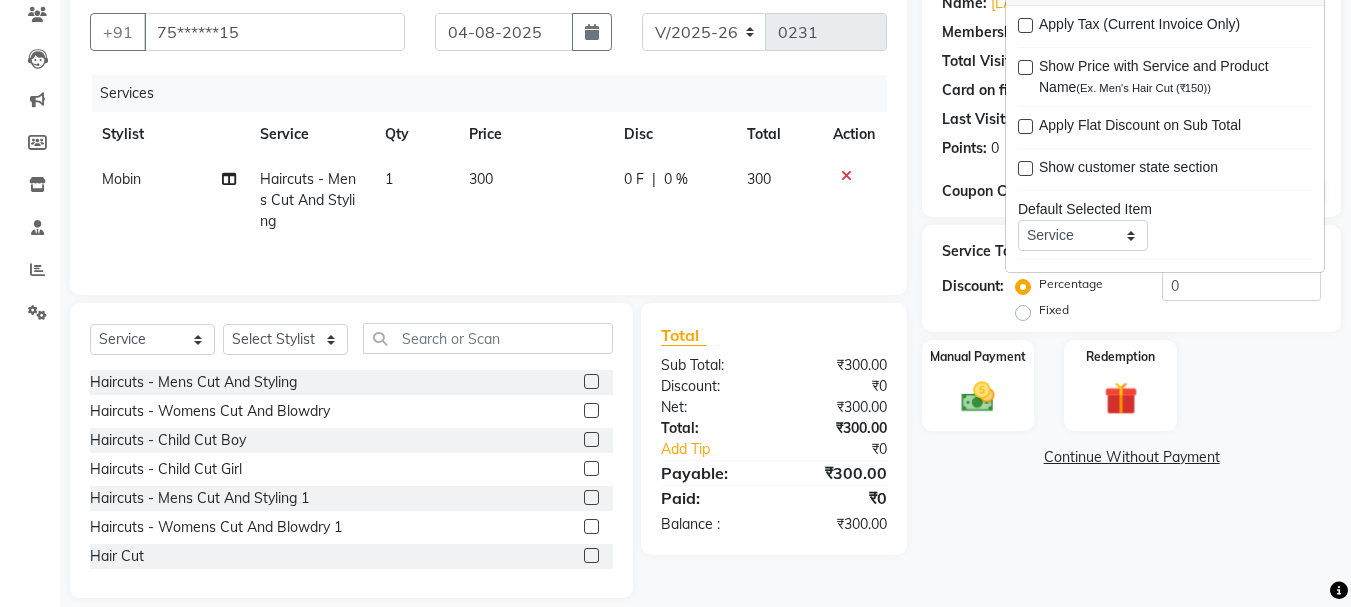 scroll, scrollTop: 194, scrollLeft: 0, axis: vertical 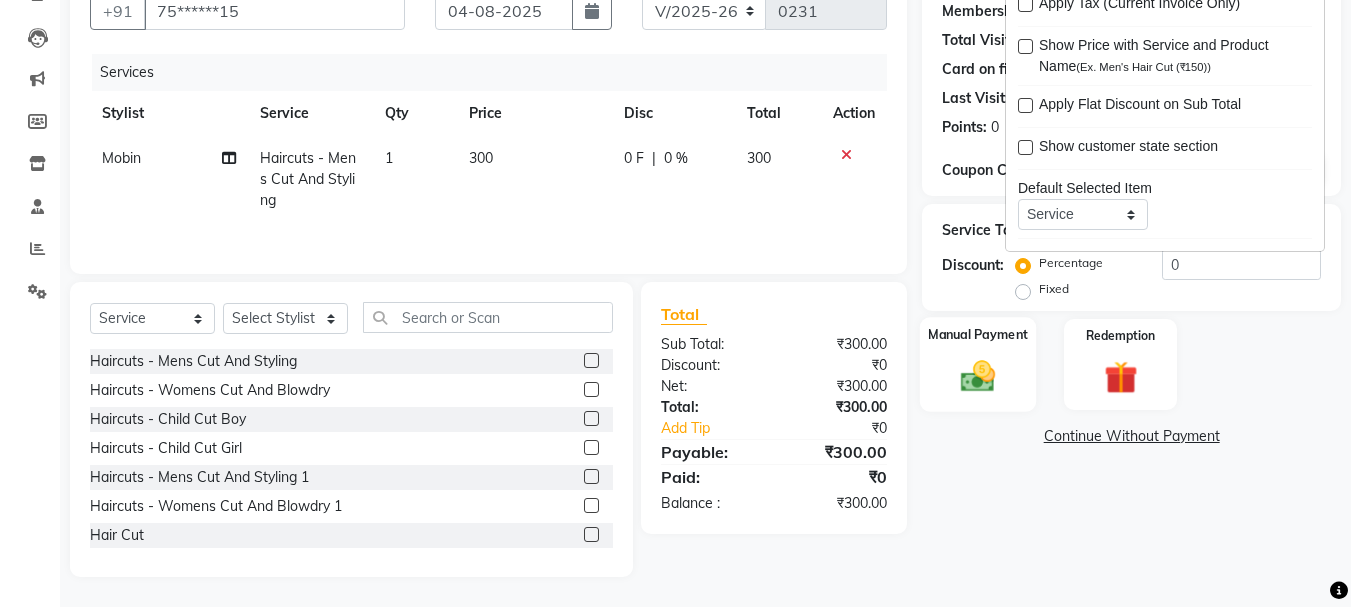 drag, startPoint x: 1020, startPoint y: 353, endPoint x: 1022, endPoint y: 366, distance: 13.152946 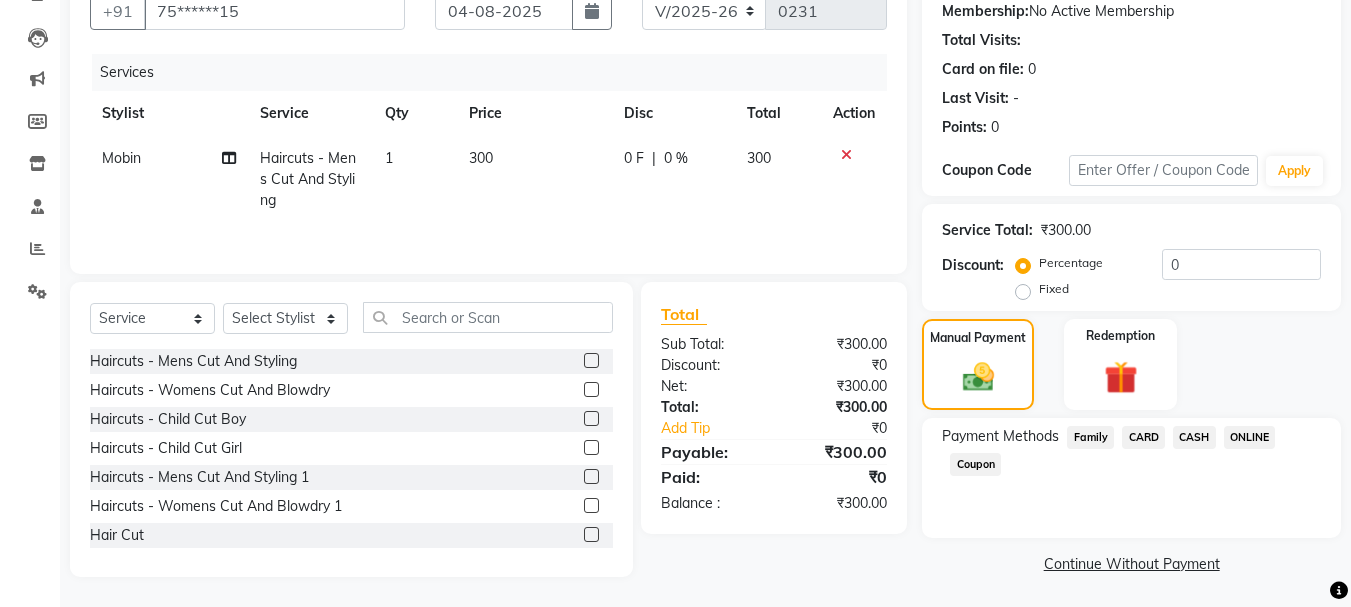 click on "ONLINE" 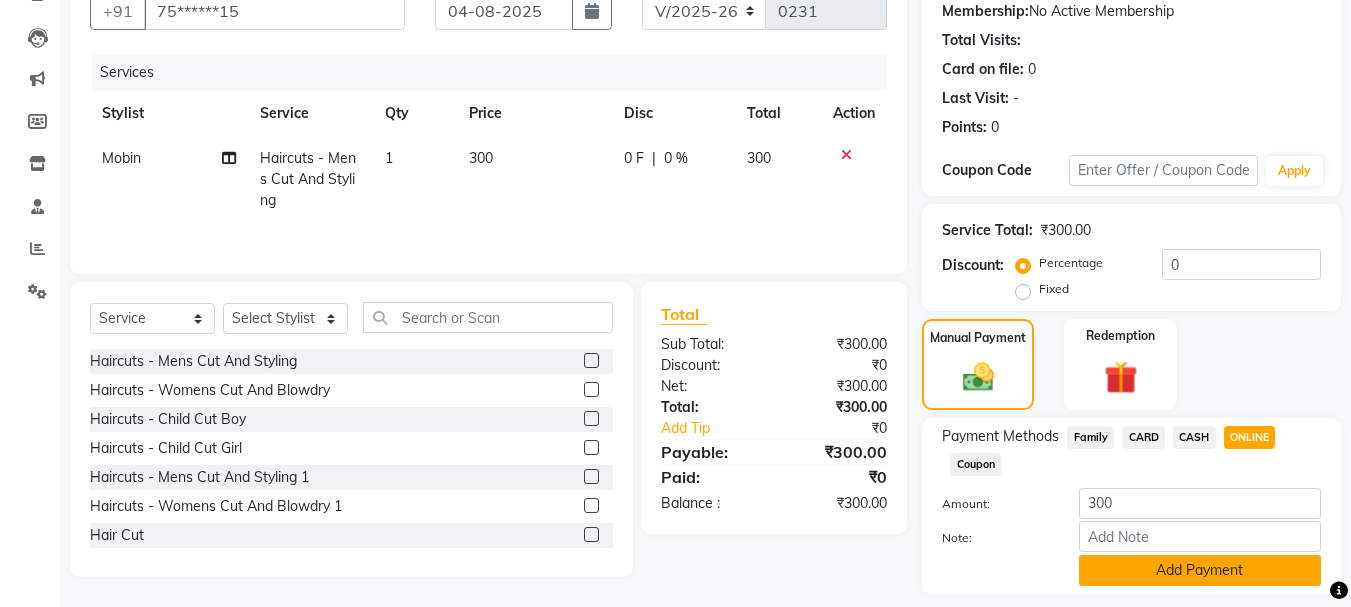click on "Add Payment" 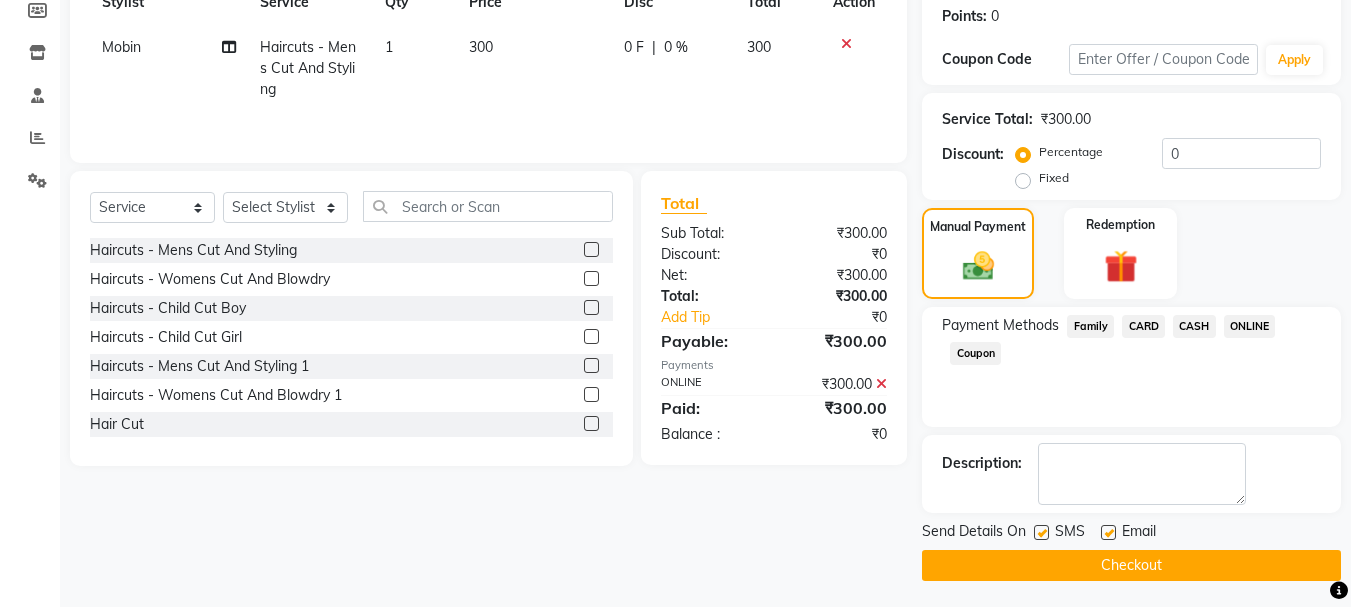 scroll, scrollTop: 309, scrollLeft: 0, axis: vertical 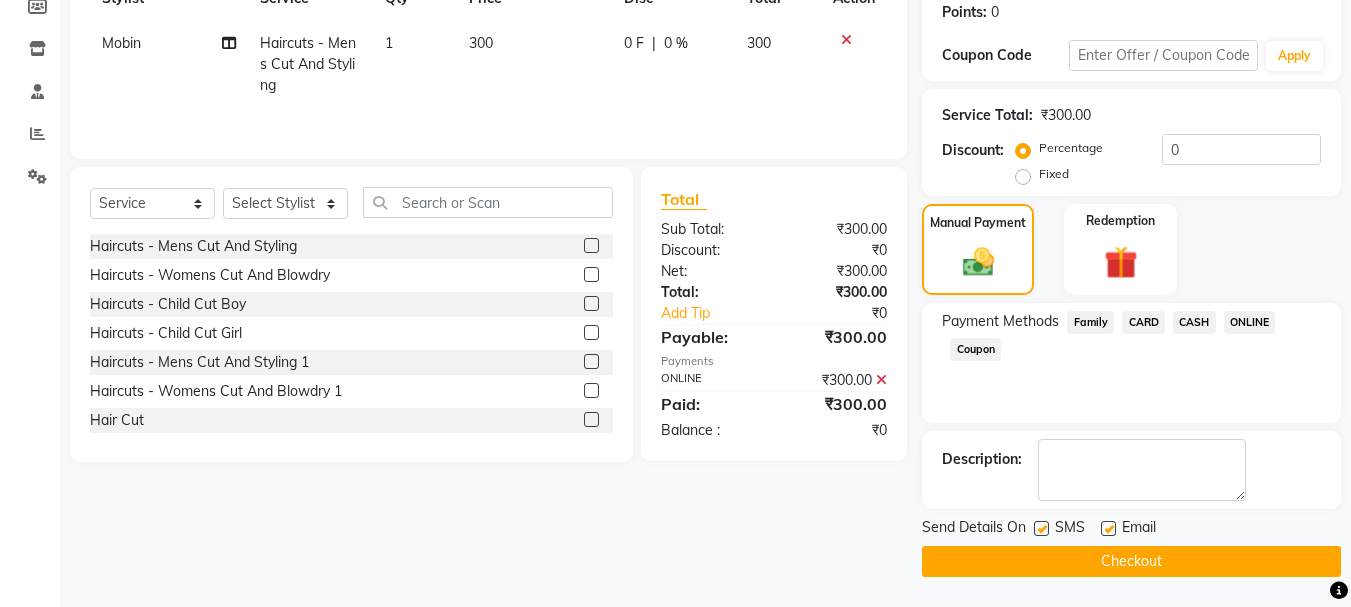 click on "Checkout" 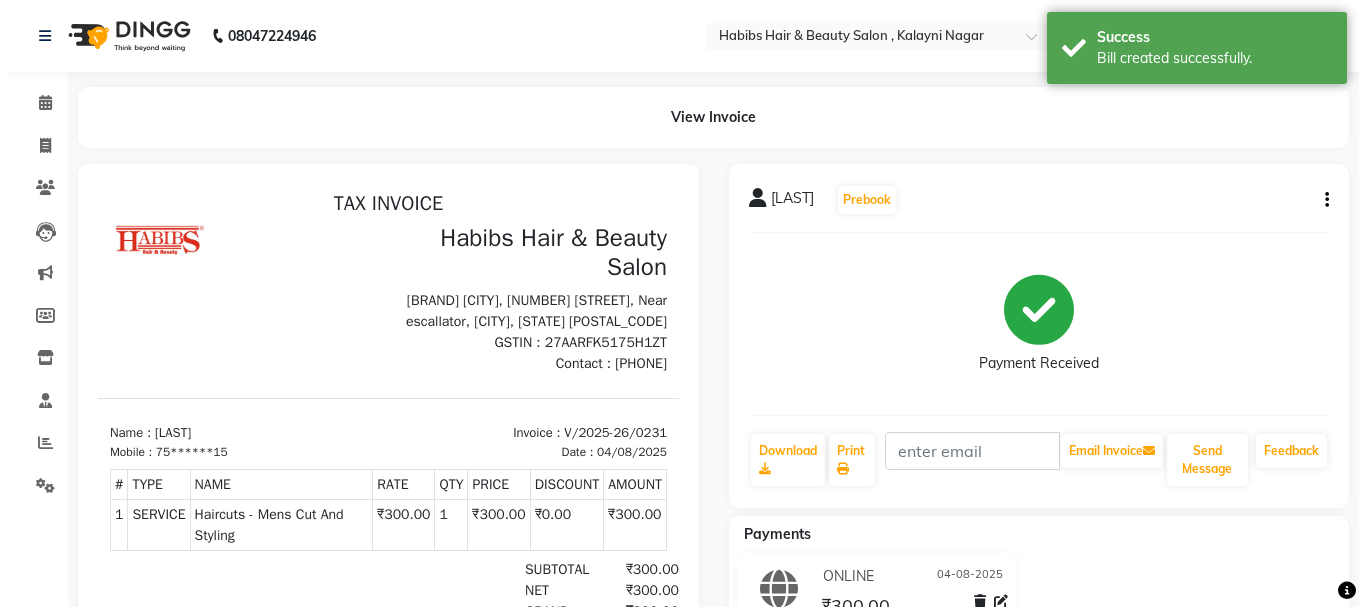 scroll, scrollTop: 0, scrollLeft: 0, axis: both 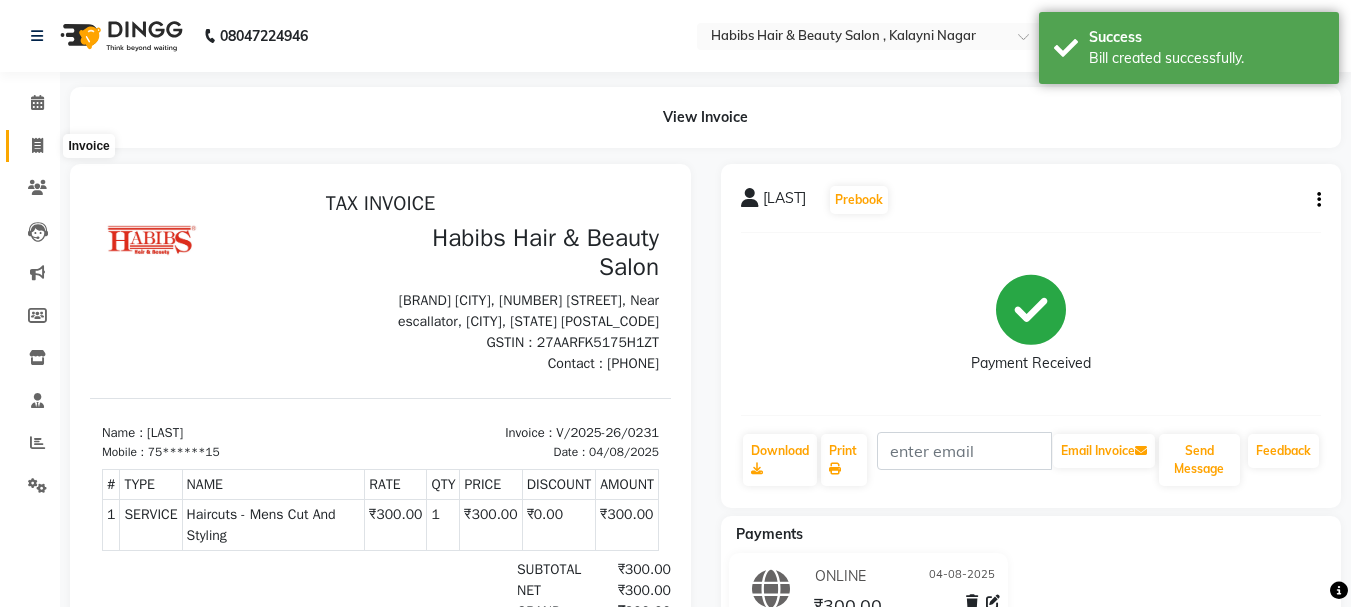 click 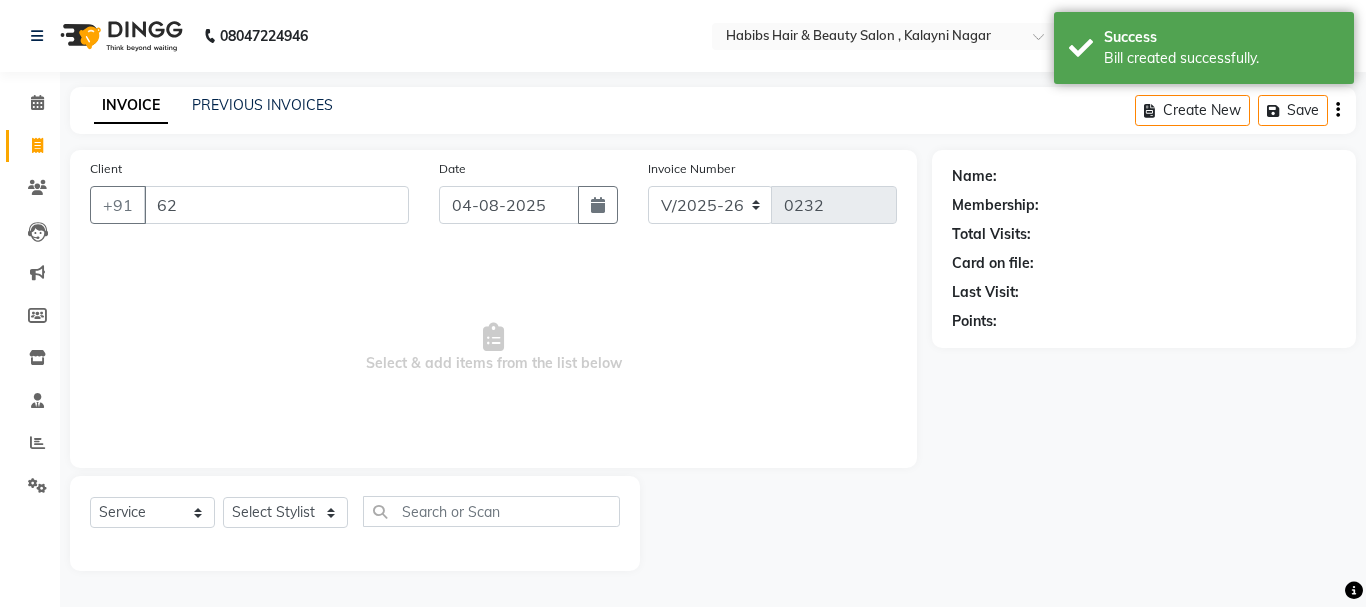 type on "6" 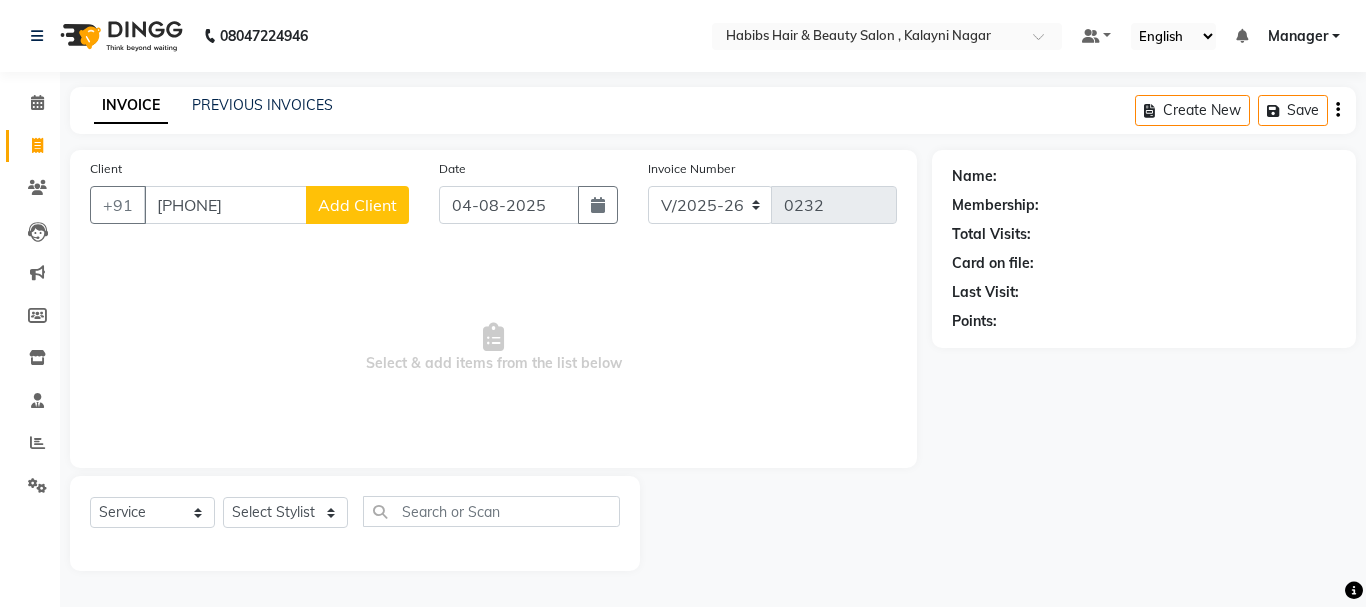 type on "9625651209" 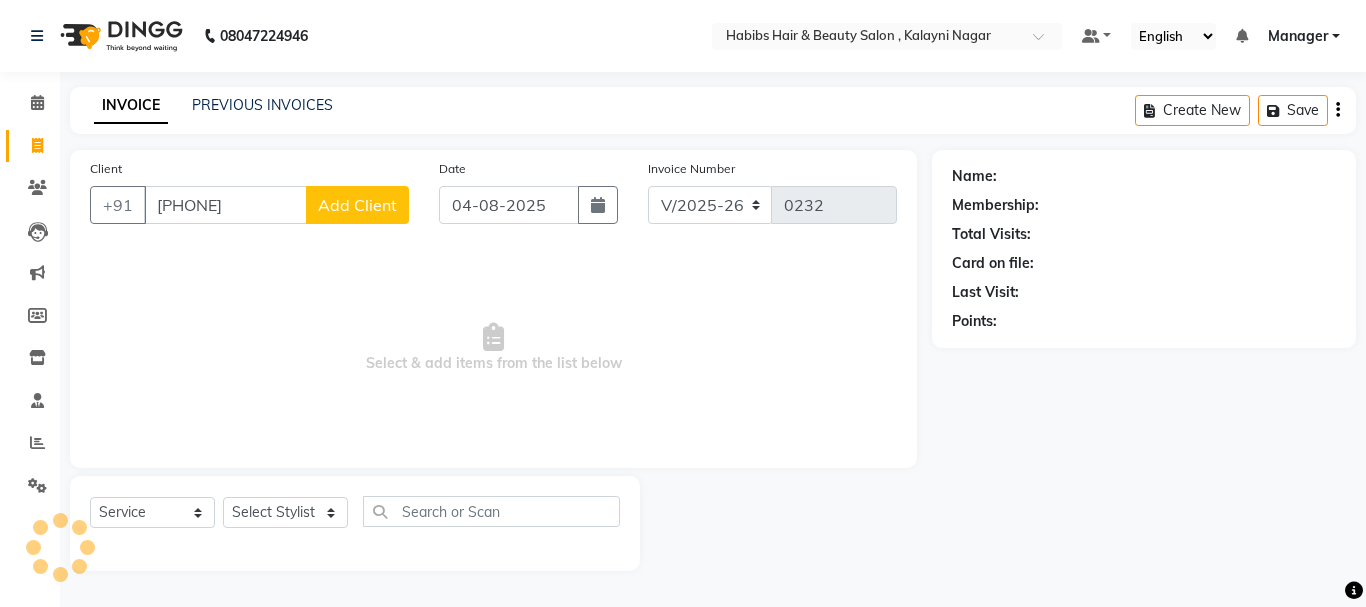 click on "Add Client" 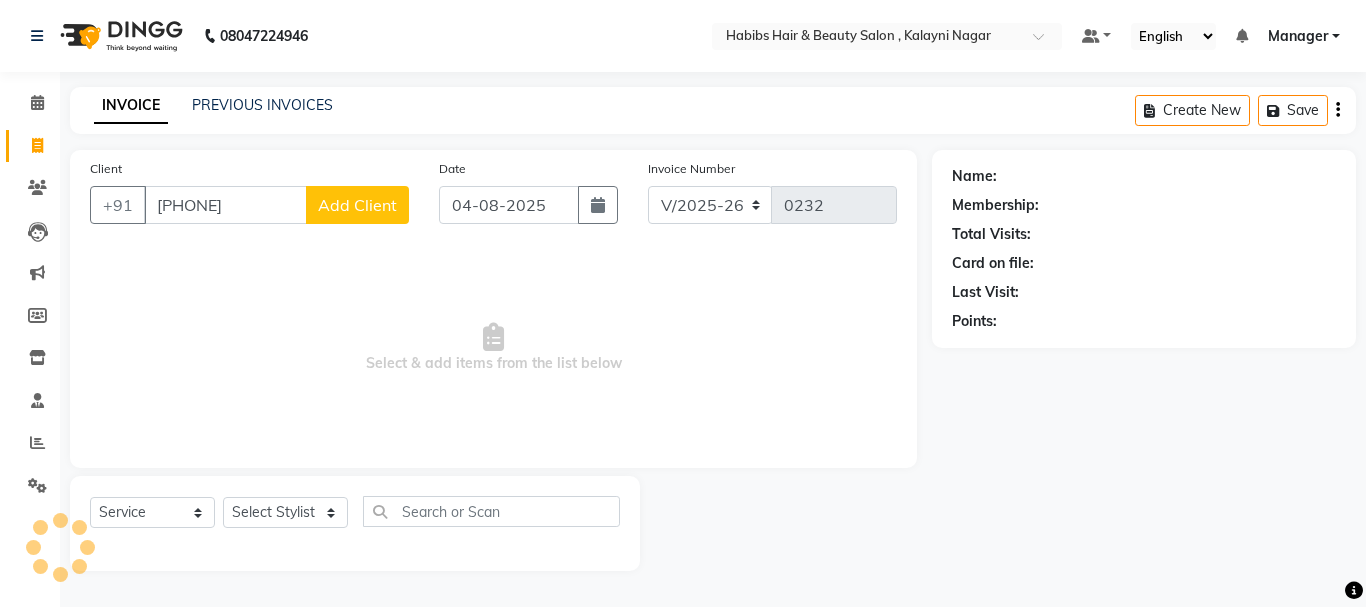 select on "22" 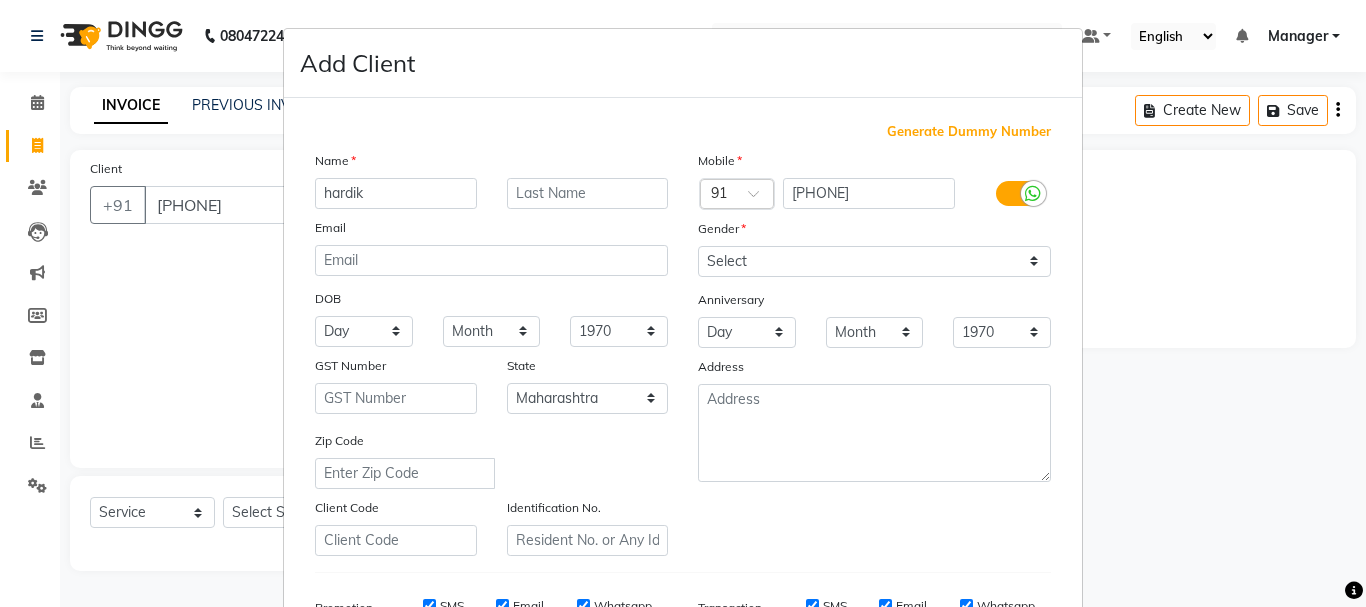 type on "hardik" 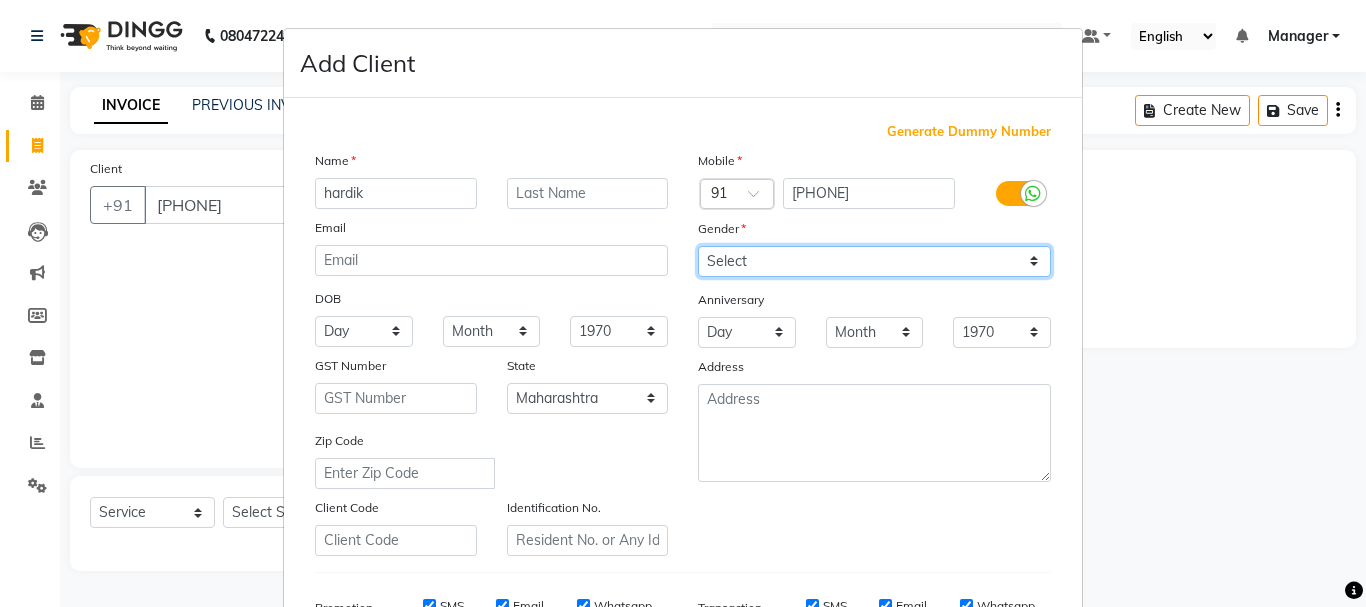 click on "Select Male Female Other Prefer Not To Say" at bounding box center (874, 261) 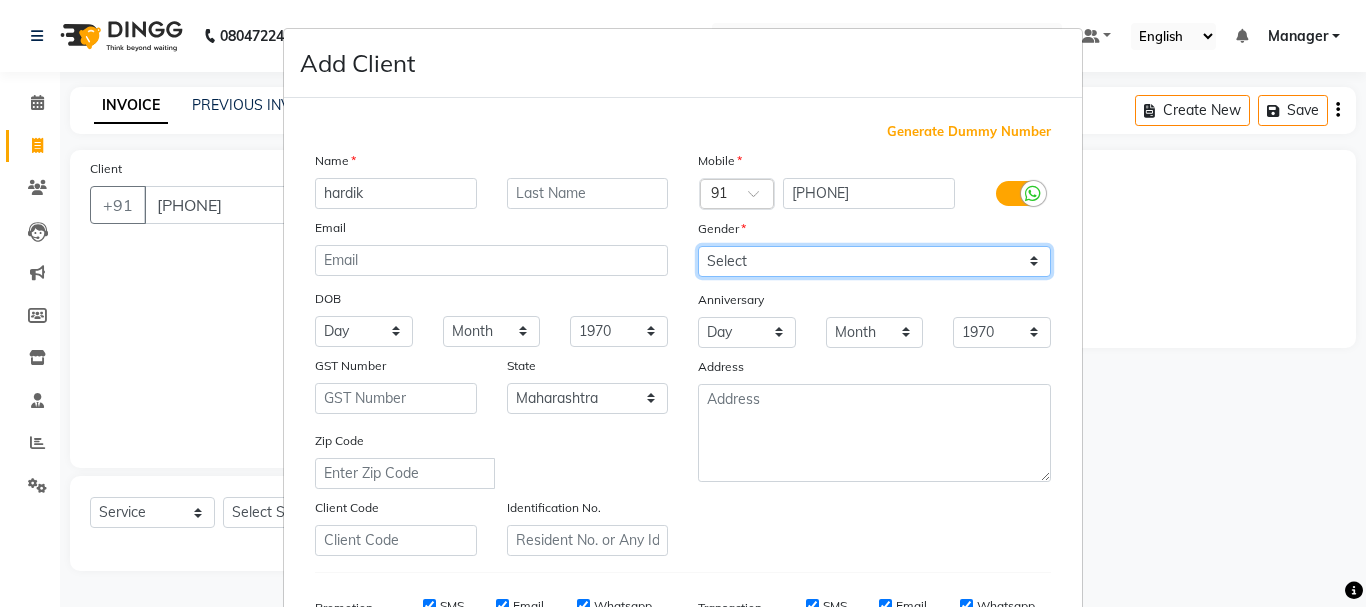 select on "male" 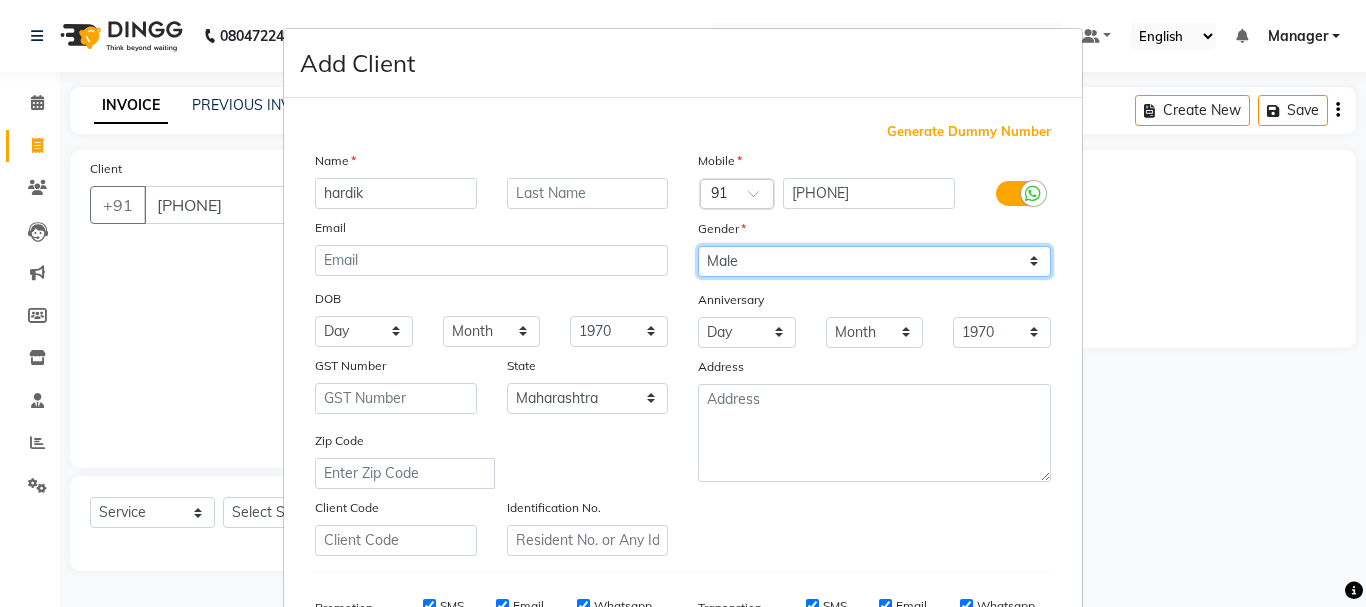 click on "Select Male Female Other Prefer Not To Say" at bounding box center (874, 261) 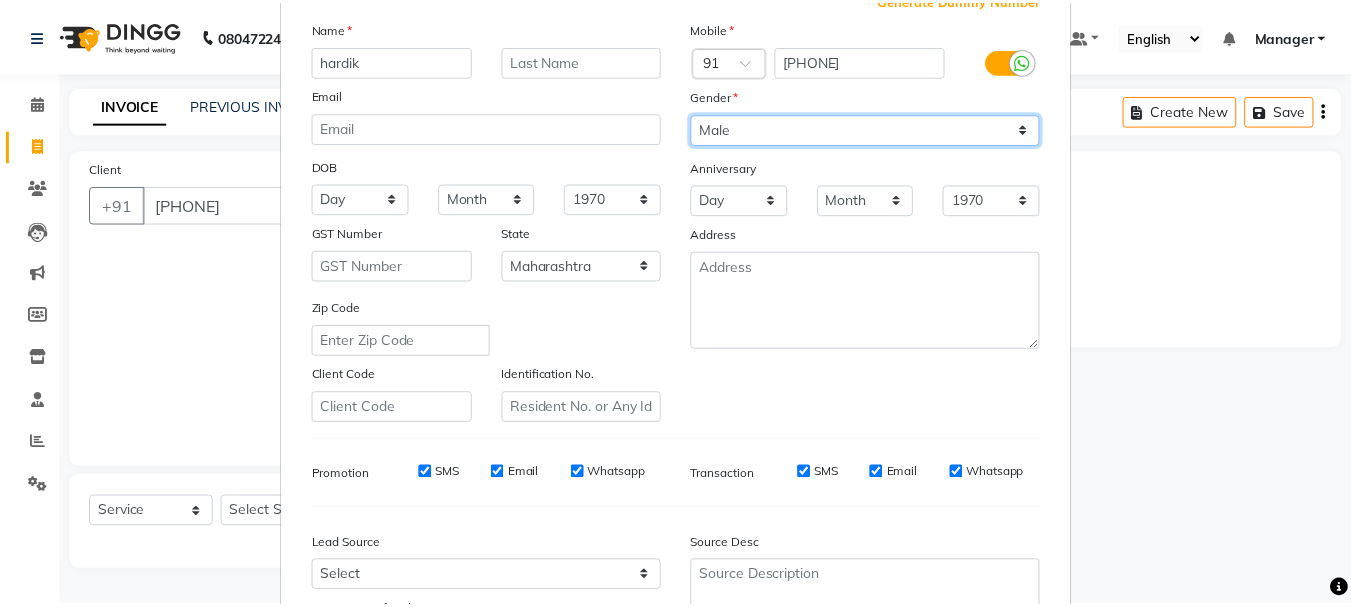 scroll, scrollTop: 316, scrollLeft: 0, axis: vertical 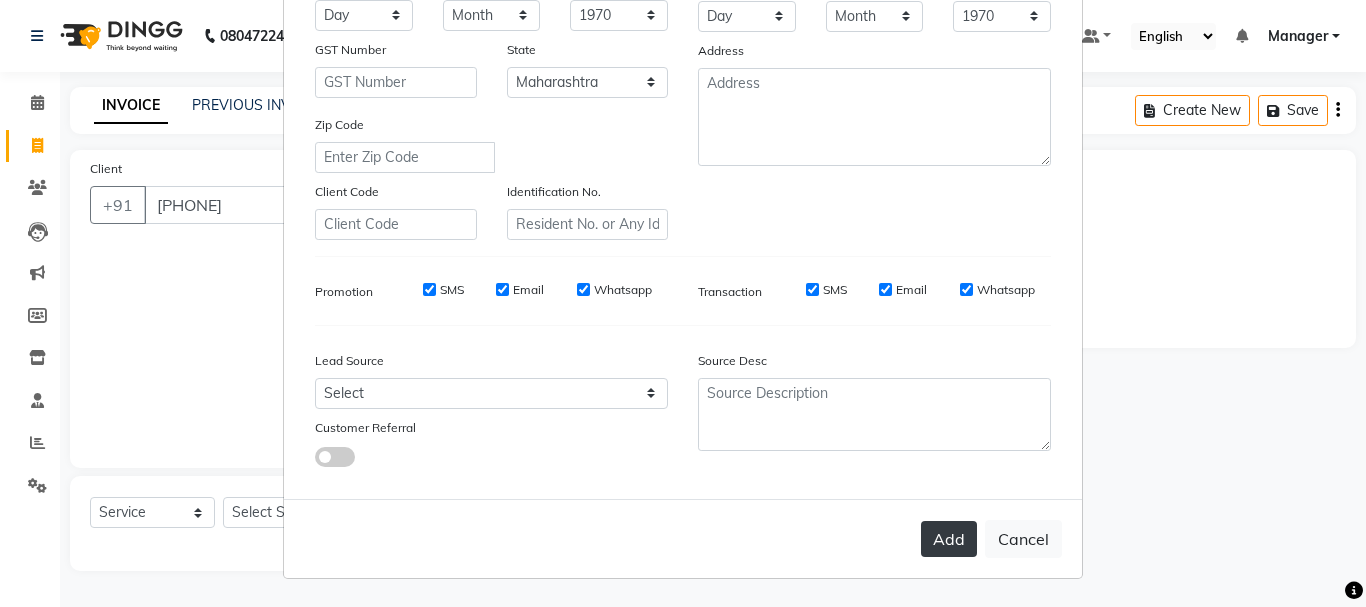 click on "Add" at bounding box center (949, 539) 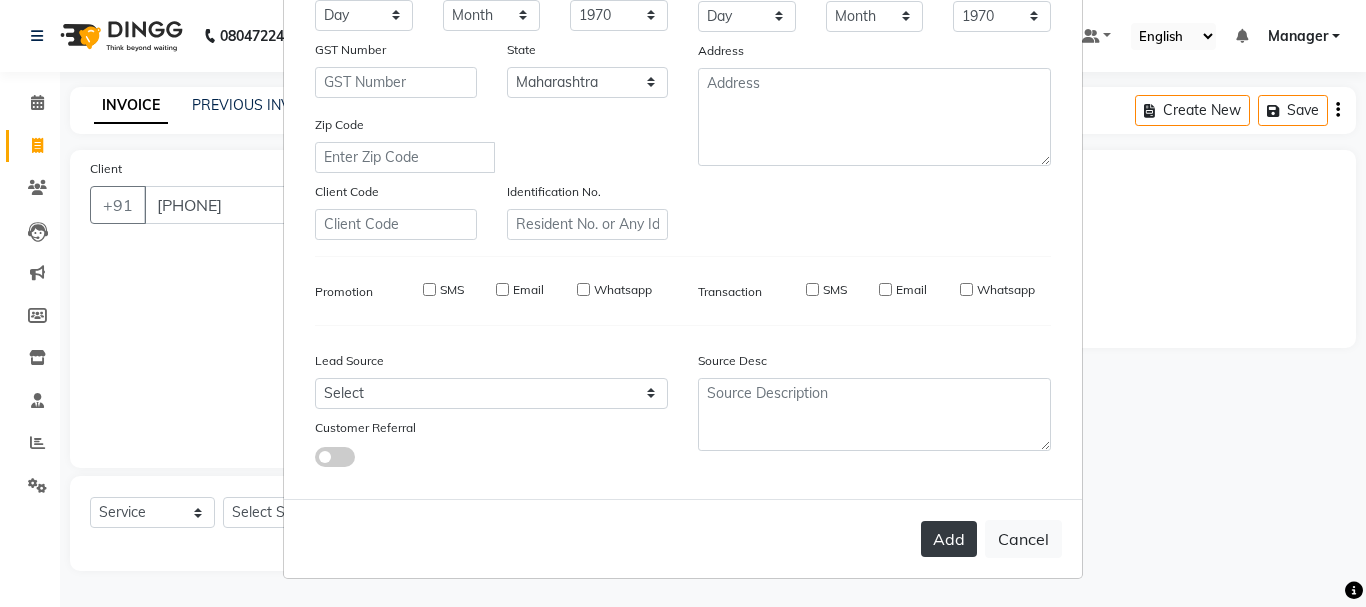 type on "96******09" 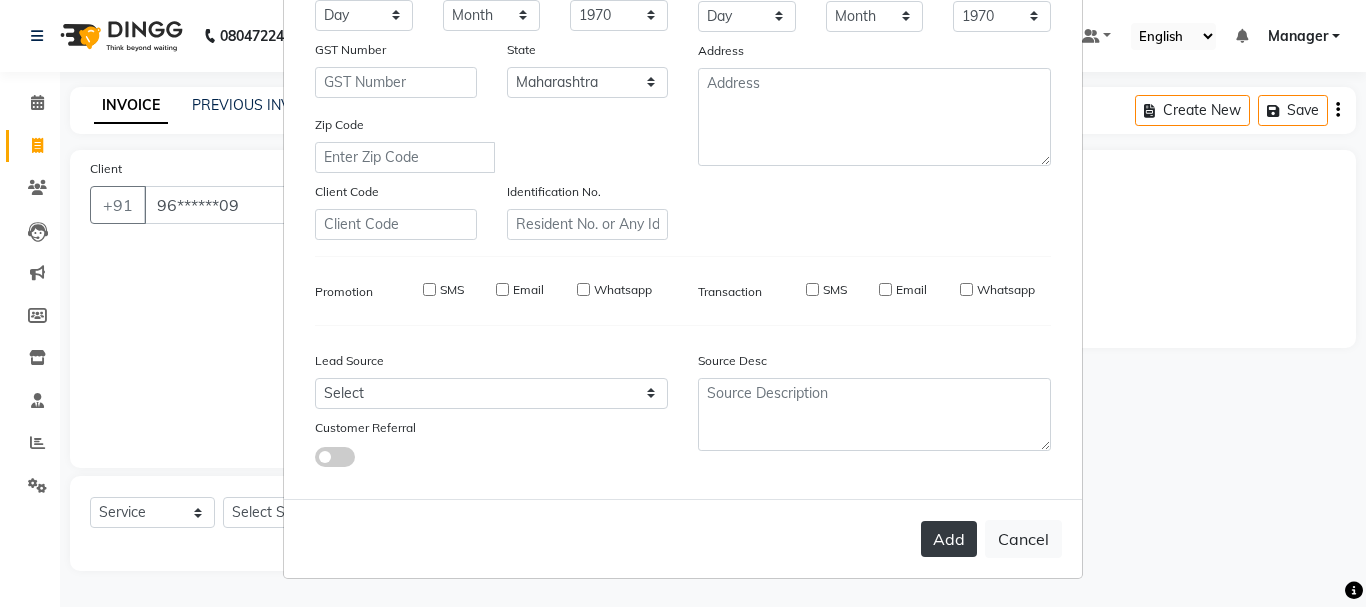 select 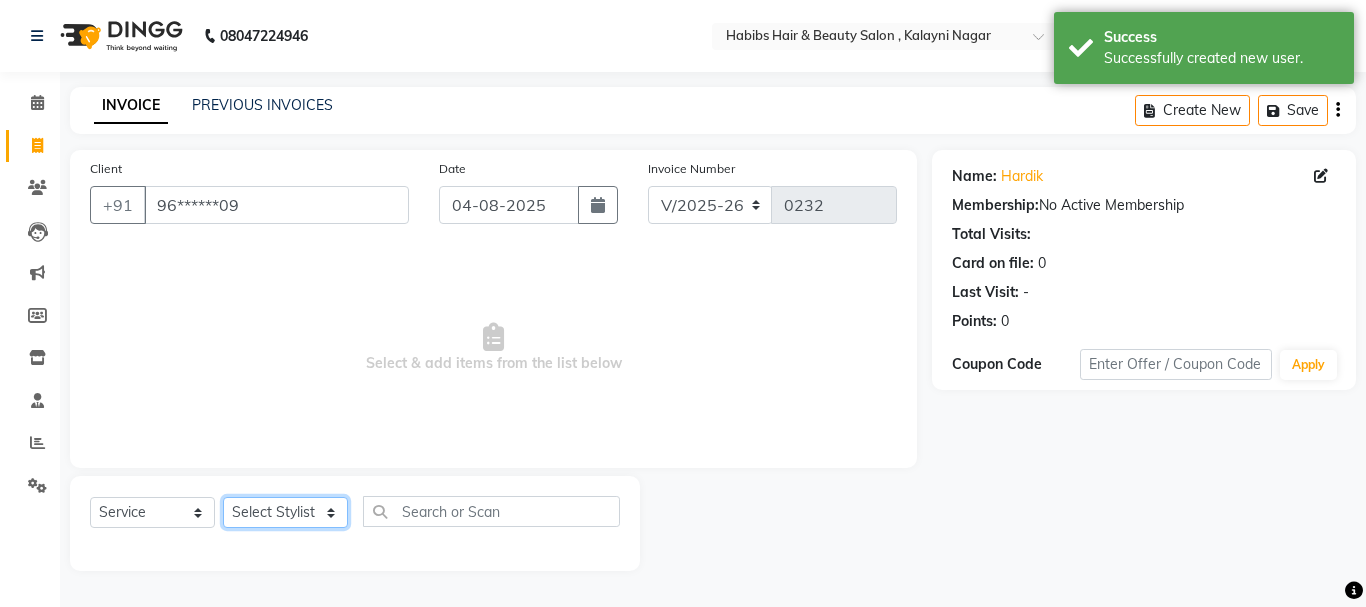 click on "Select Stylist Manager [FIRST] [LAST] [FIRST] [LAST] [FIRST] [LAST] [FIRST] [LAST] [FIRST] [LAST]" 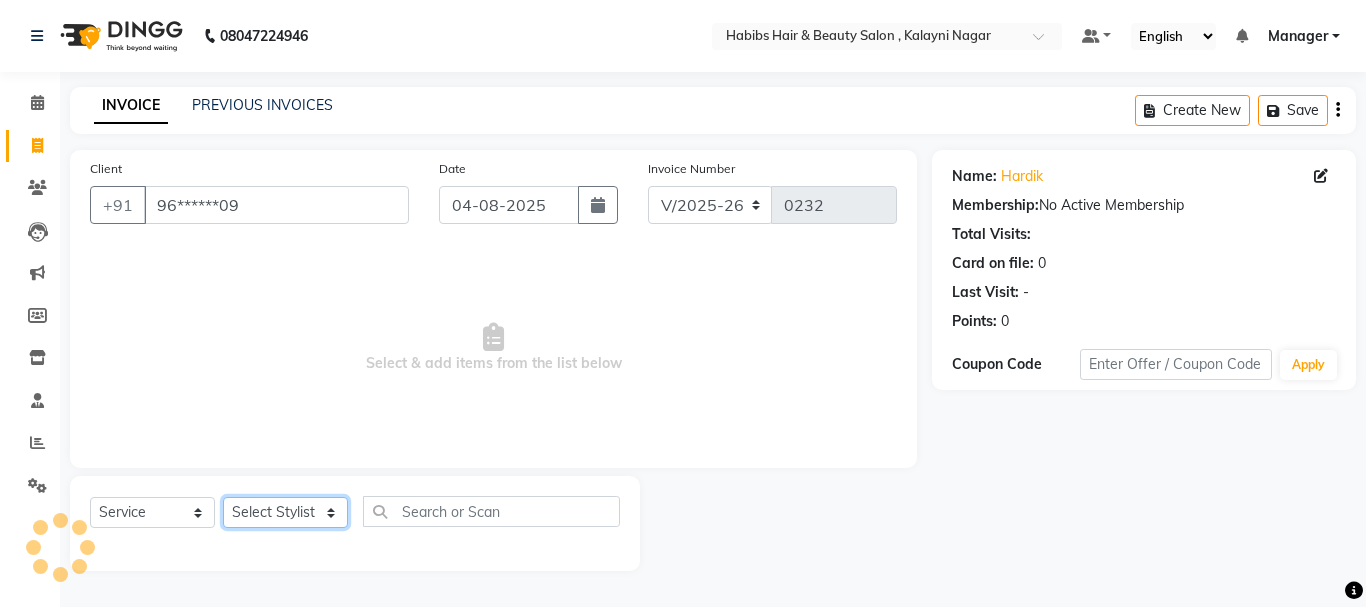 select on "30001" 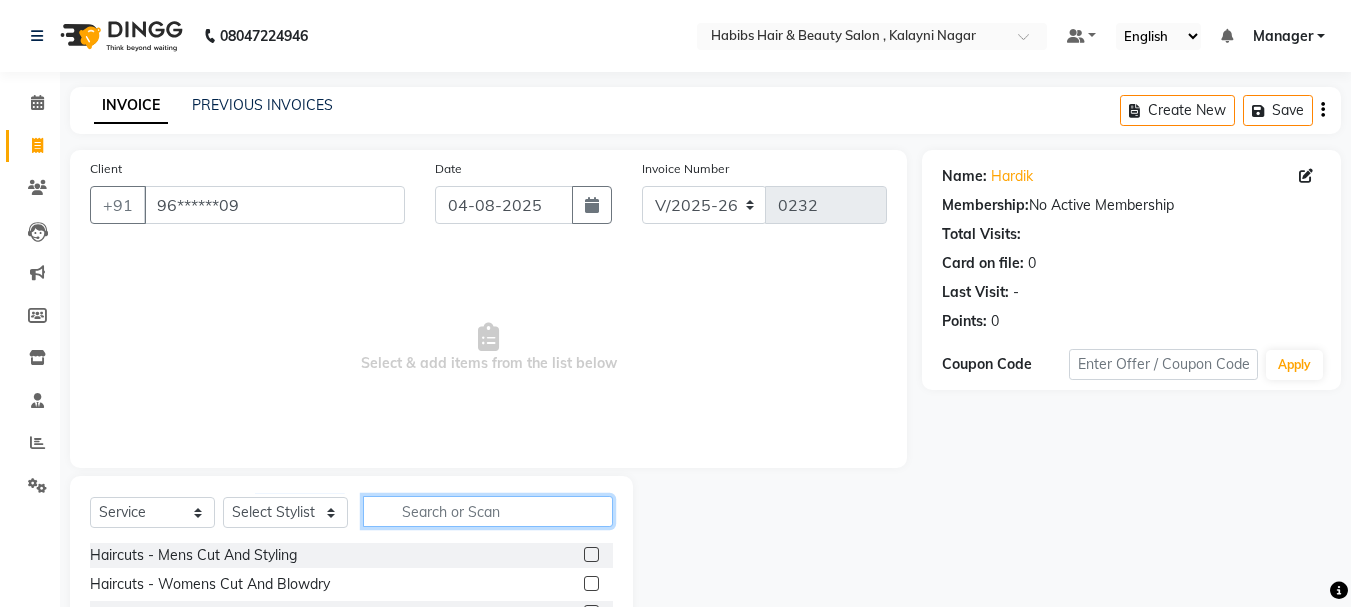click 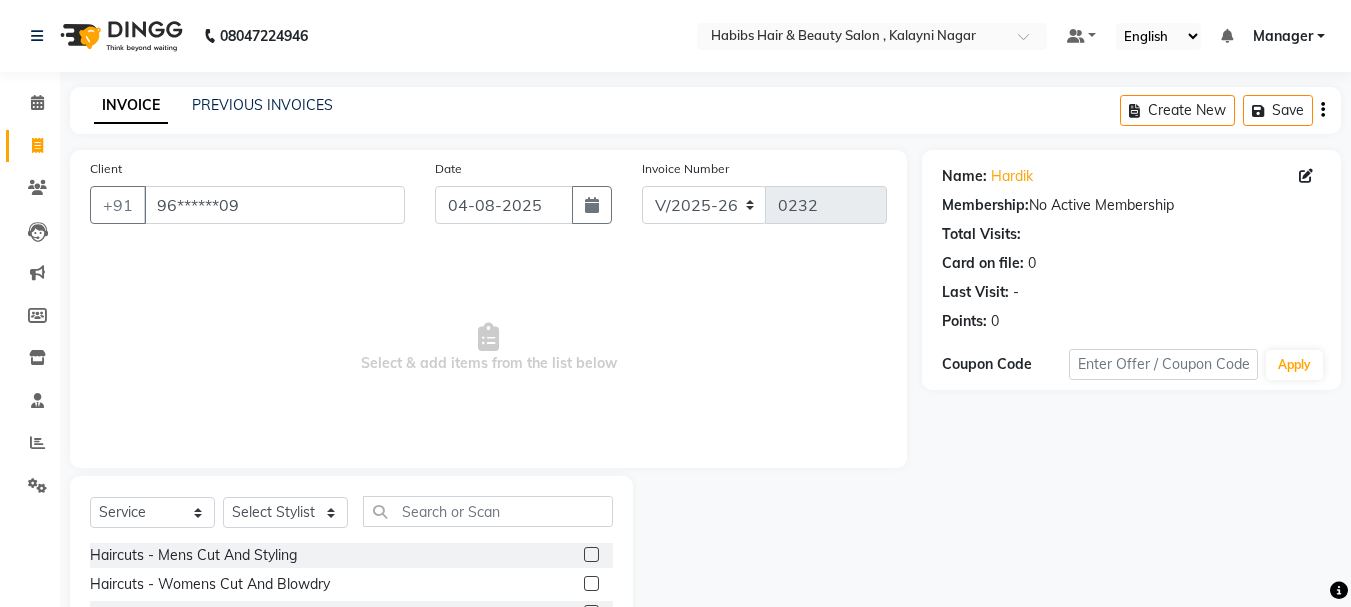 click 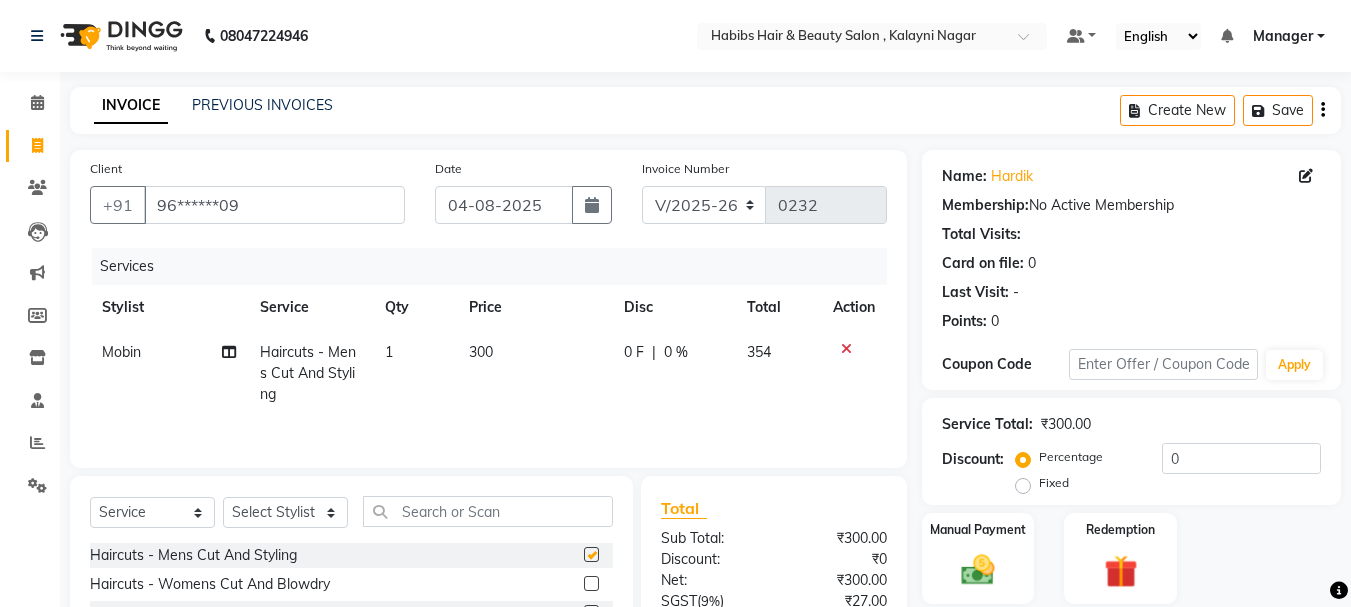 checkbox on "false" 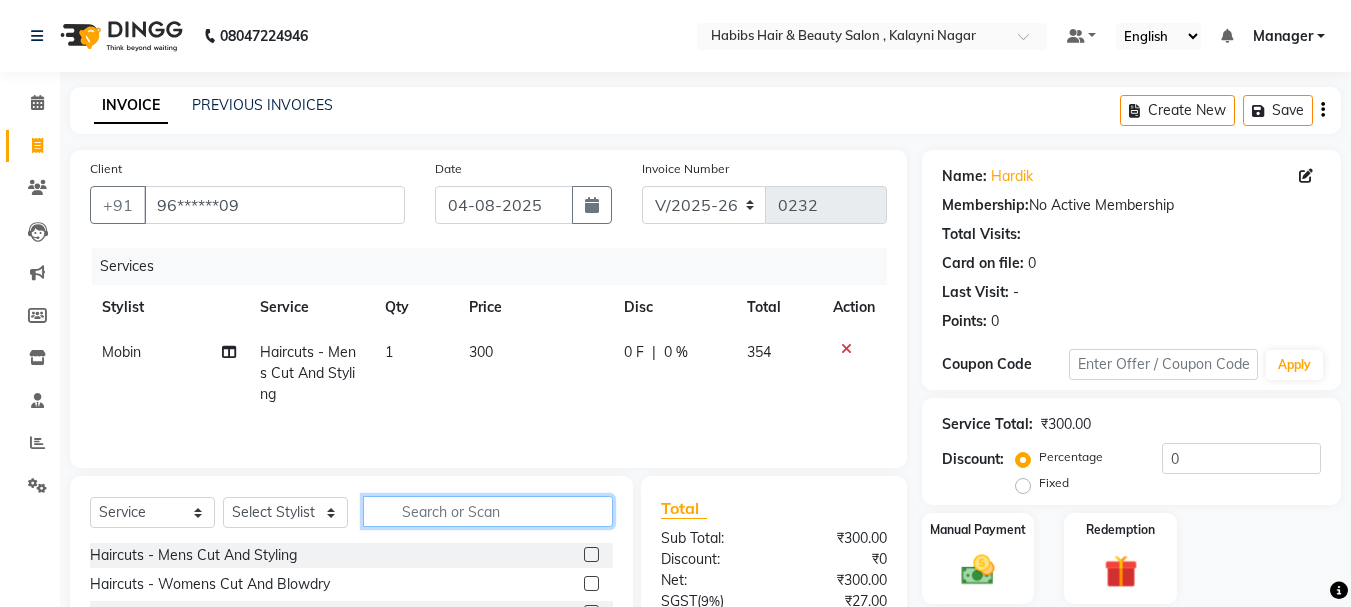 click 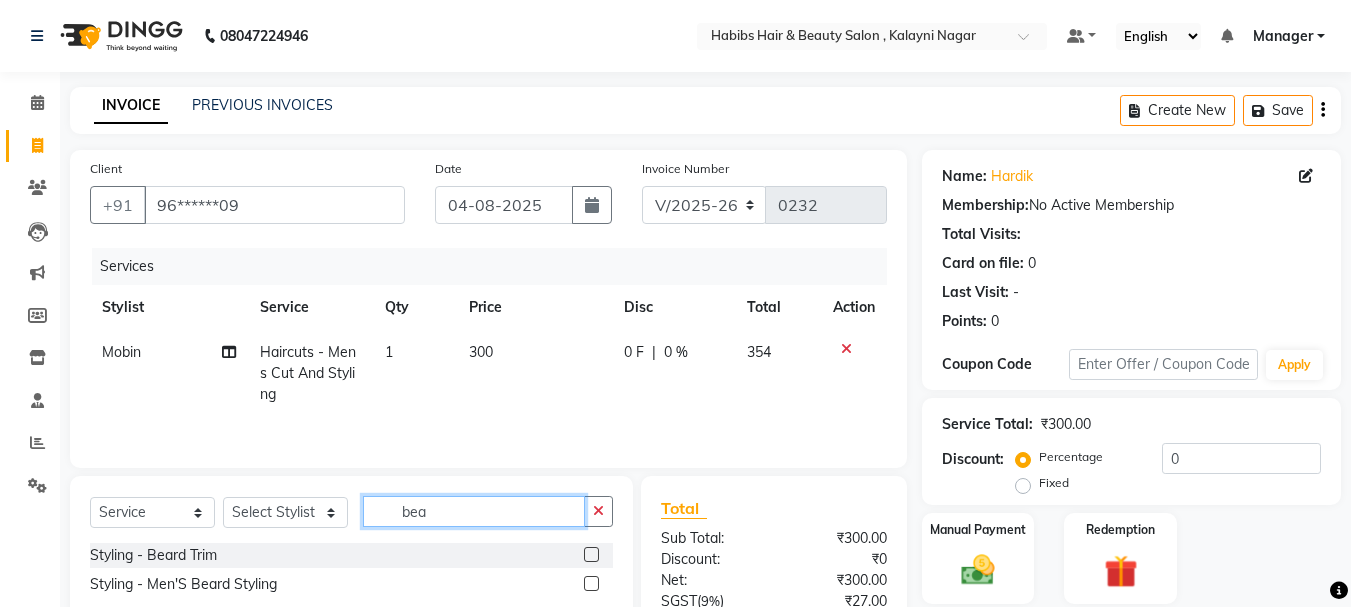 type on "bea" 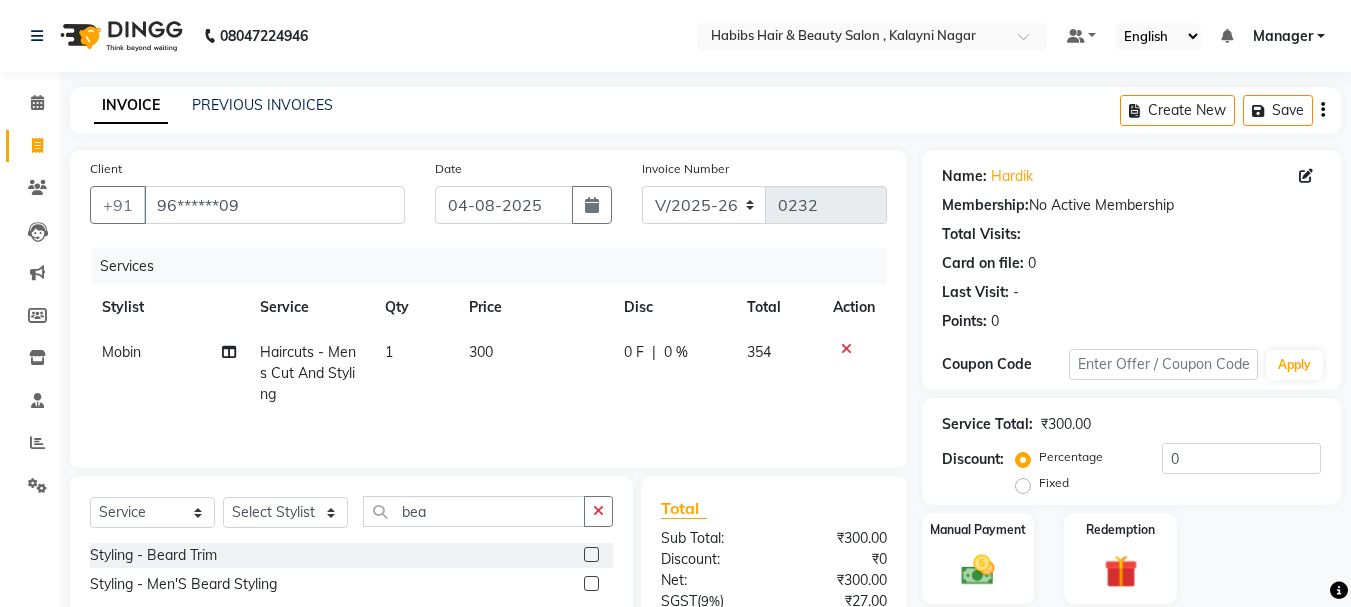 click 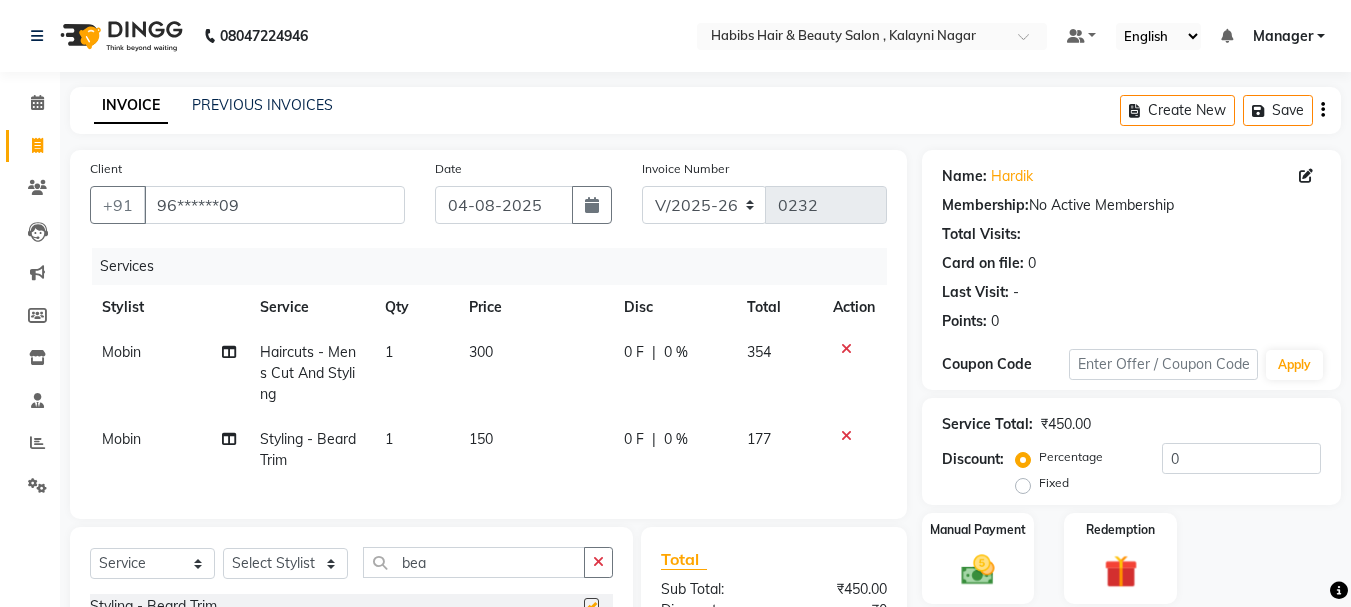 checkbox on "false" 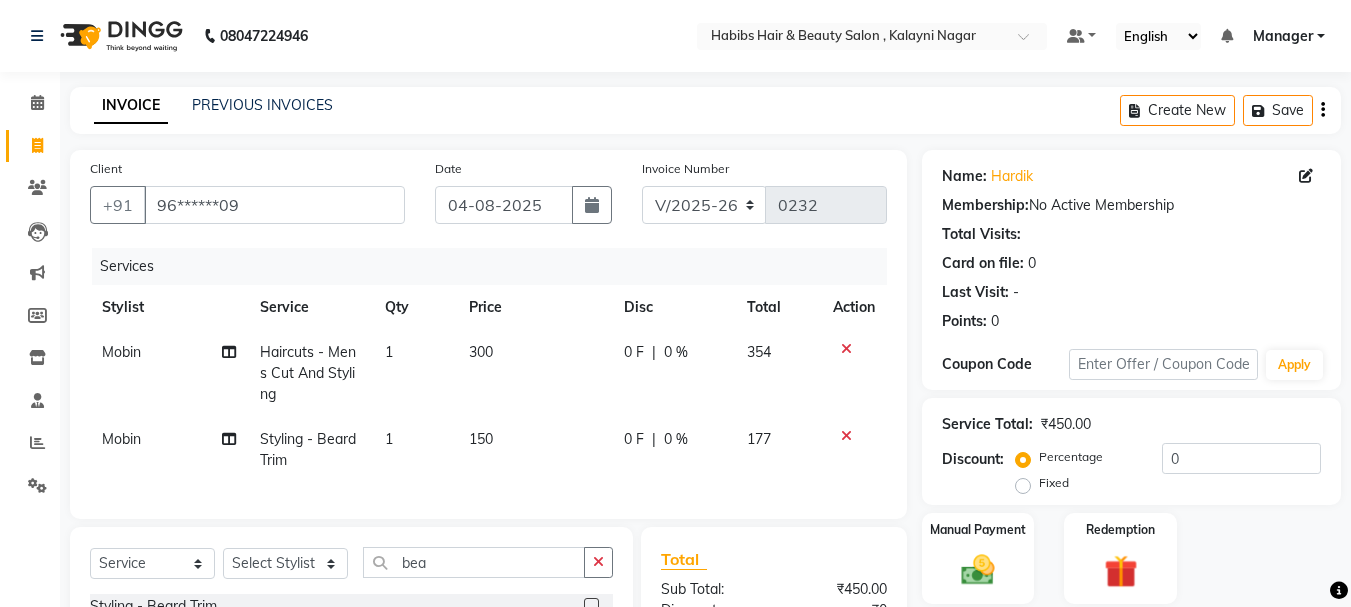 click on "150" 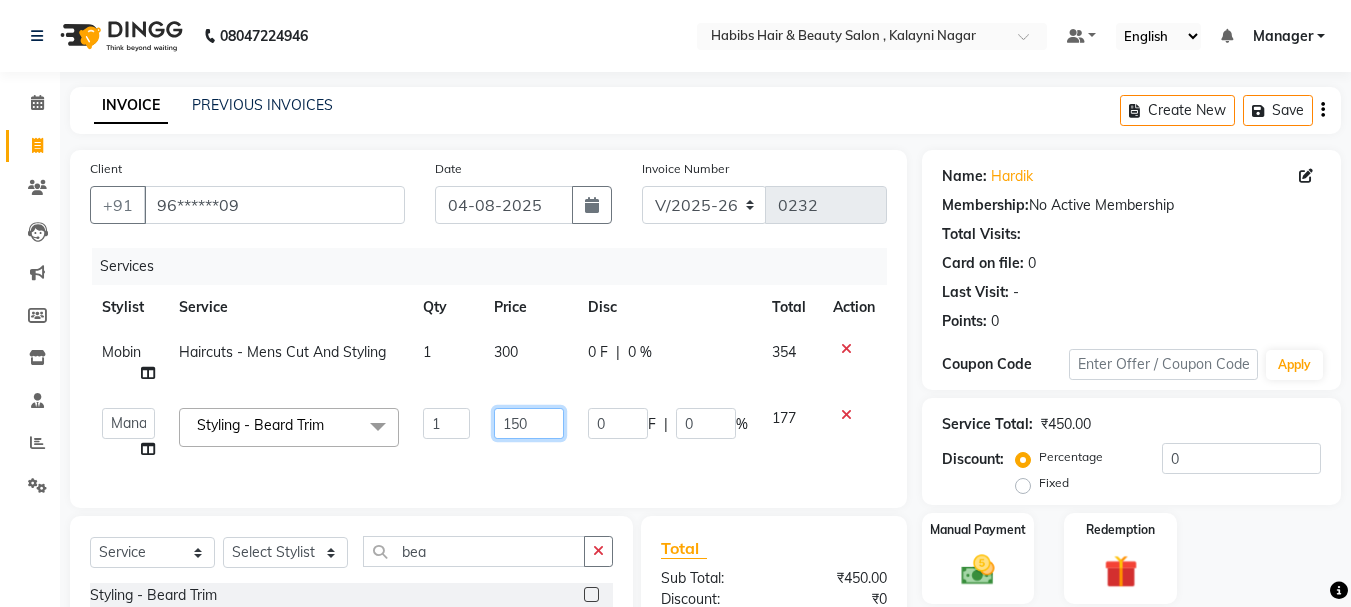 drag, startPoint x: 527, startPoint y: 429, endPoint x: 484, endPoint y: 423, distance: 43.416588 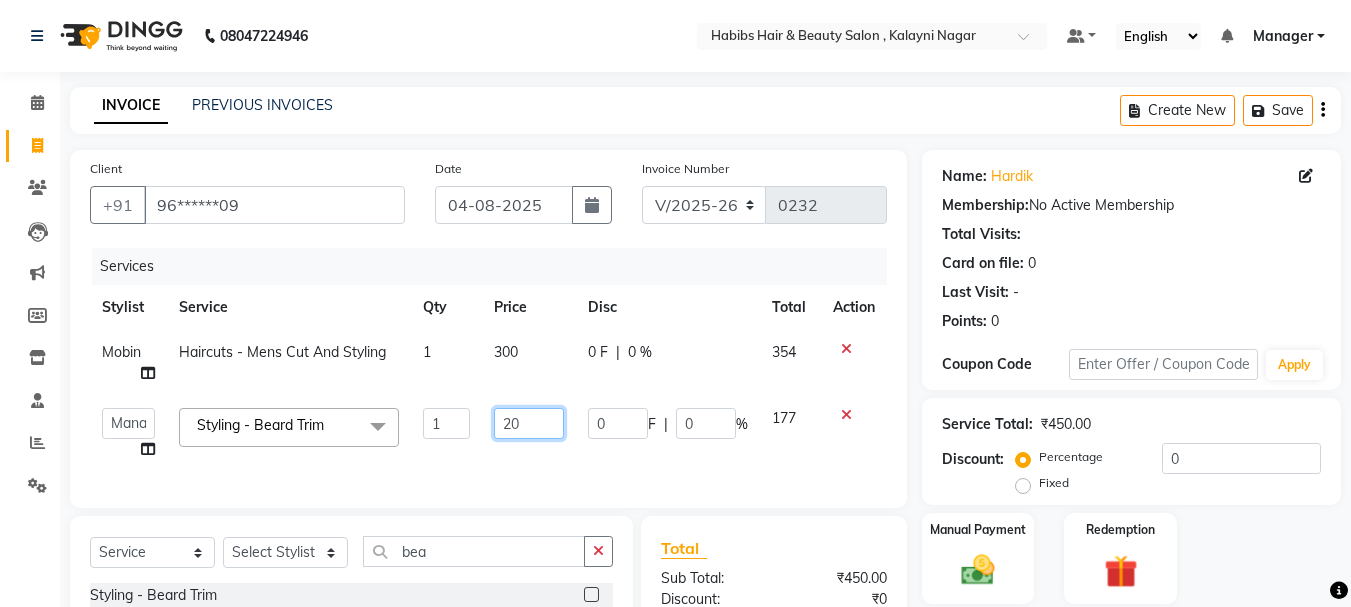 type on "200" 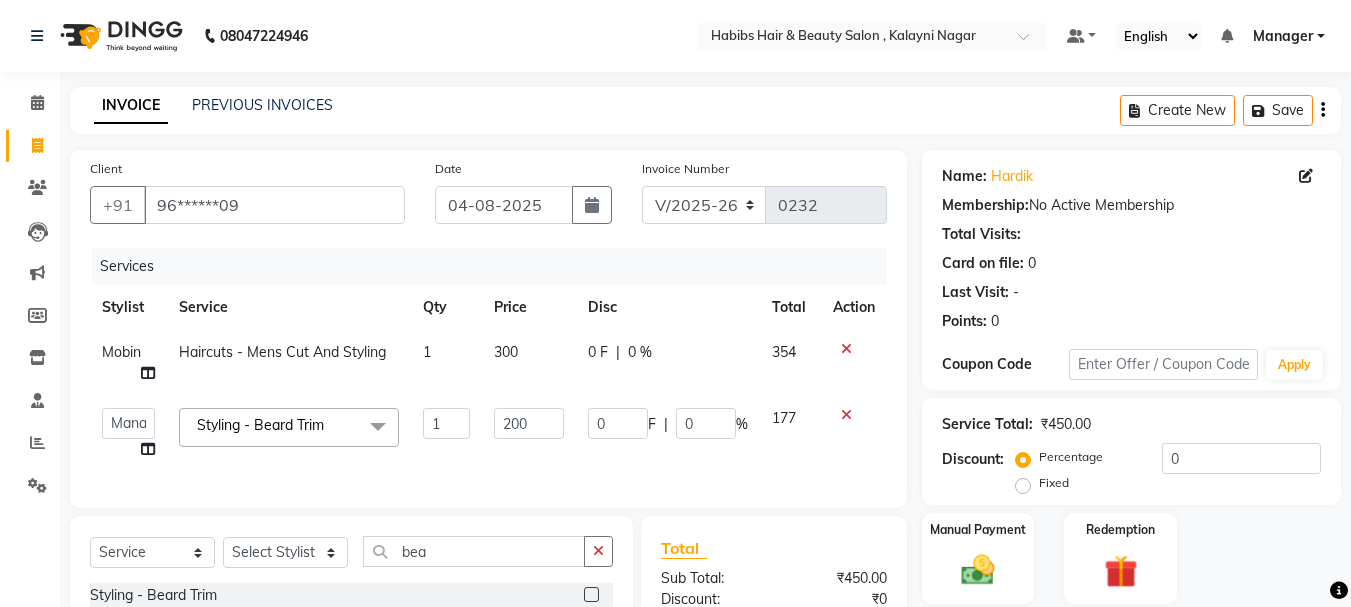click on "Services Stylist Service Qty Price Disc Total Action Mobin Haircuts -  Mens Cut And Styling 1 300 0 F | 0 % 354  Manager   Mobin   Niyaz   Riyaz   sajuddin    Shabnam    Sunita   Wasim  Styling  -  Beard Trim  x Haircuts -  Mens Cut And Styling Haircuts -  Womens Cut And Blowdry Haircuts -  Child Cut Boy Haircuts -  Child Cut Girl Haircuts -  Mens Cut And Styling 1 Haircuts -  Womens Cut And Blowdry 1 Hair Cut Demo PKG Blowdry  -  Wash And Blast Dry Blowdry  -  Shoulder Length Blowdry  -  Below Shoulder Blowdry  -  Incurl Outcurl Root touchup Blowdry  -  Up to waist Shoulder Ironing  -  Shoulder Length Ironing  -  Below Shoulder Ironing  -  Extra Long Tonging  -  Shoulder Length Tonging  -  Below Shoulder Tonging  -  Extra Long Styling  -  Mens Hair Wash Styling  -  Mens Styling Styling  -  Beard Trim Styling  -  Foam Shave Styling  -  Men'S Beard Styling Highlights -  Bob Length Highlights -  Shoulder Length Highlights -  Below Shoulder Highlights -  Upto Waist Highlights -  Creative Highlights Botox 1 200" 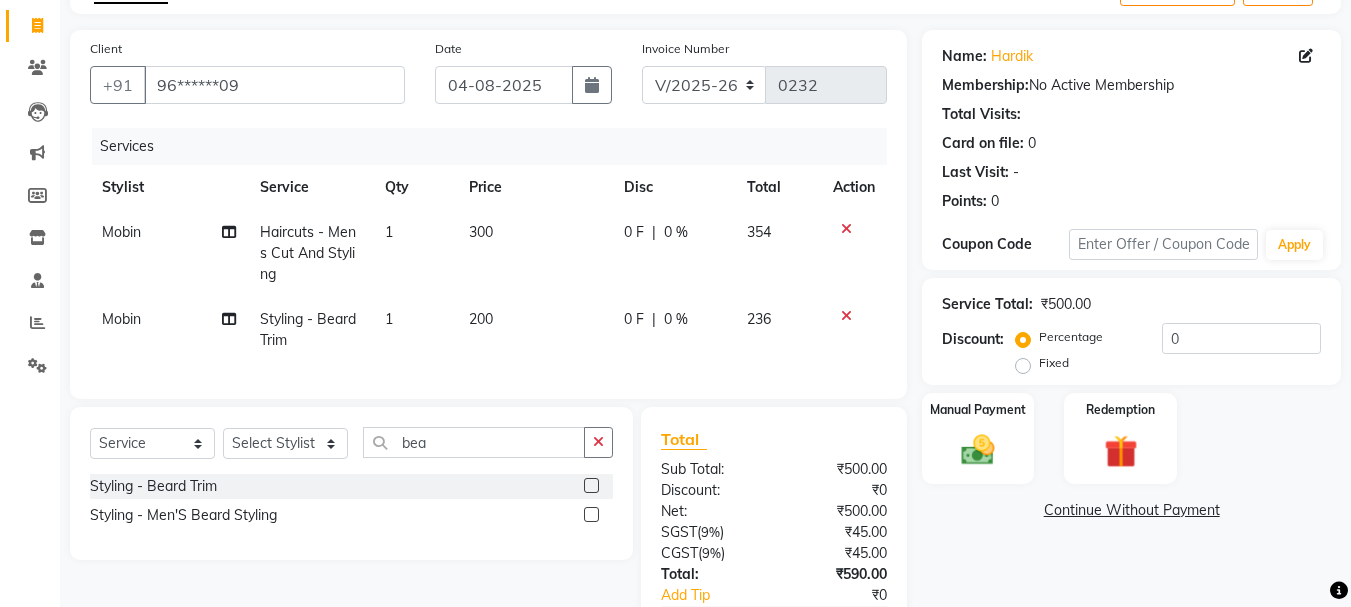 scroll, scrollTop: 259, scrollLeft: 0, axis: vertical 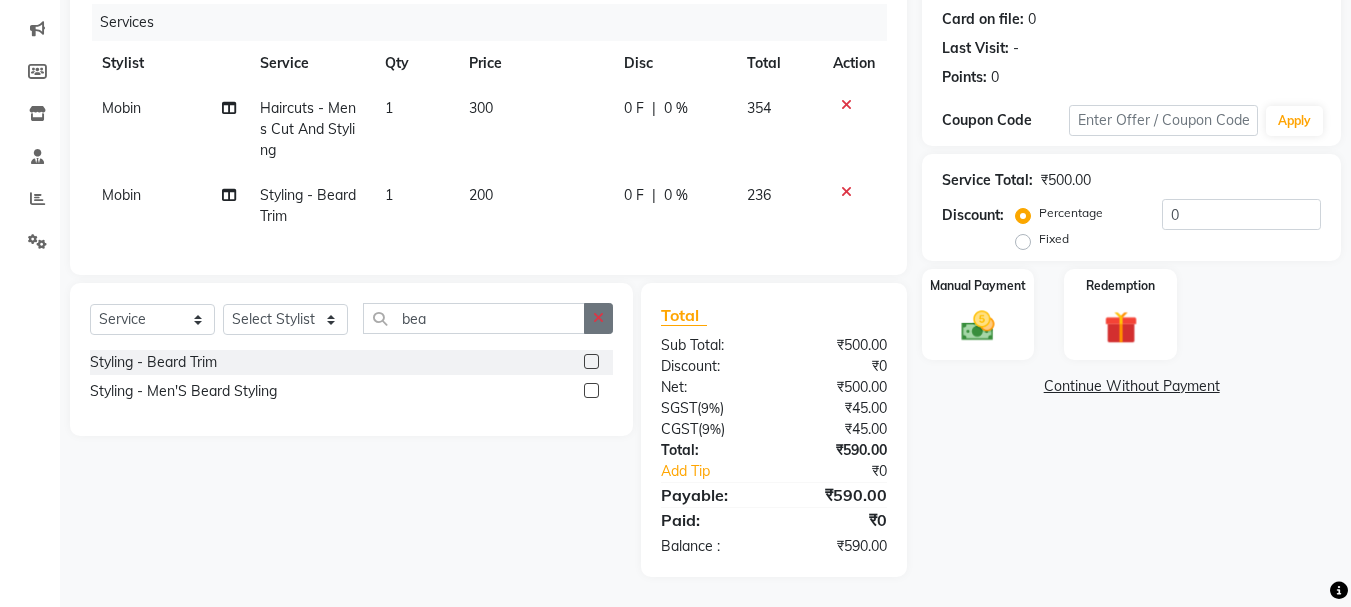 click 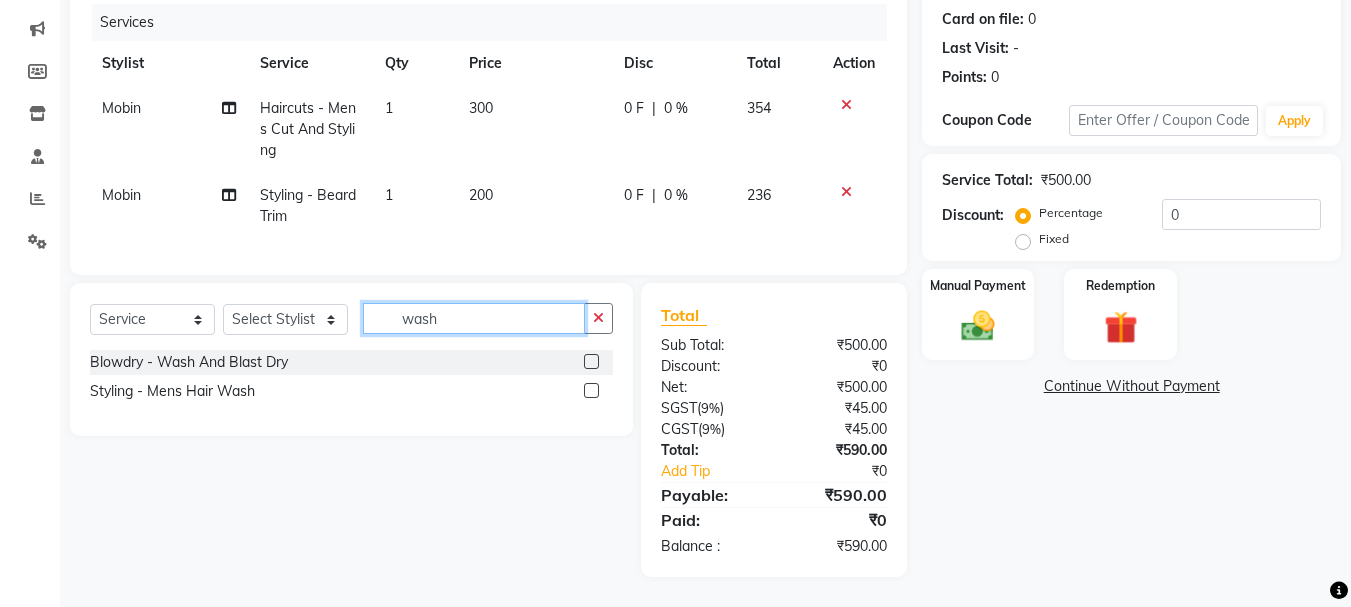 type on "wash" 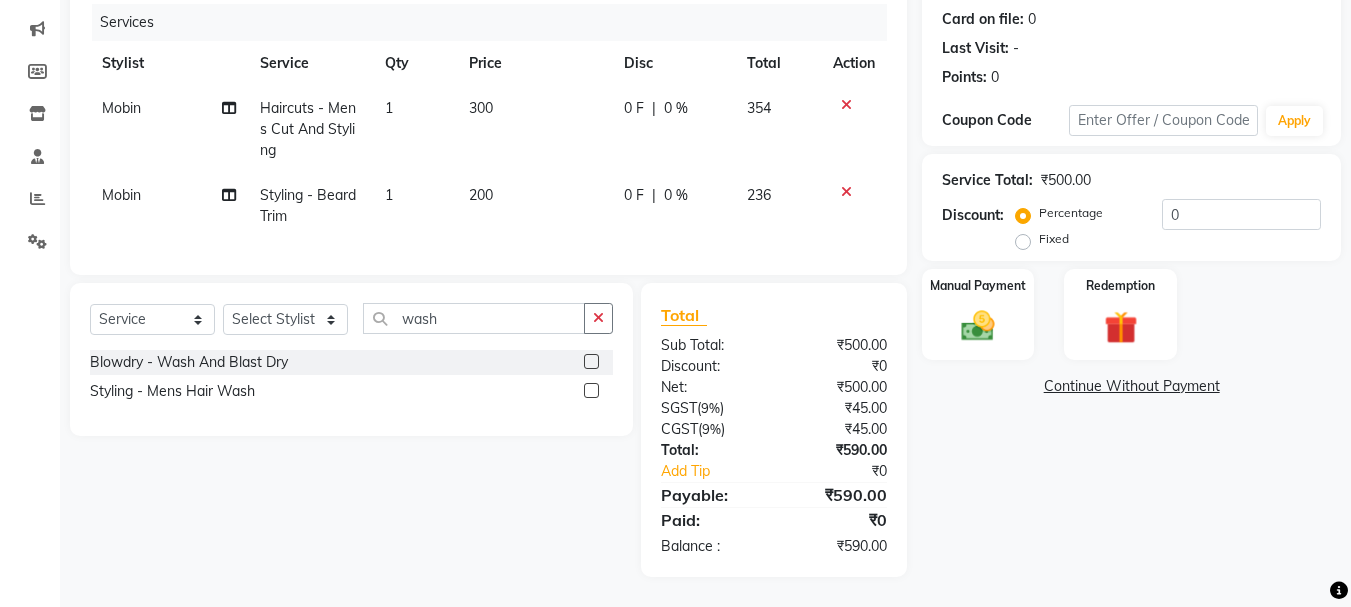 click 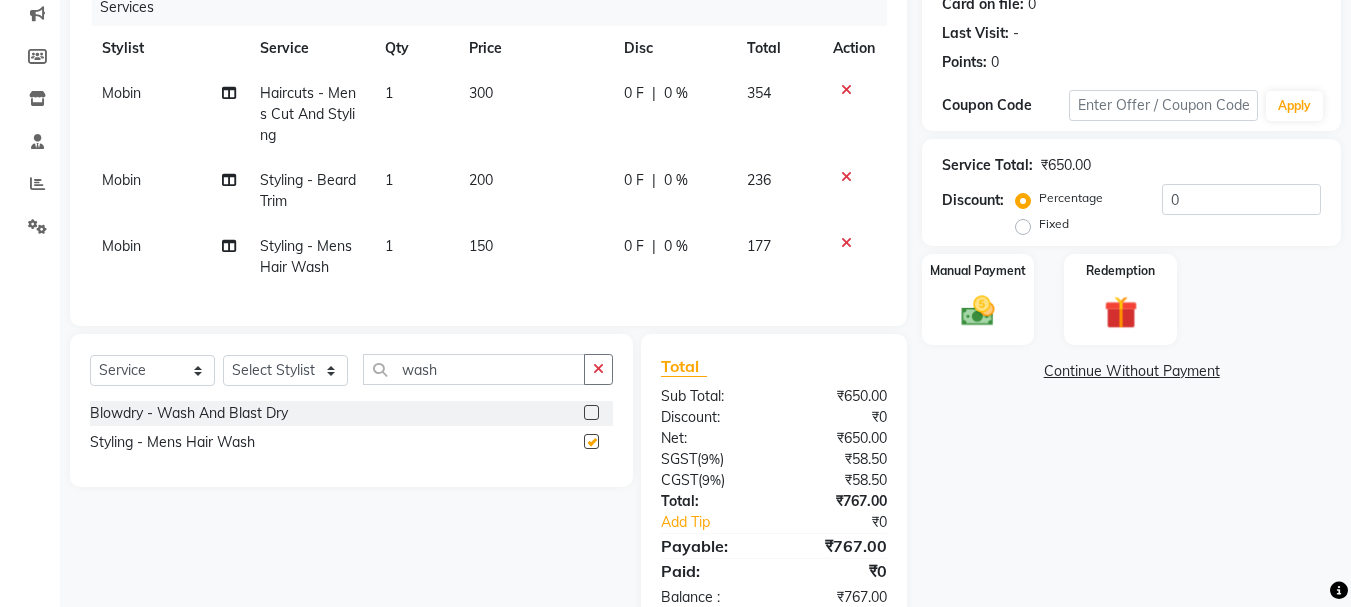 checkbox on "false" 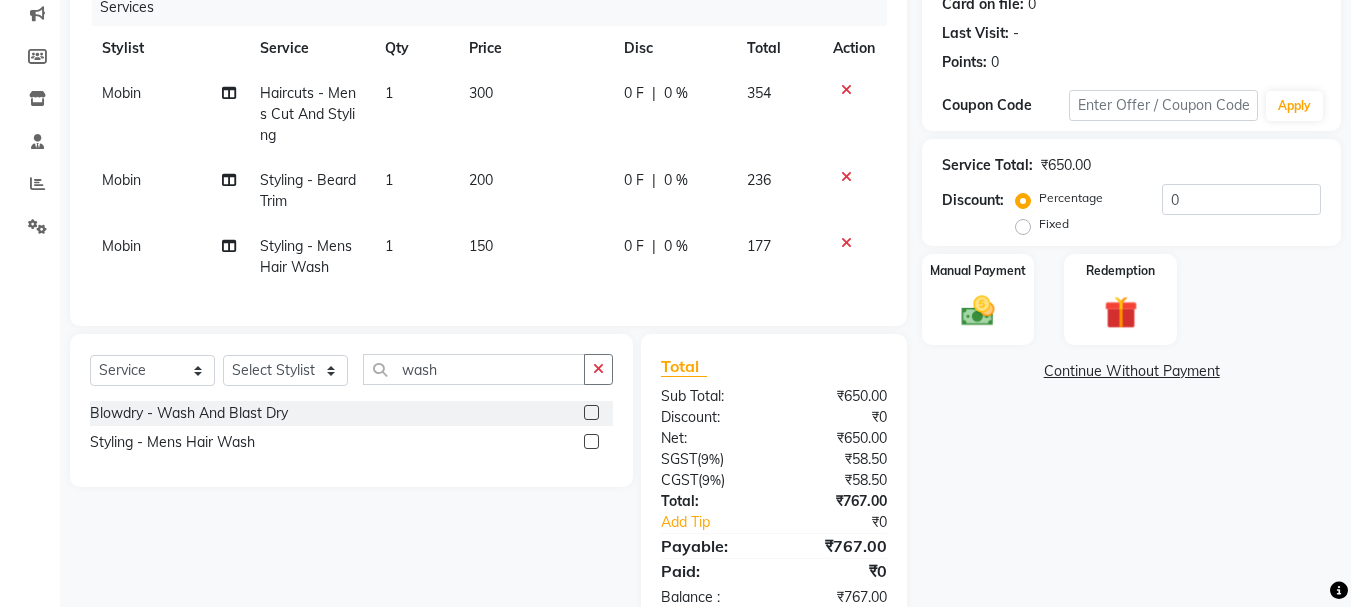 click on "150" 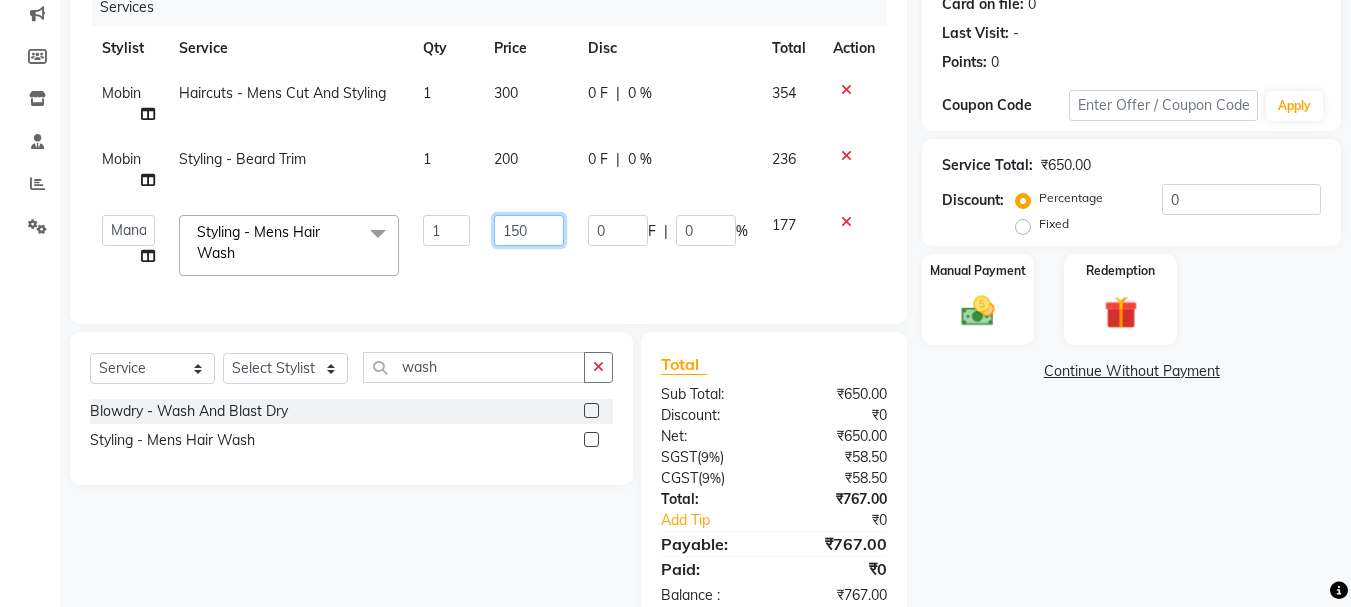 drag, startPoint x: 530, startPoint y: 229, endPoint x: 439, endPoint y: 223, distance: 91.197586 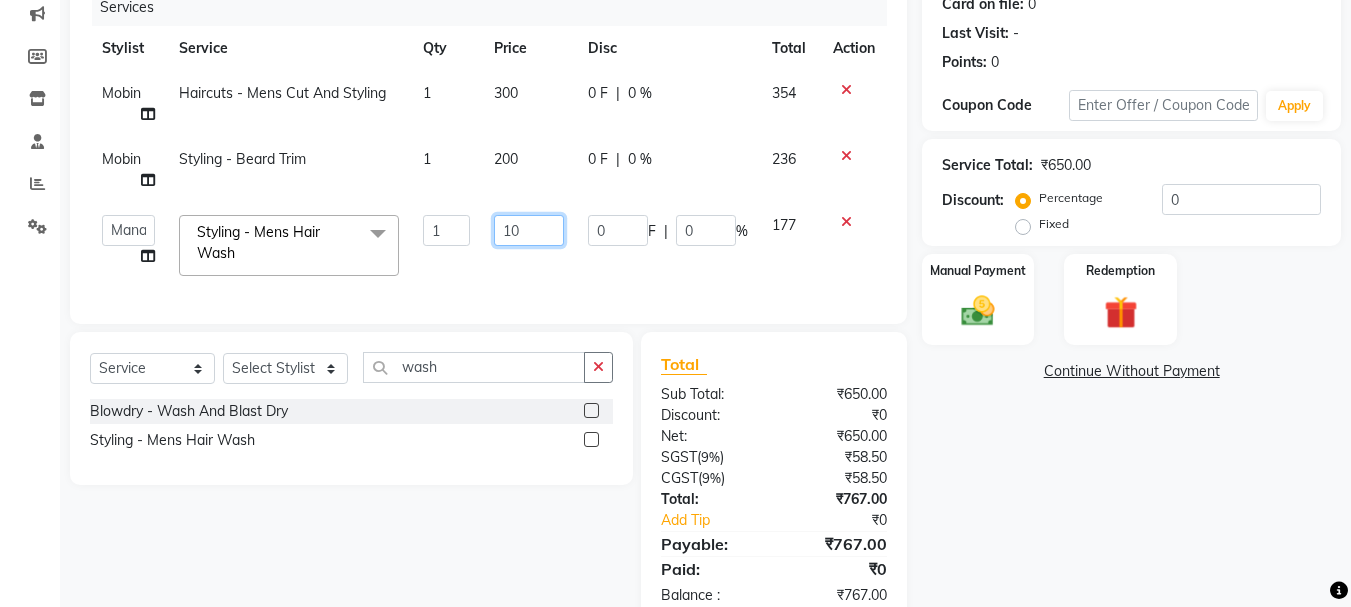 type on "100" 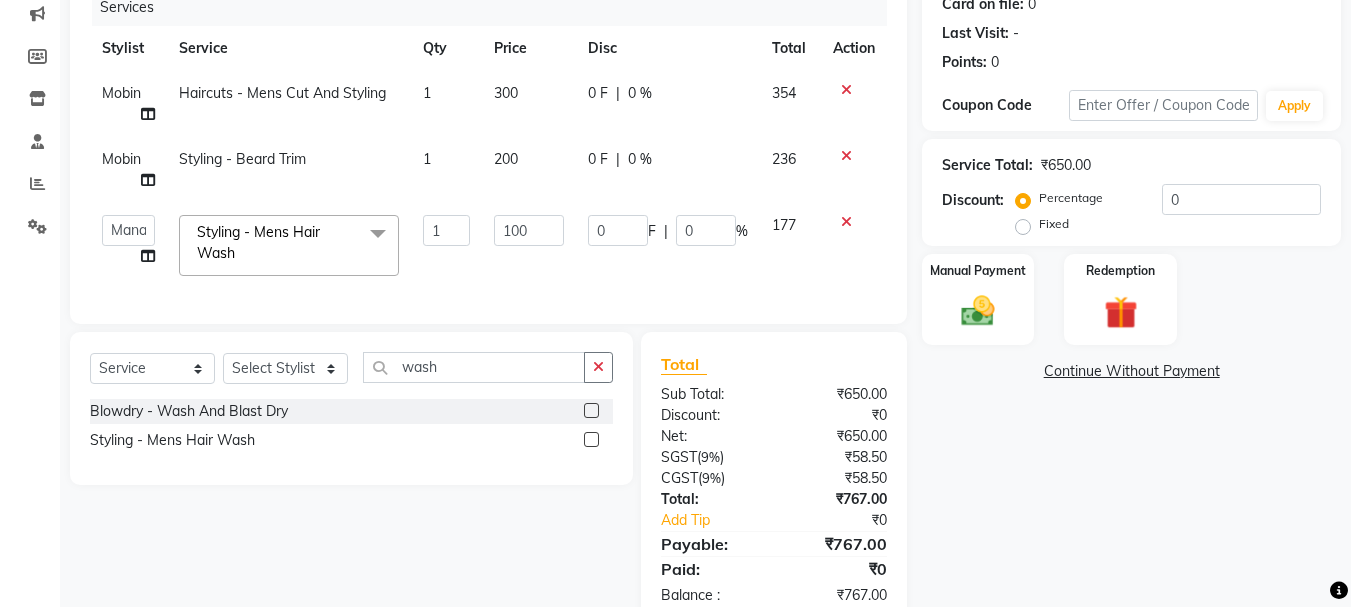click on "100" 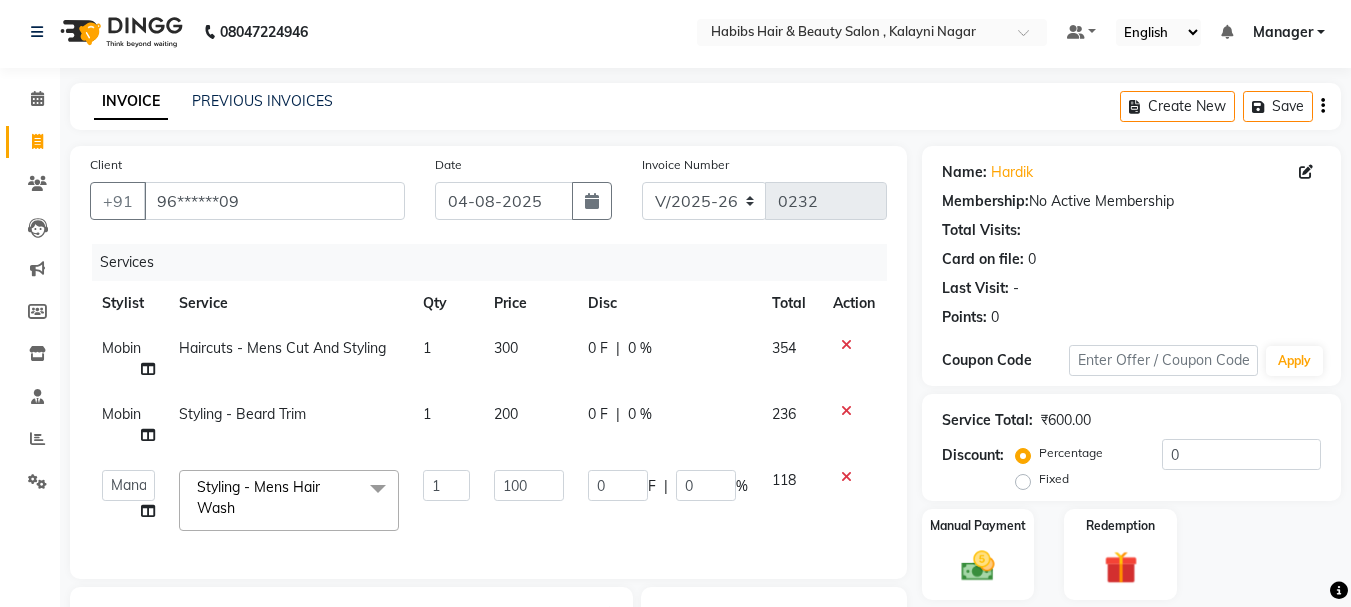 scroll, scrollTop: 0, scrollLeft: 0, axis: both 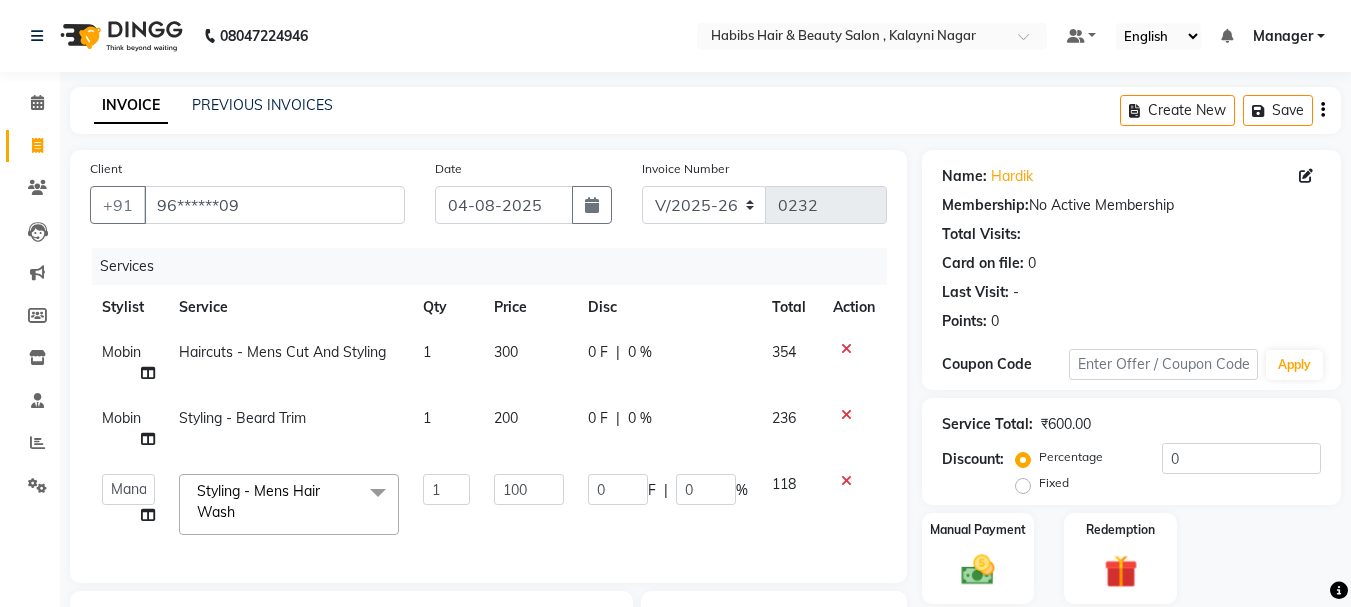 click on "Create New   Save" 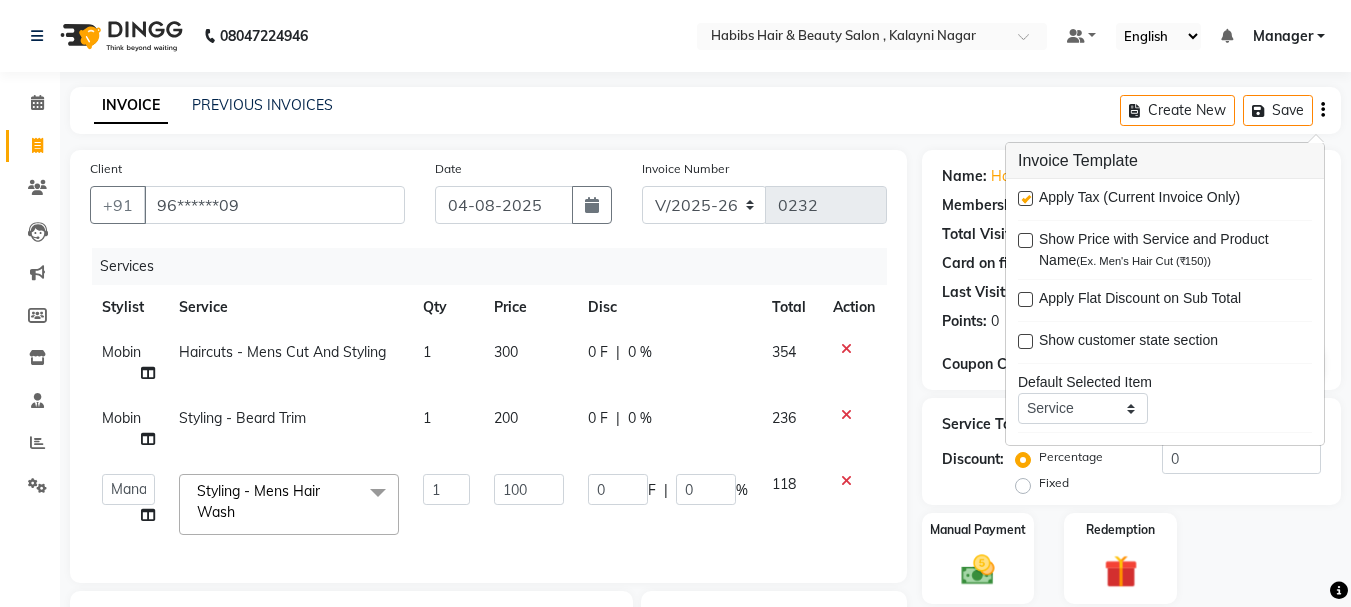 click at bounding box center [1025, 198] 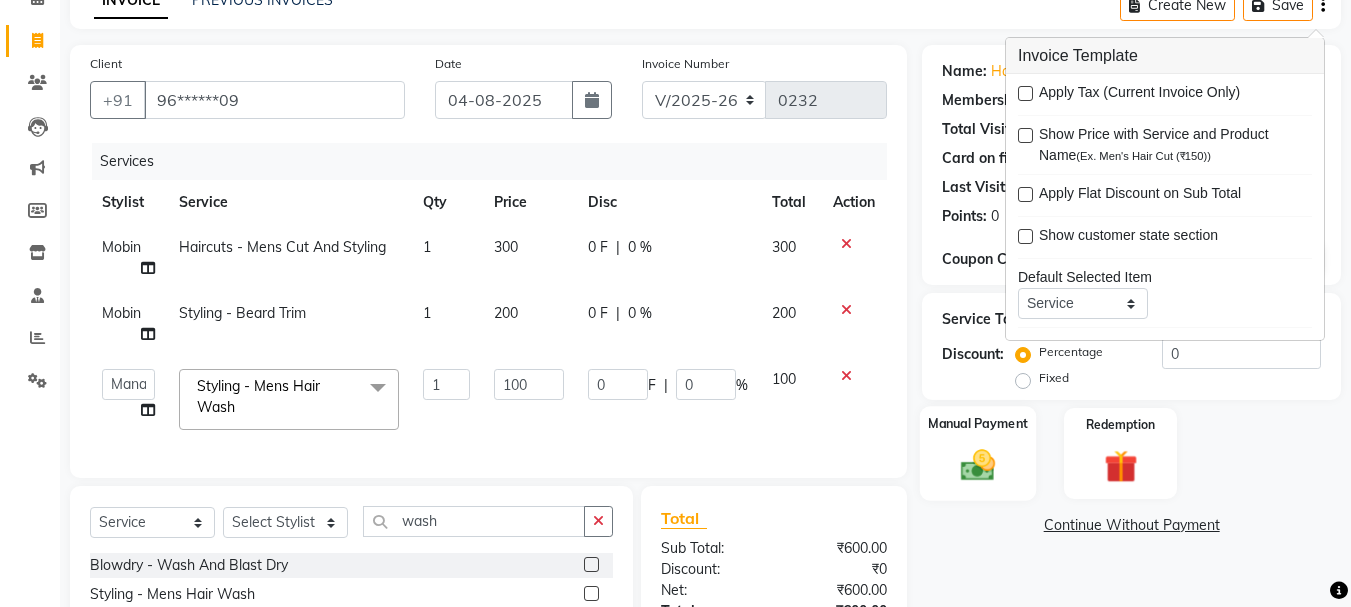 scroll, scrollTop: 281, scrollLeft: 0, axis: vertical 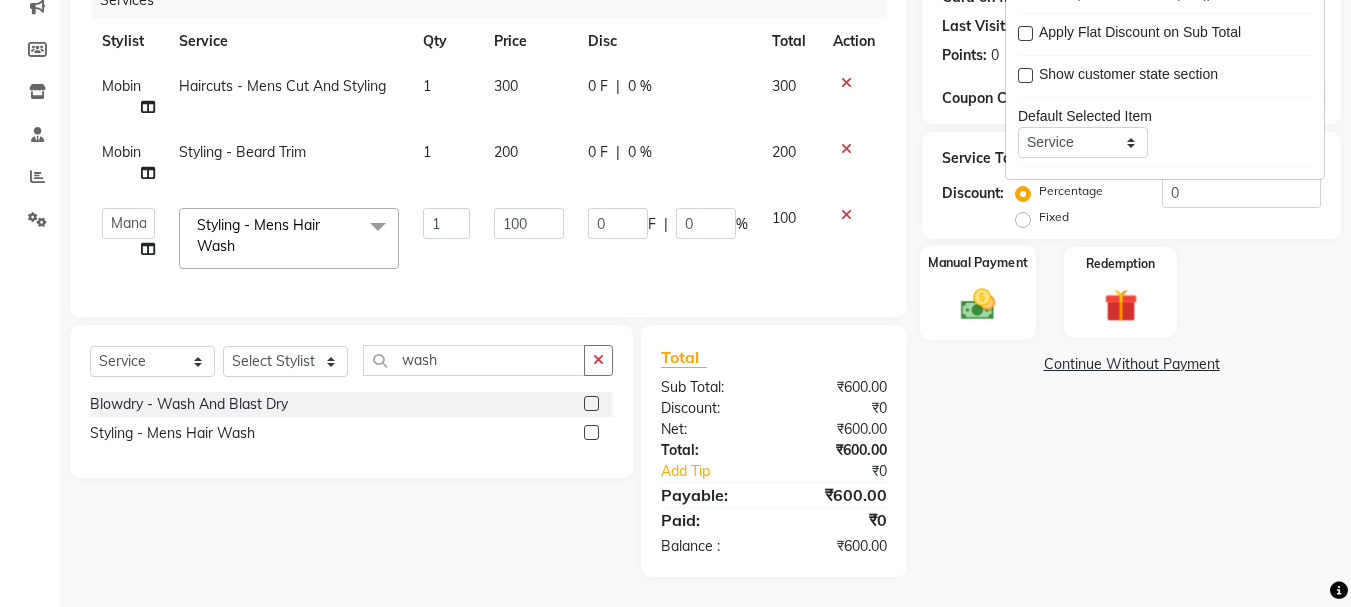 click 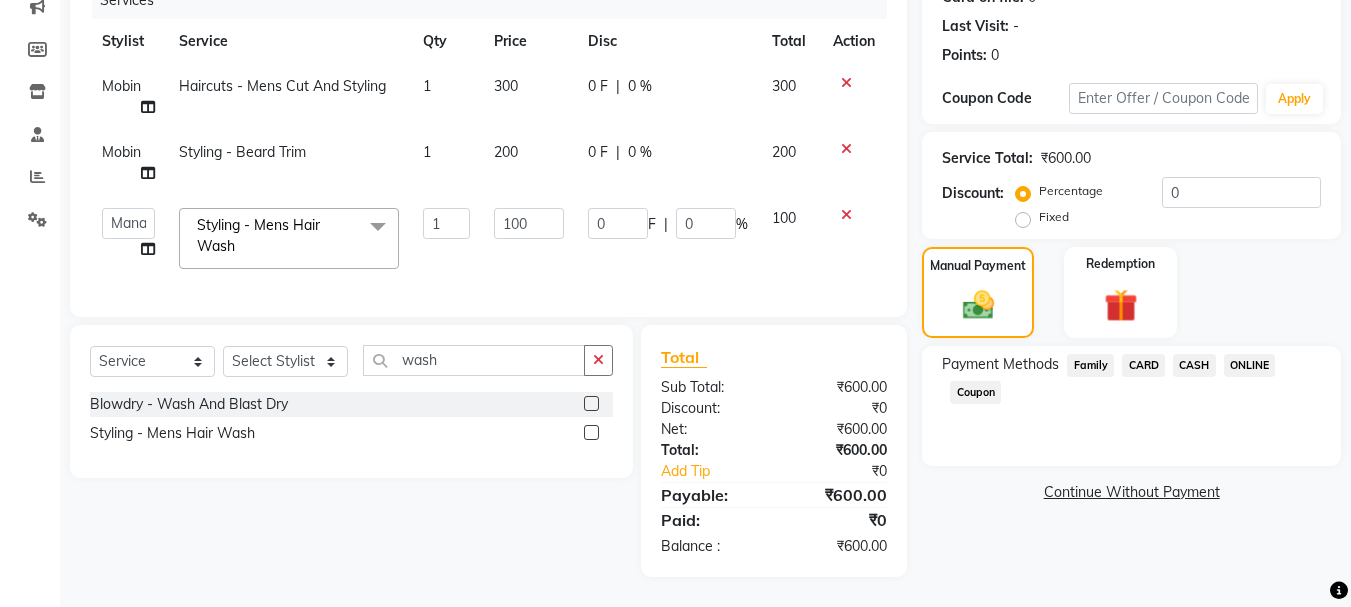 click on "ONLINE" 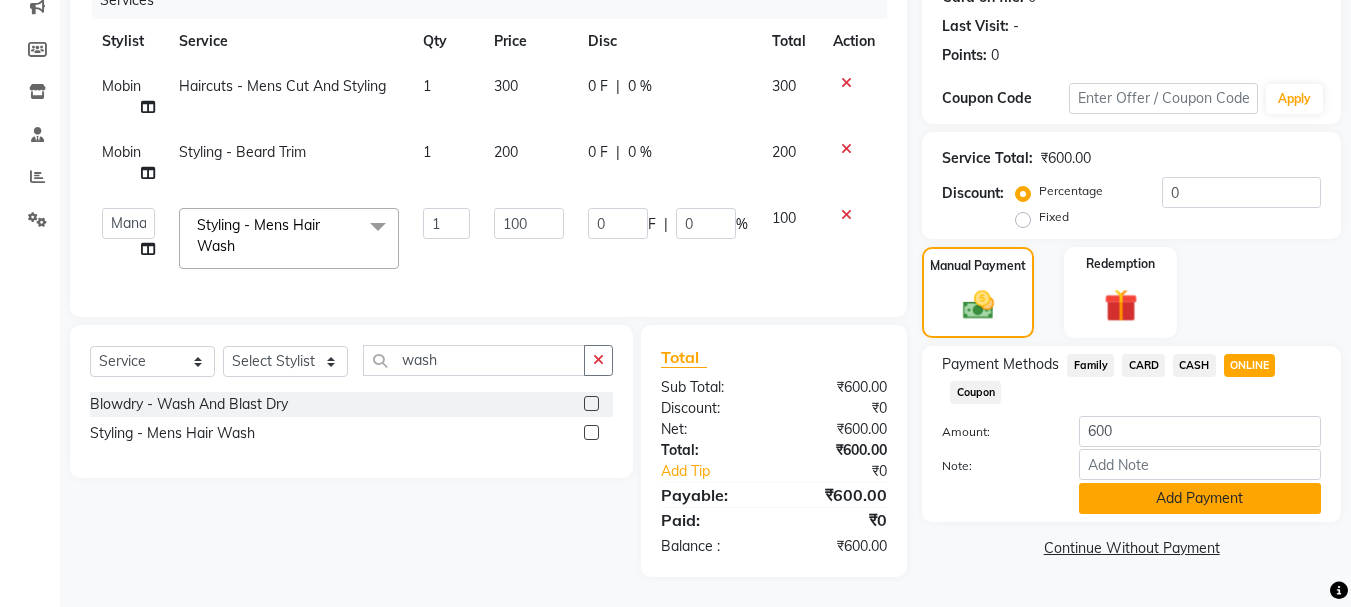 click on "Add Payment" 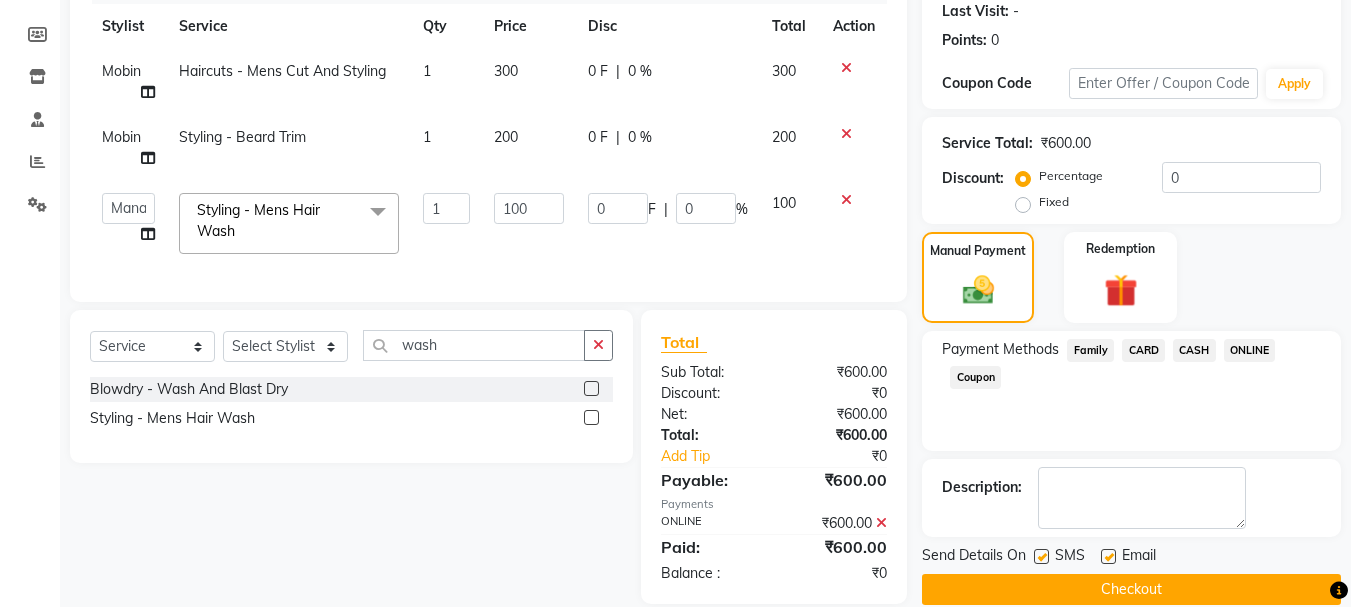 scroll, scrollTop: 323, scrollLeft: 0, axis: vertical 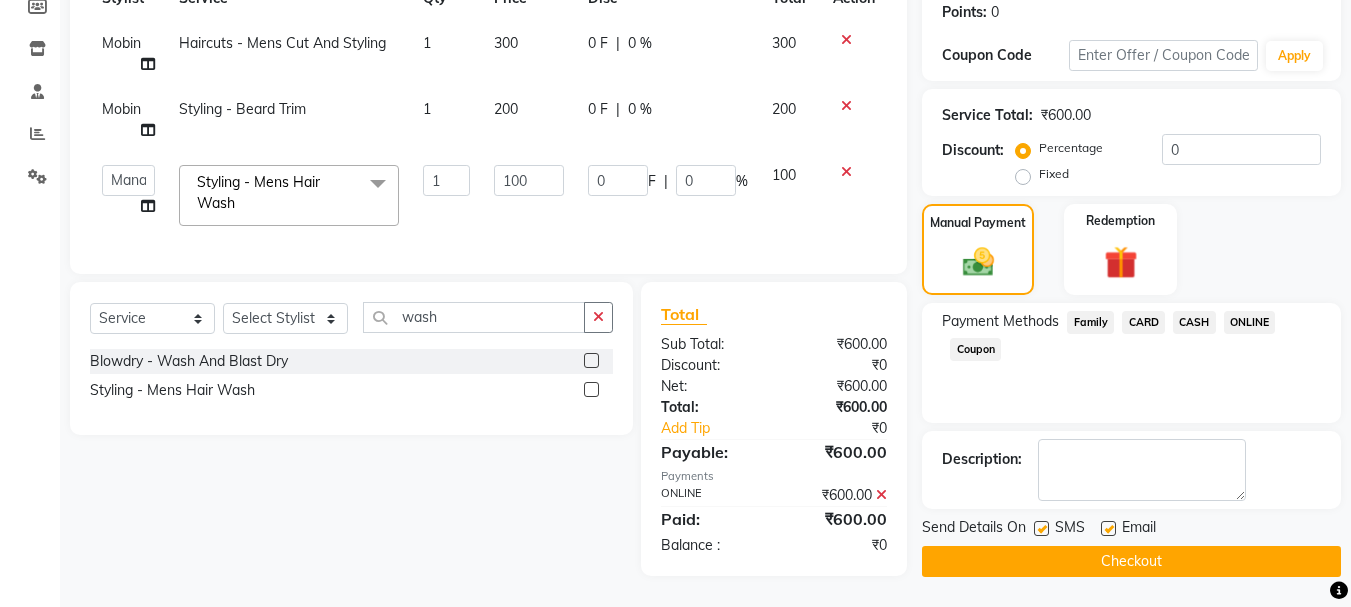 click on "Checkout" 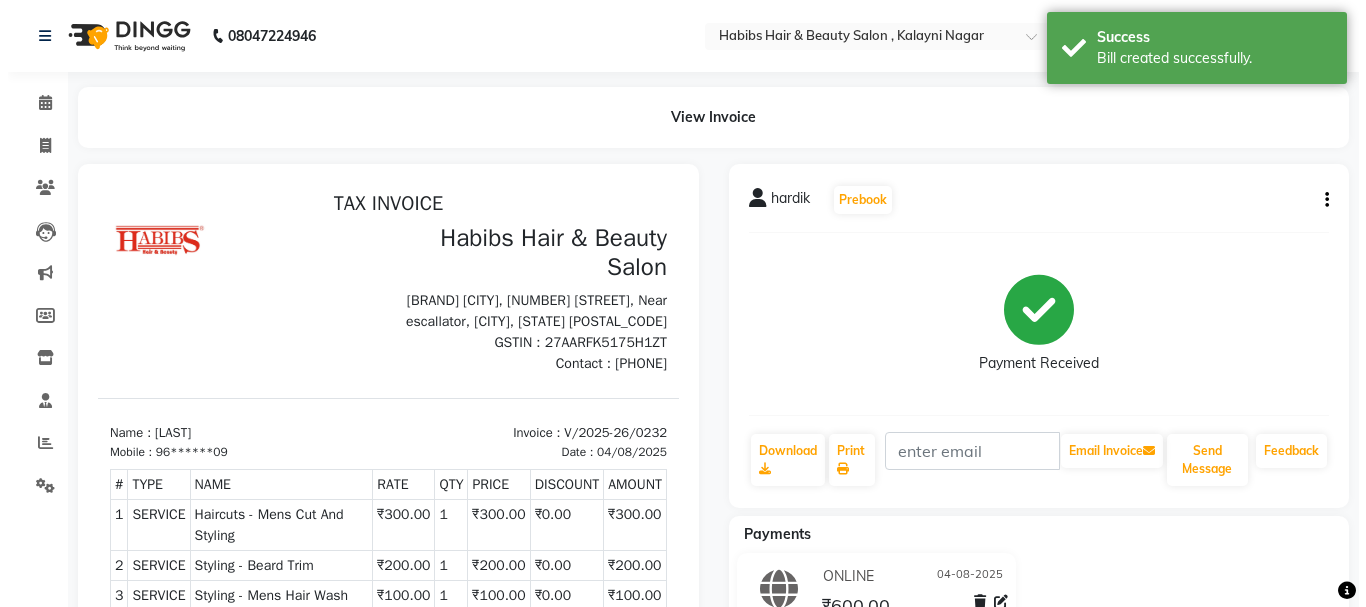 scroll, scrollTop: 0, scrollLeft: 0, axis: both 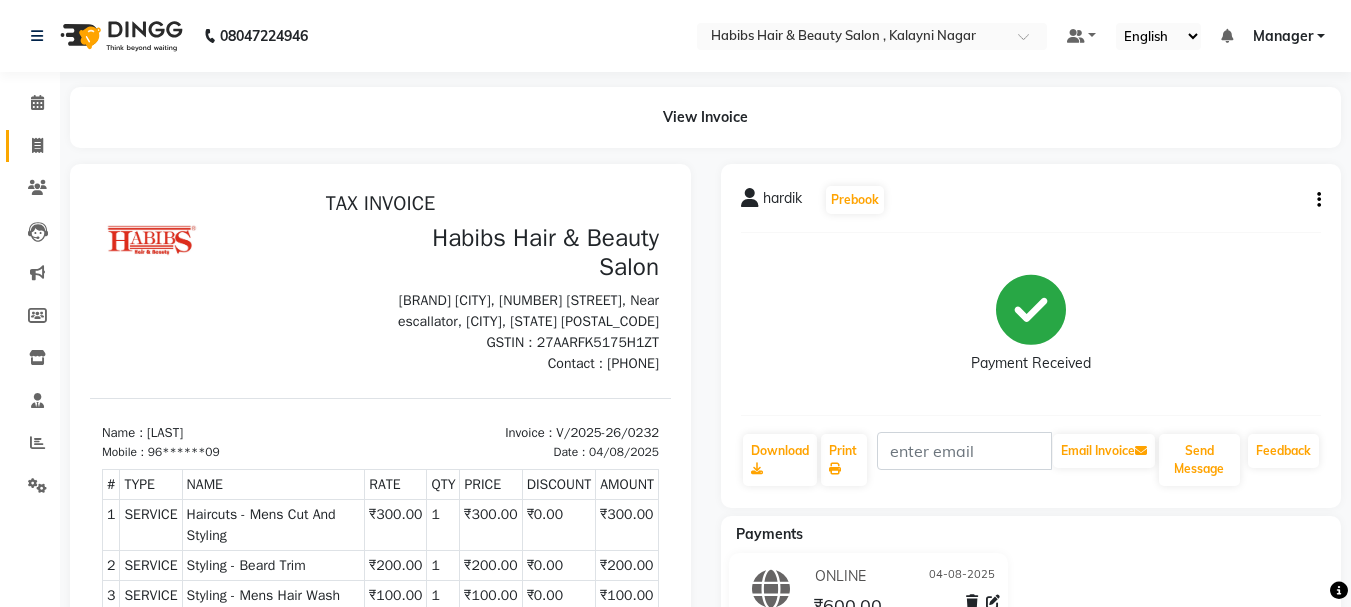 click on "Invoice" 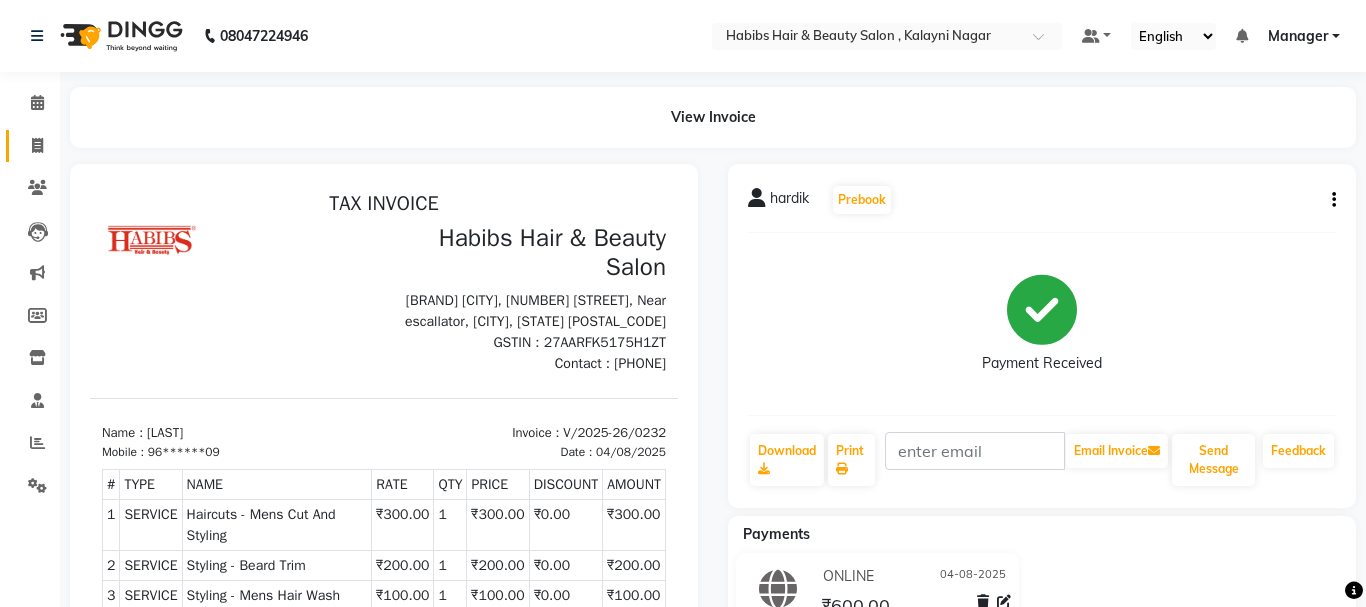 select on "service" 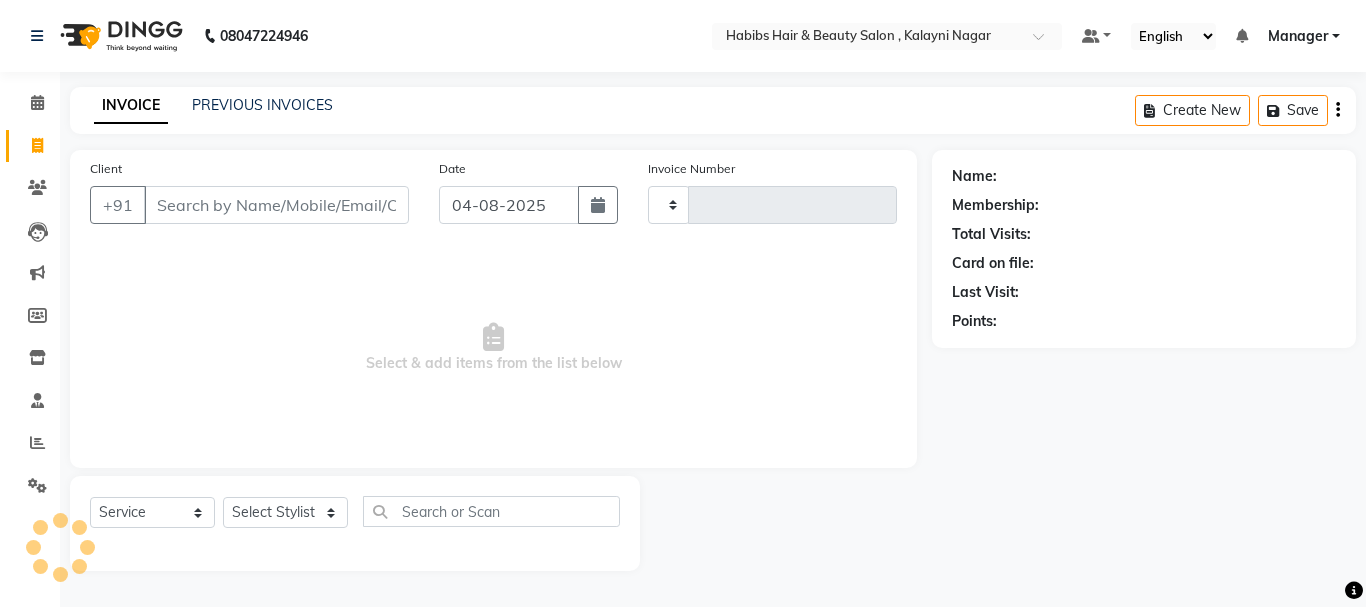 type on "0233" 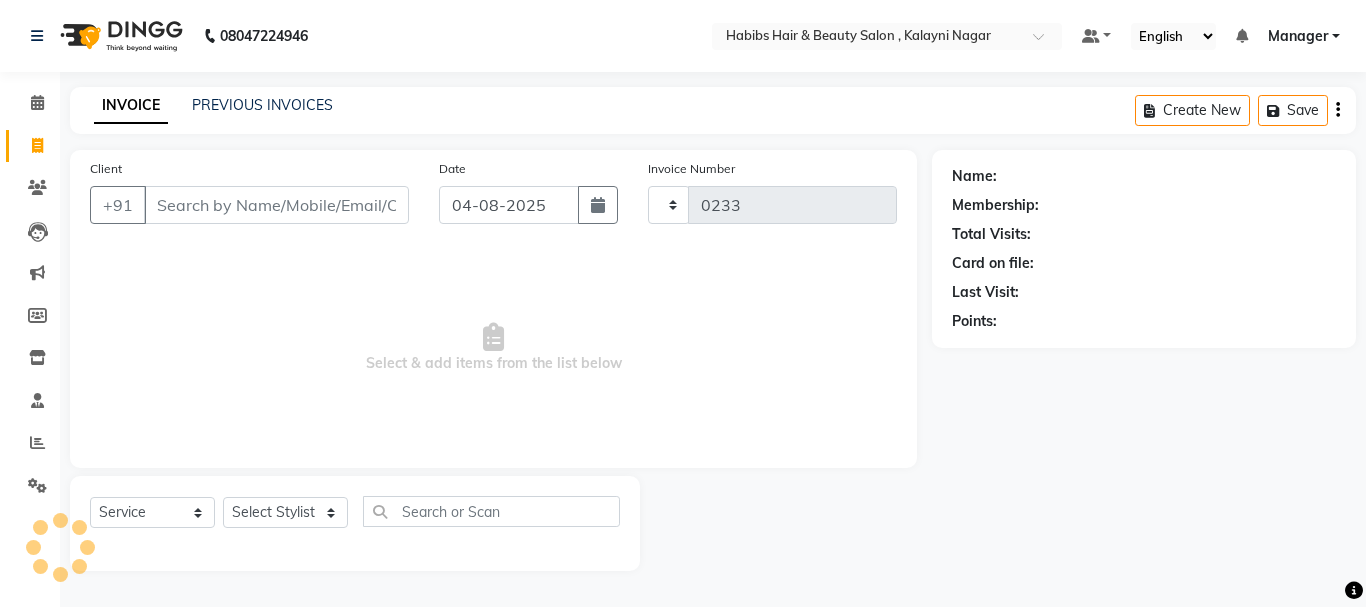 select on "4842" 